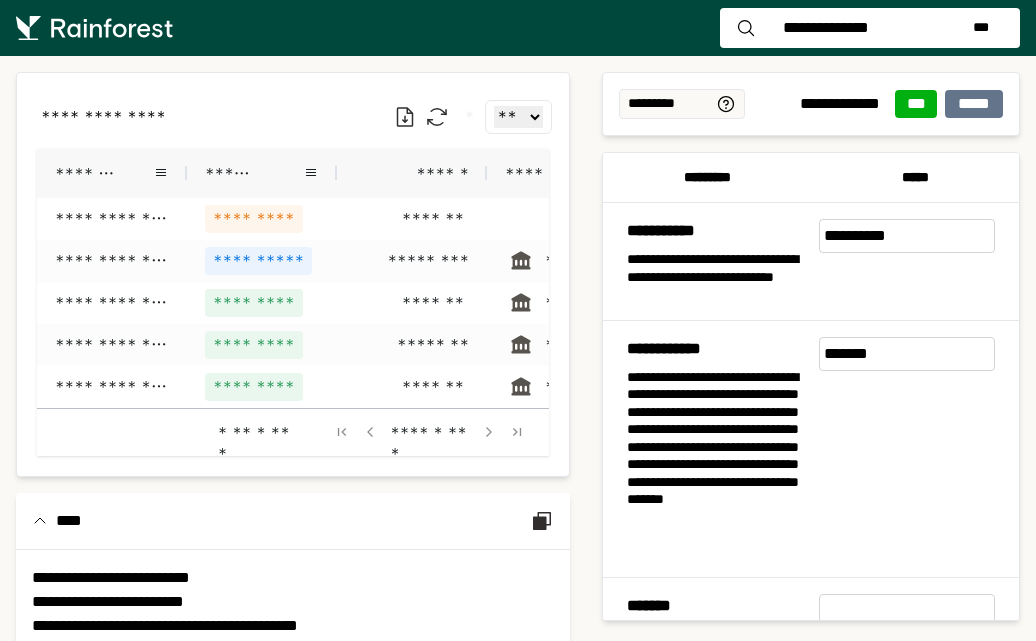 scroll, scrollTop: 0, scrollLeft: 0, axis: both 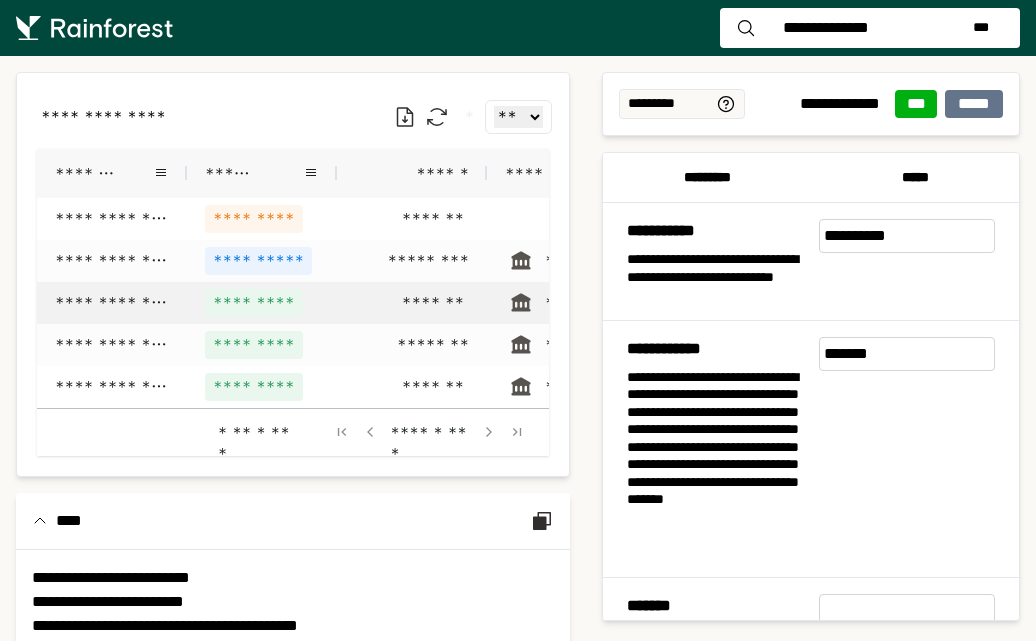 click on "*********" at bounding box center (254, 303) 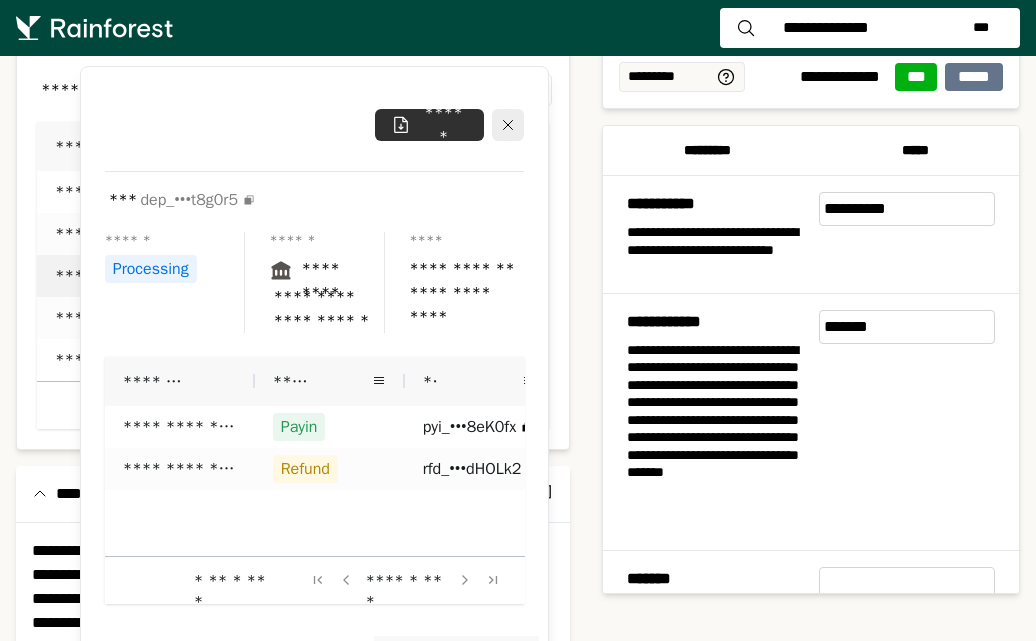 scroll, scrollTop: 26, scrollLeft: 0, axis: vertical 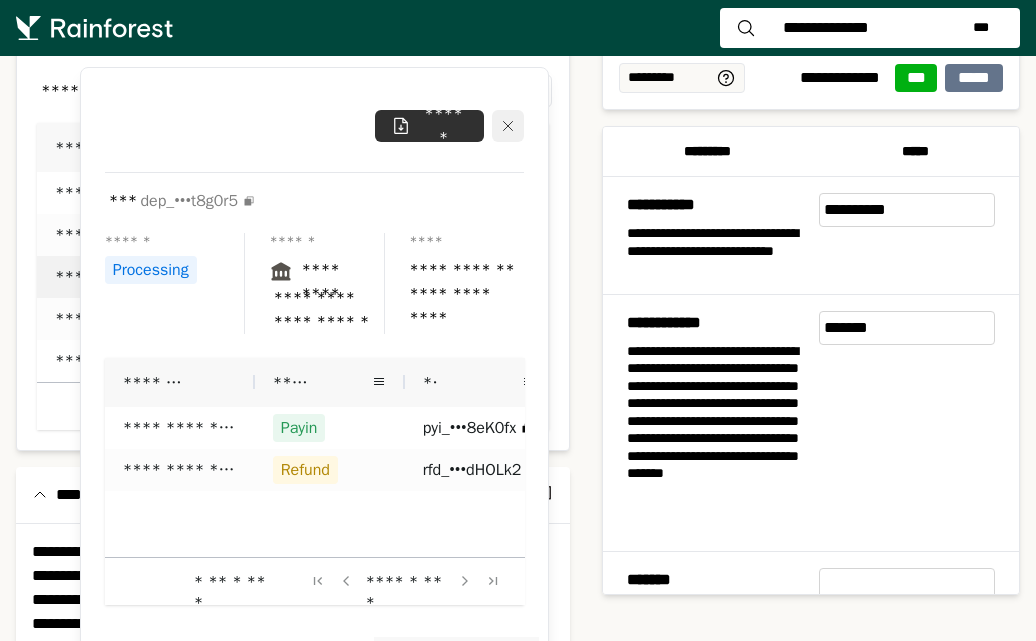 click 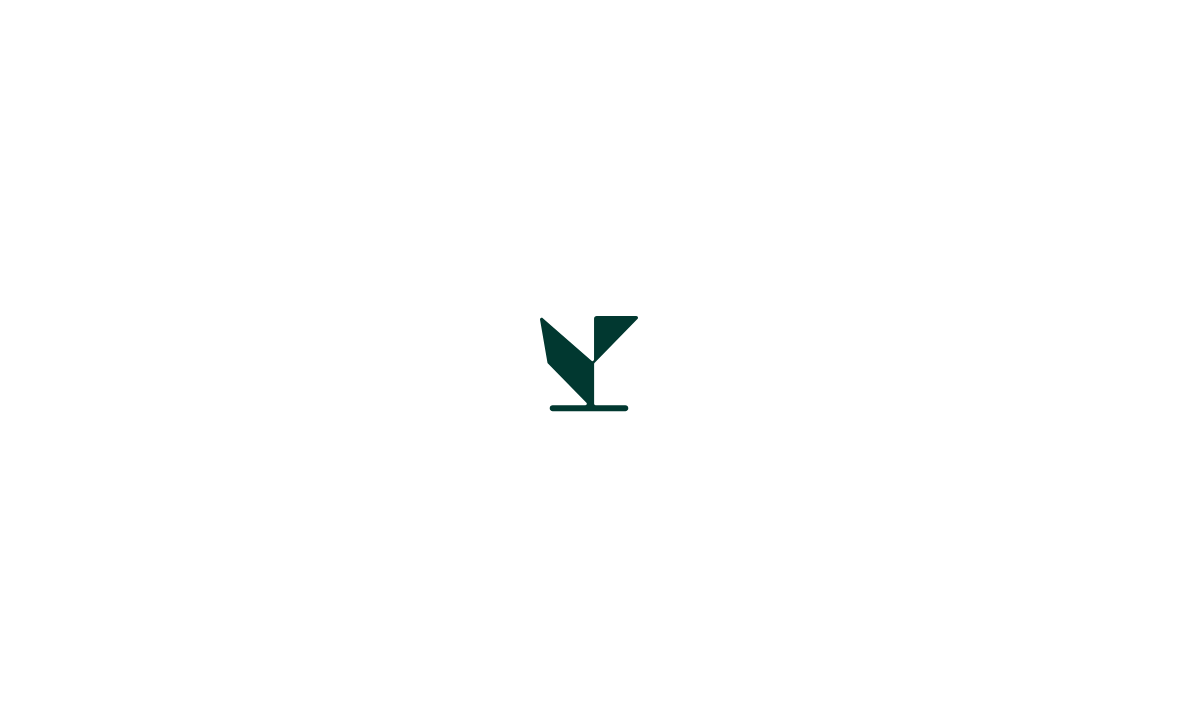 scroll, scrollTop: 0, scrollLeft: 0, axis: both 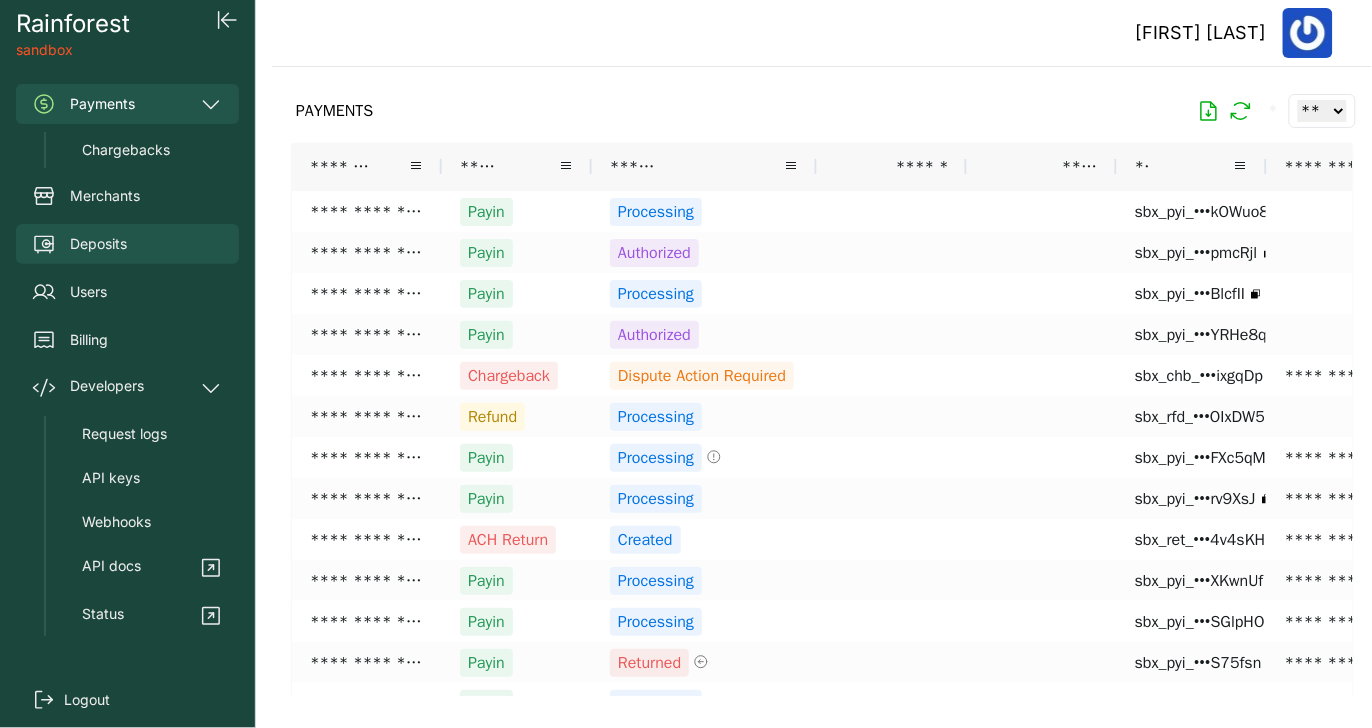 click on "Deposits" at bounding box center [98, 244] 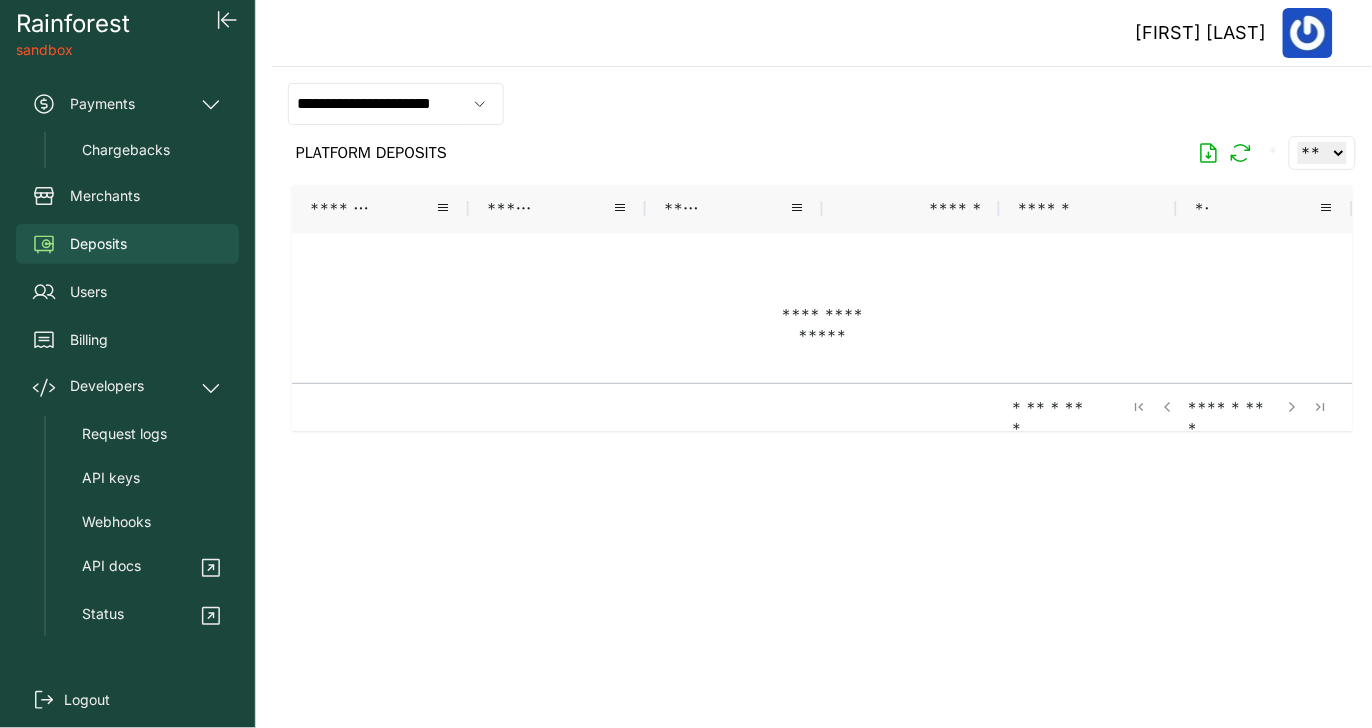 click at bounding box center [822, 308] 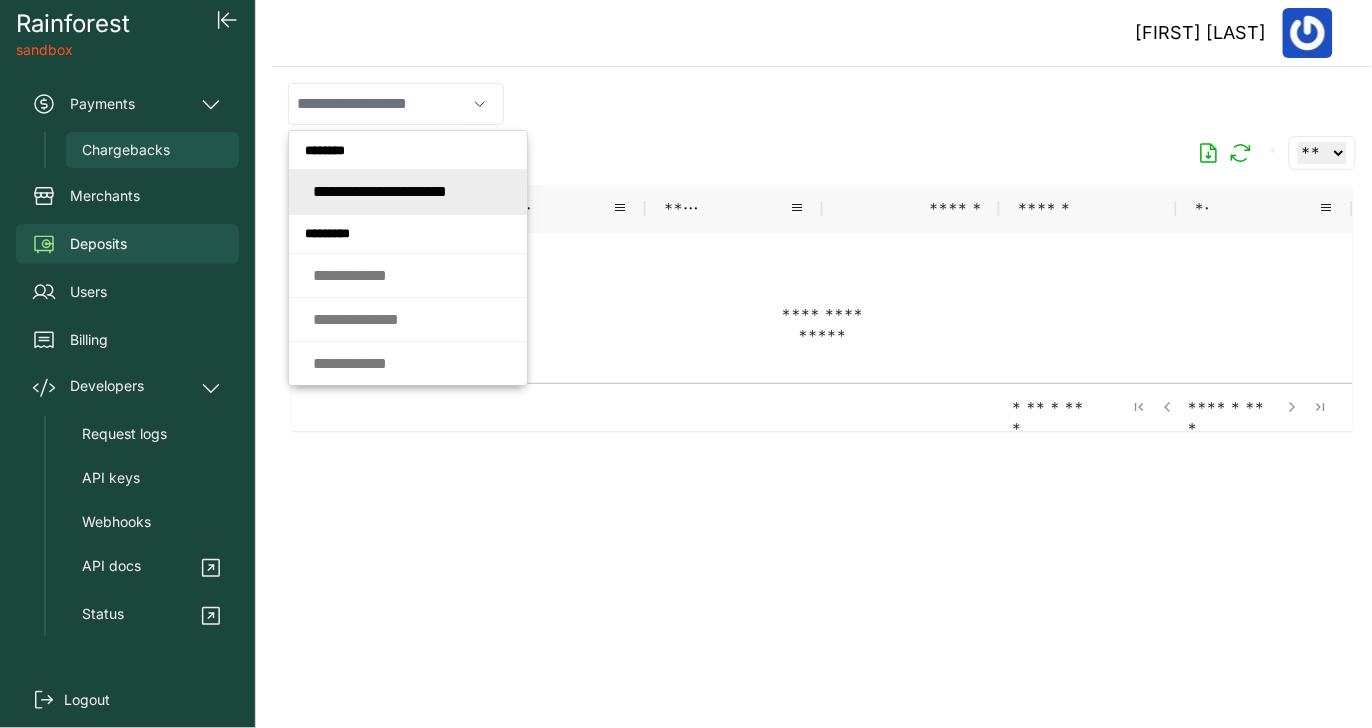 type on "**********" 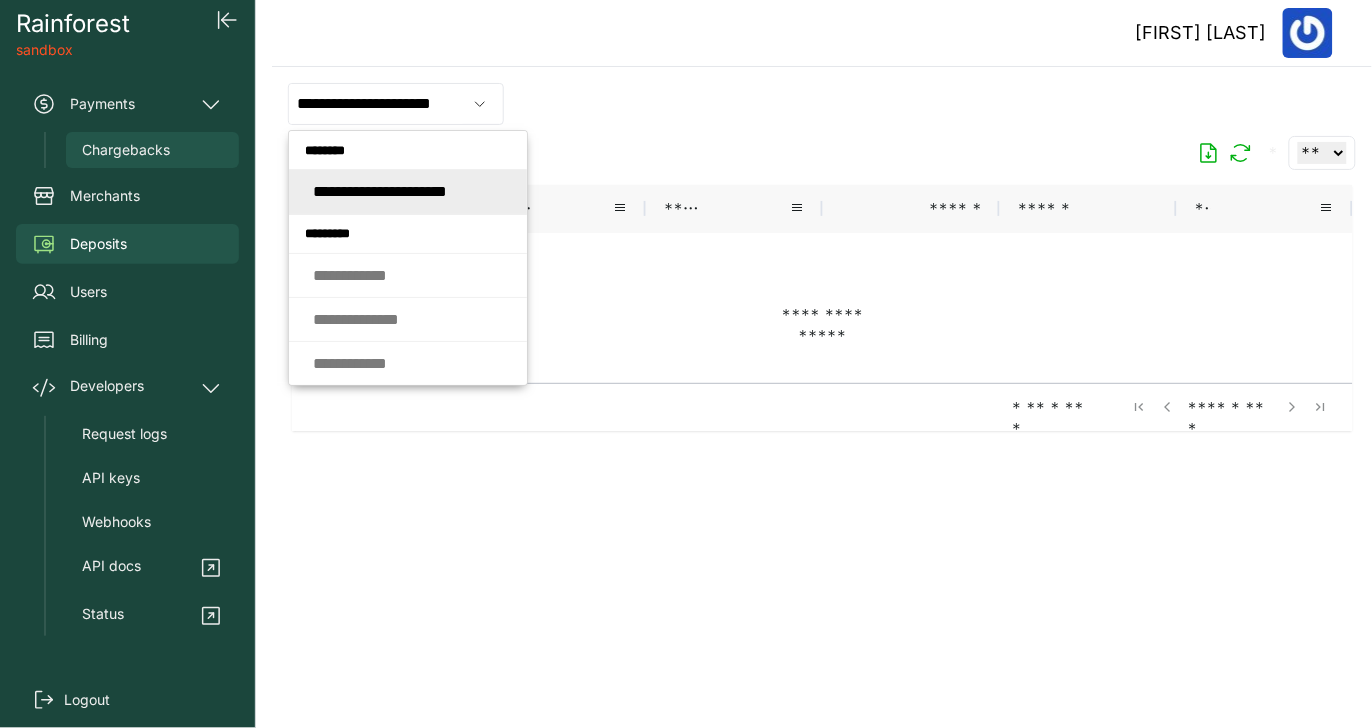 click on "Chargebacks" at bounding box center [126, 150] 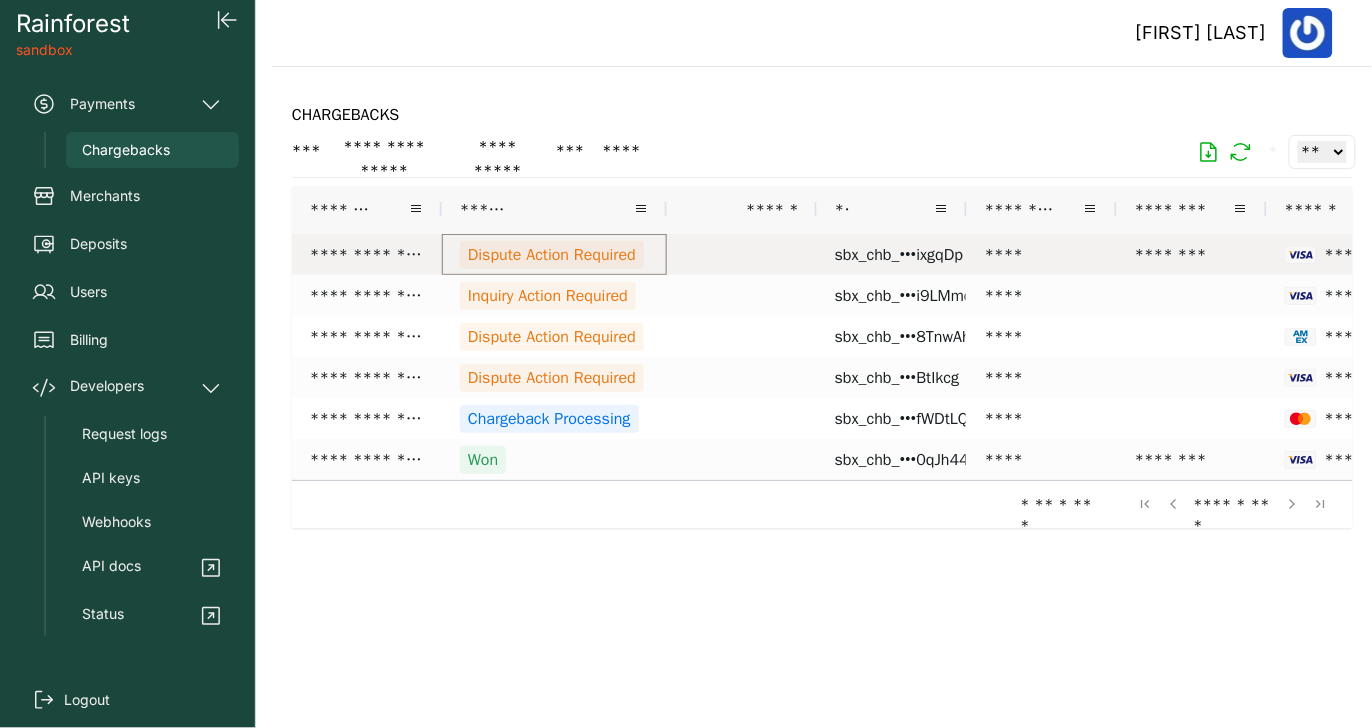 click on "Dispute Action Required" at bounding box center [552, 255] 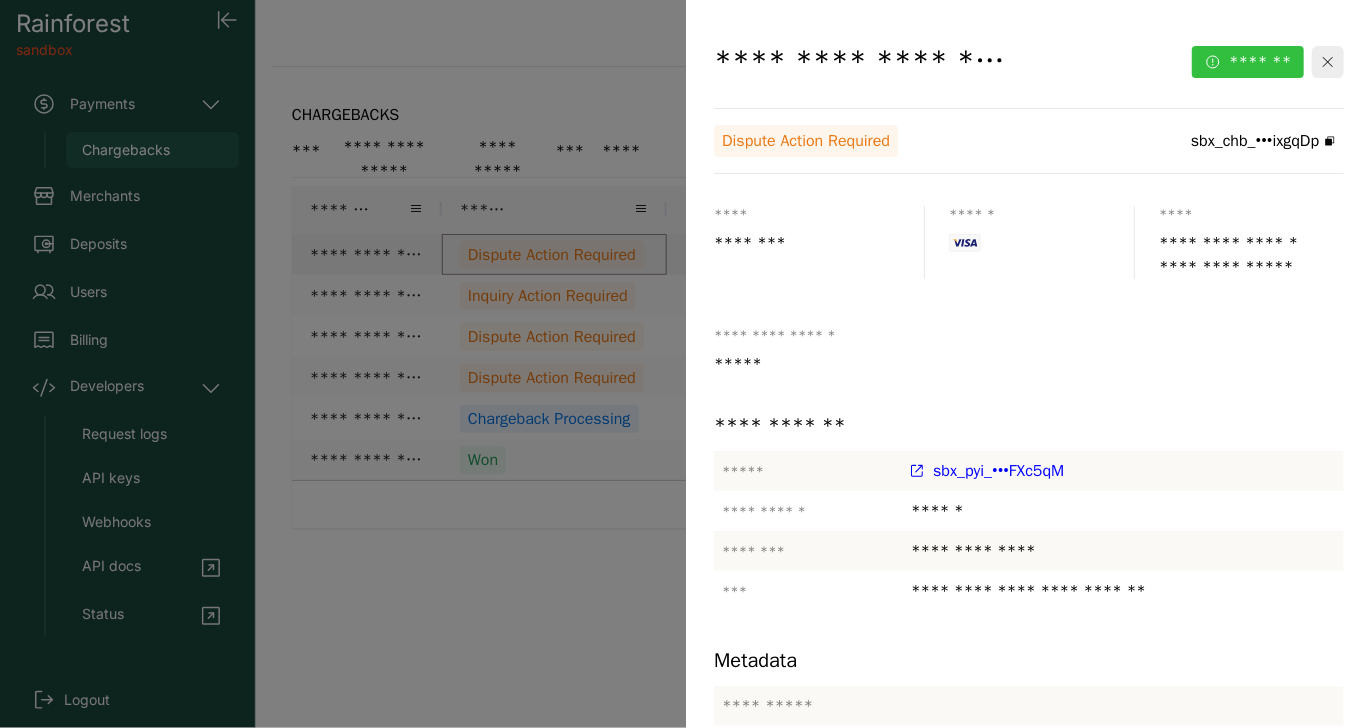 click 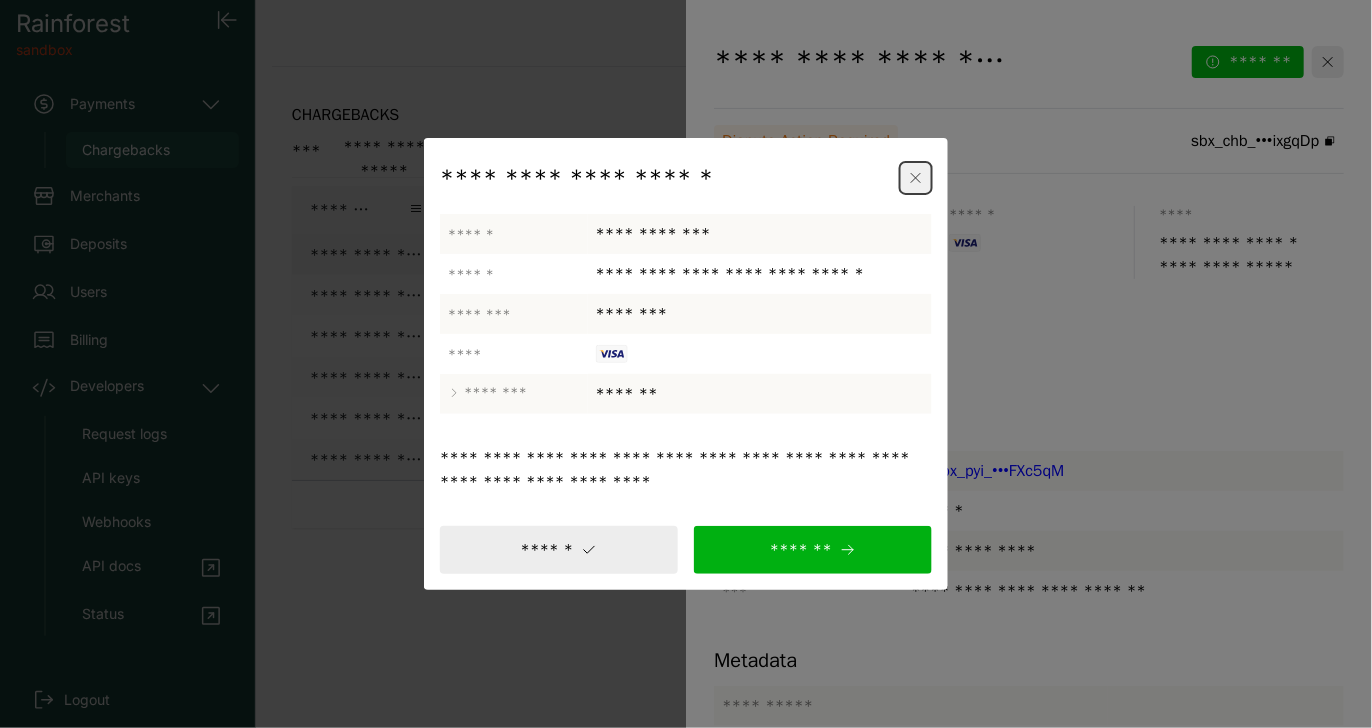 click 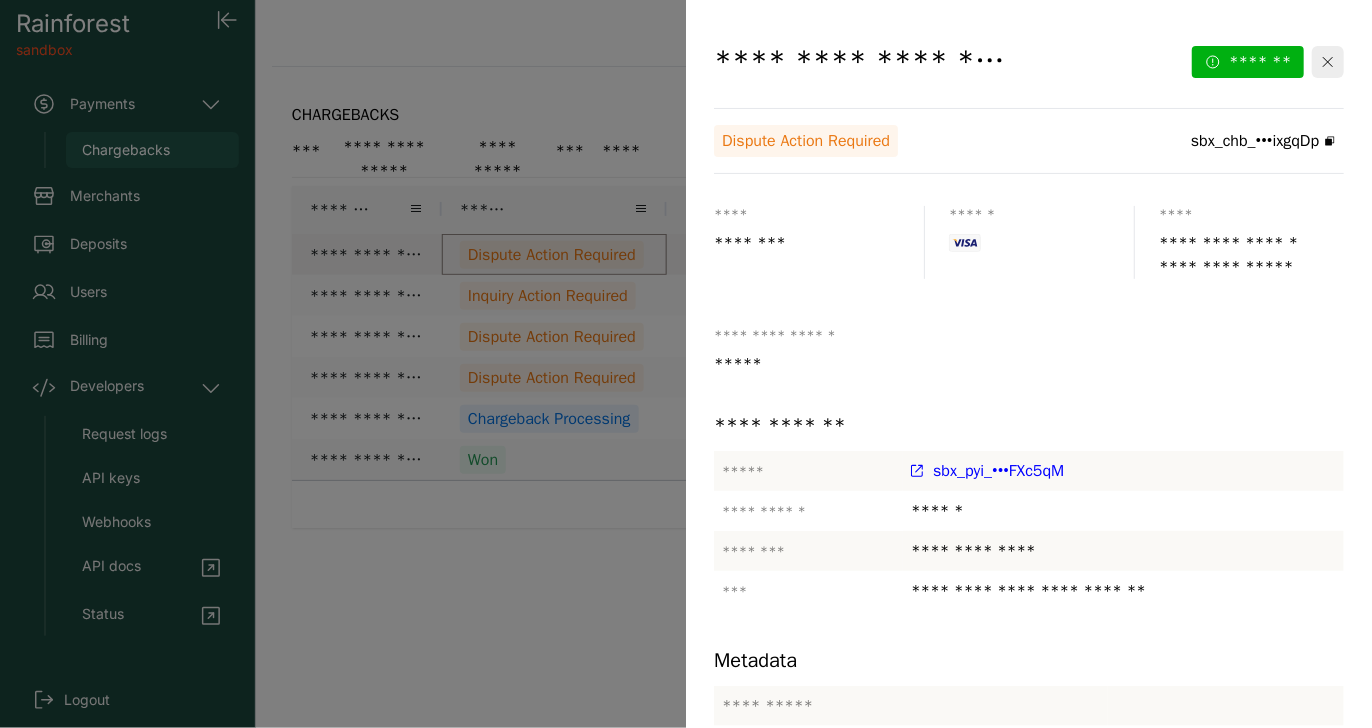 type 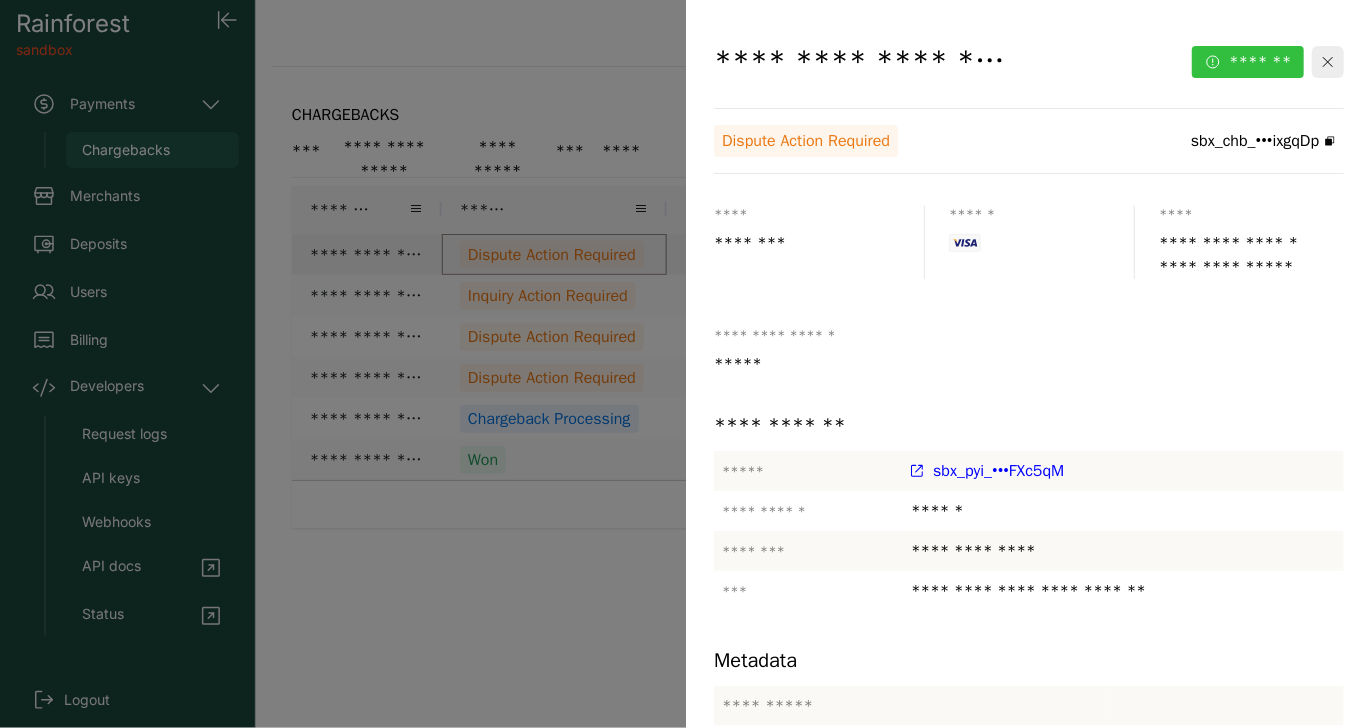 click on "*******" 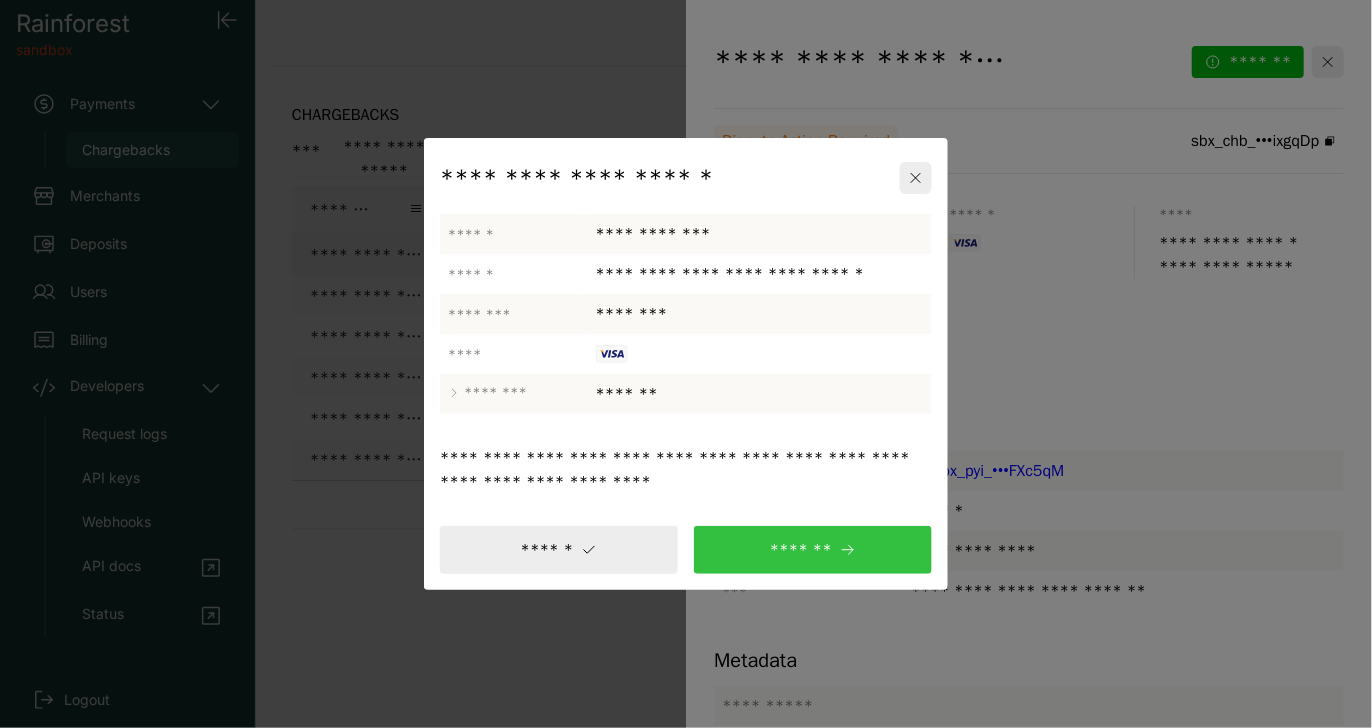 click on "*******" at bounding box center (813, 550) 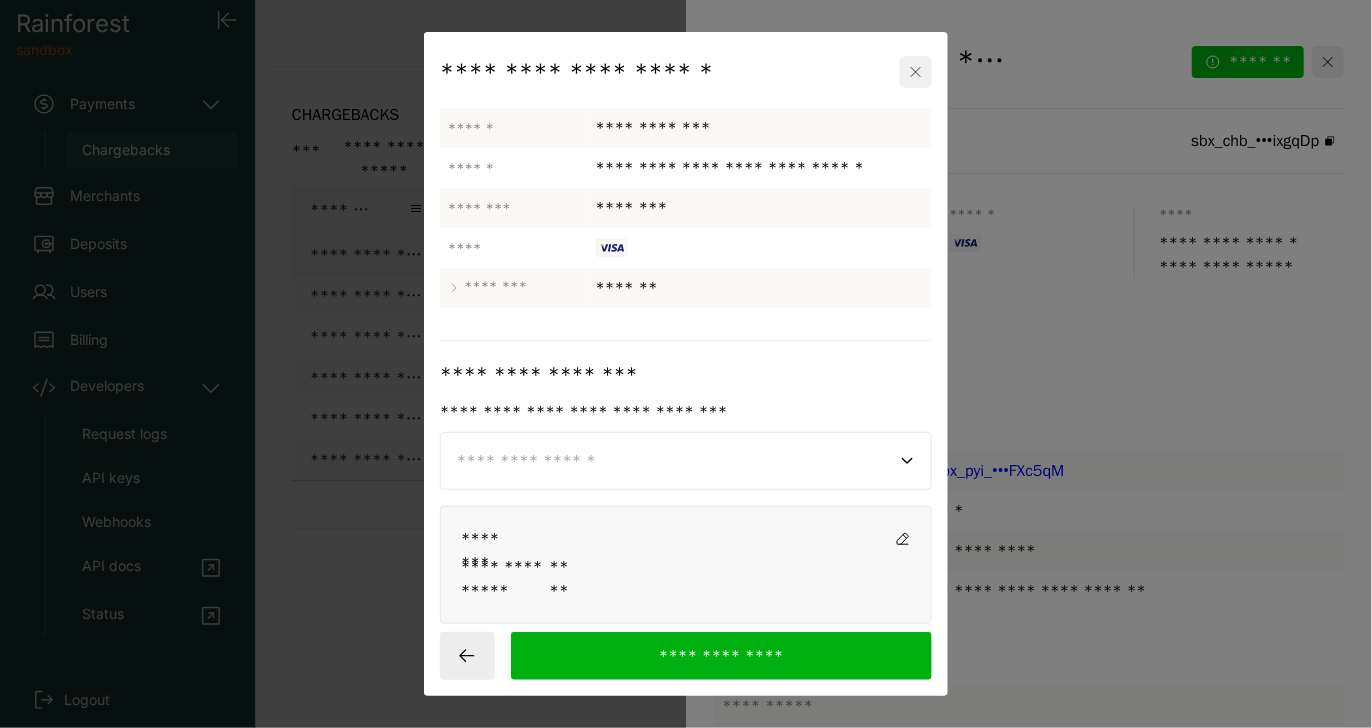 click 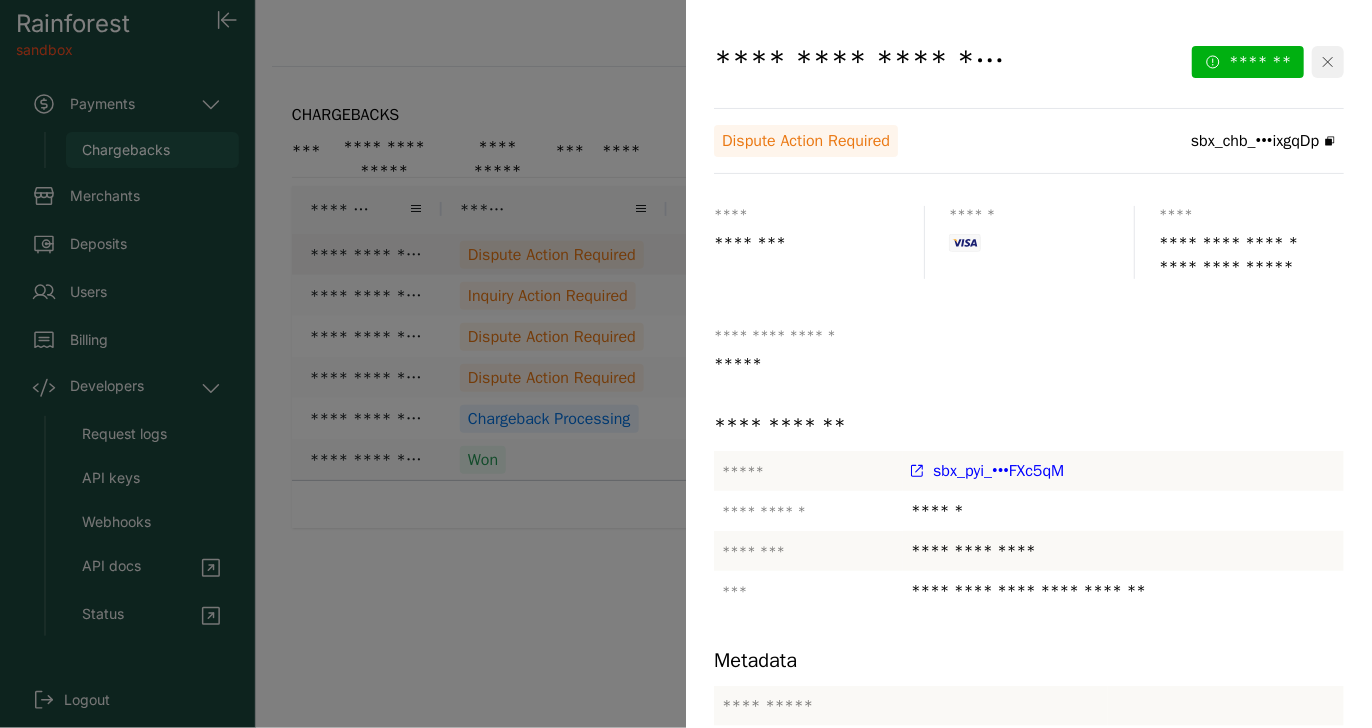 click 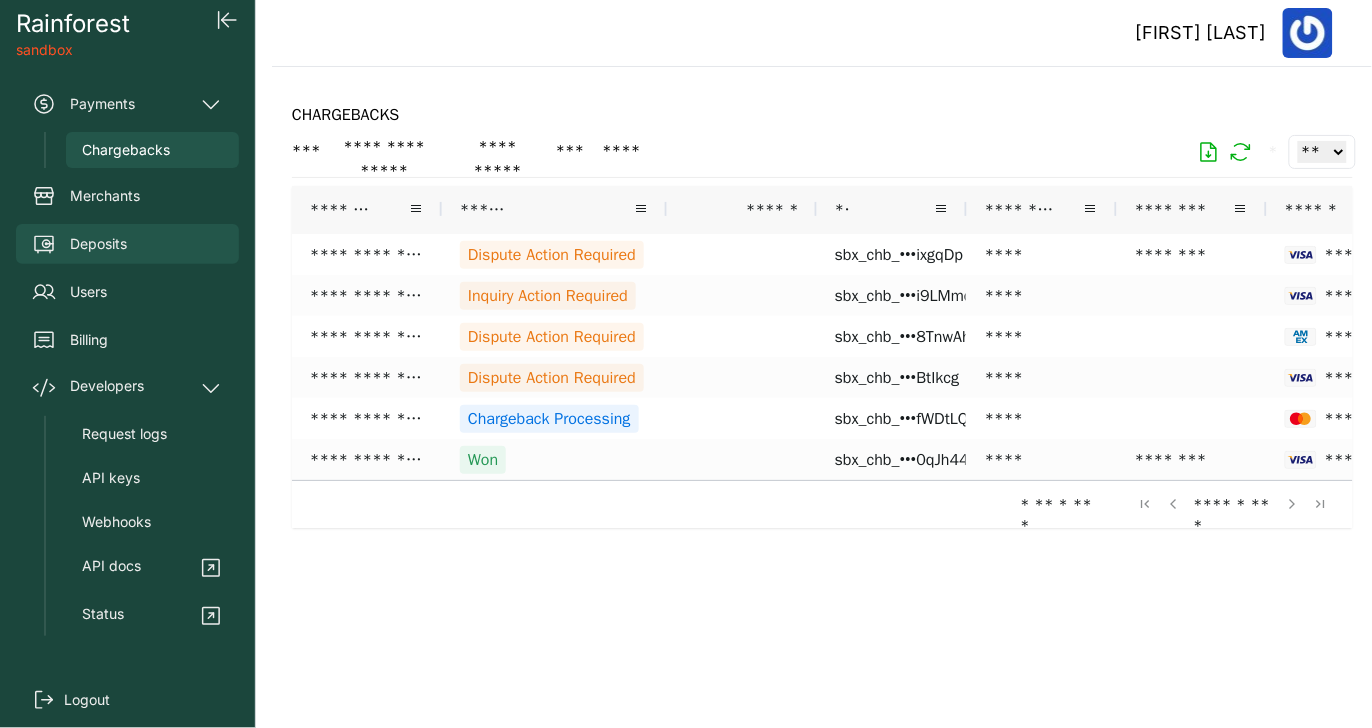 click on "Deposits" at bounding box center [98, 244] 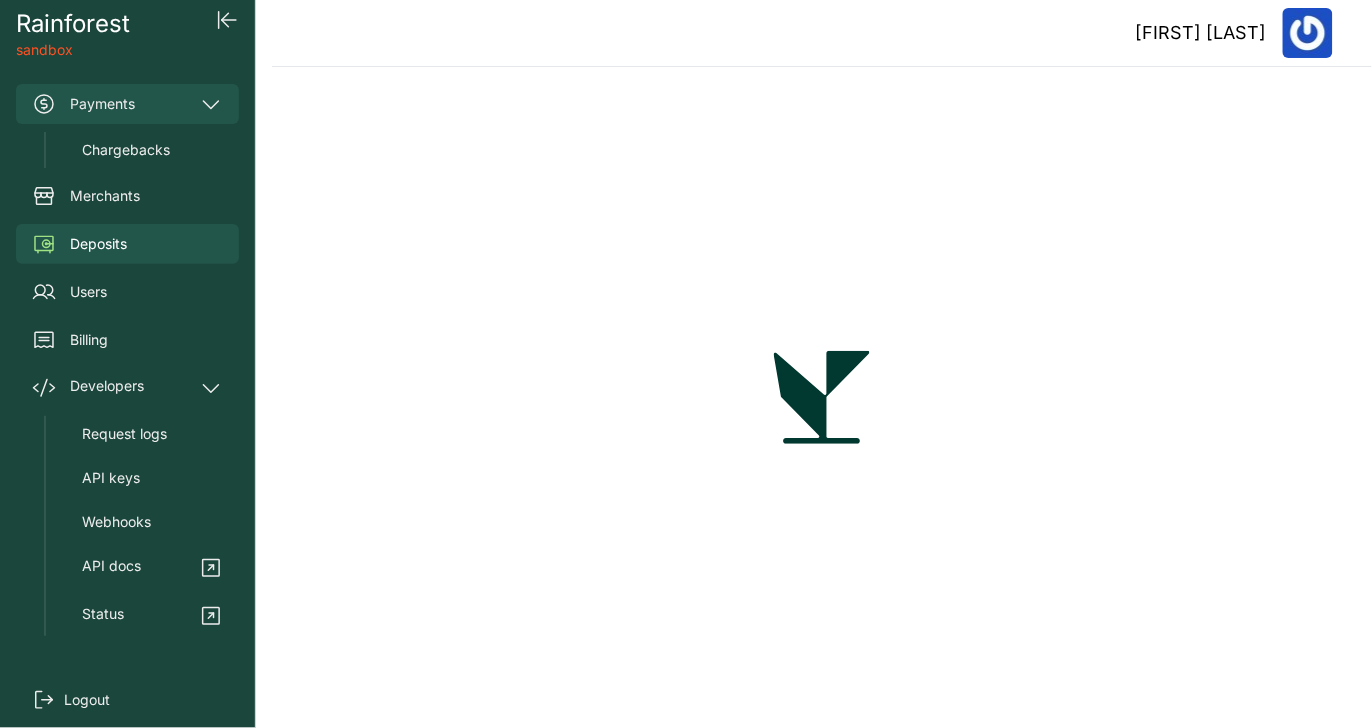 click on "Payments" at bounding box center (127, 104) 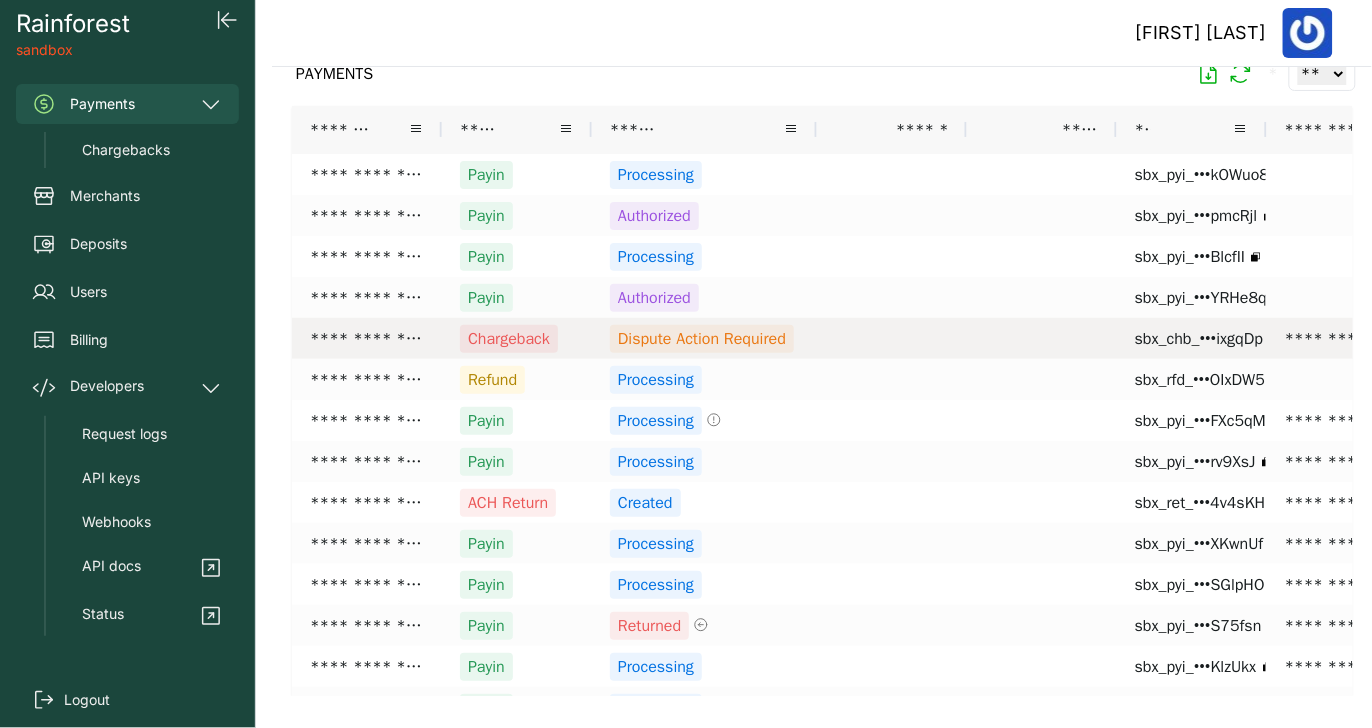 scroll, scrollTop: 0, scrollLeft: 0, axis: both 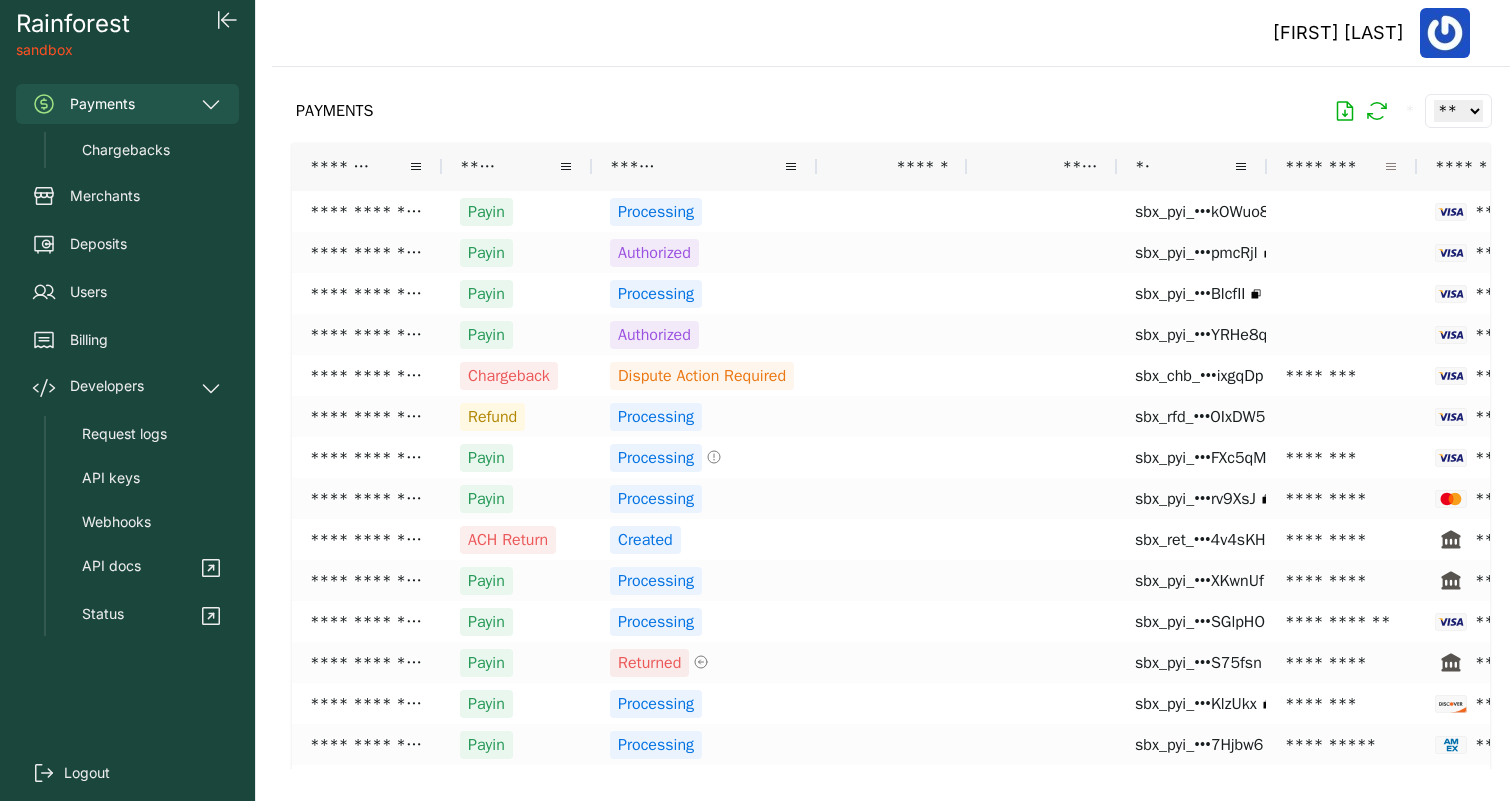 drag, startPoint x: 1240, startPoint y: 162, endPoint x: 1395, endPoint y: 168, distance: 155.11609 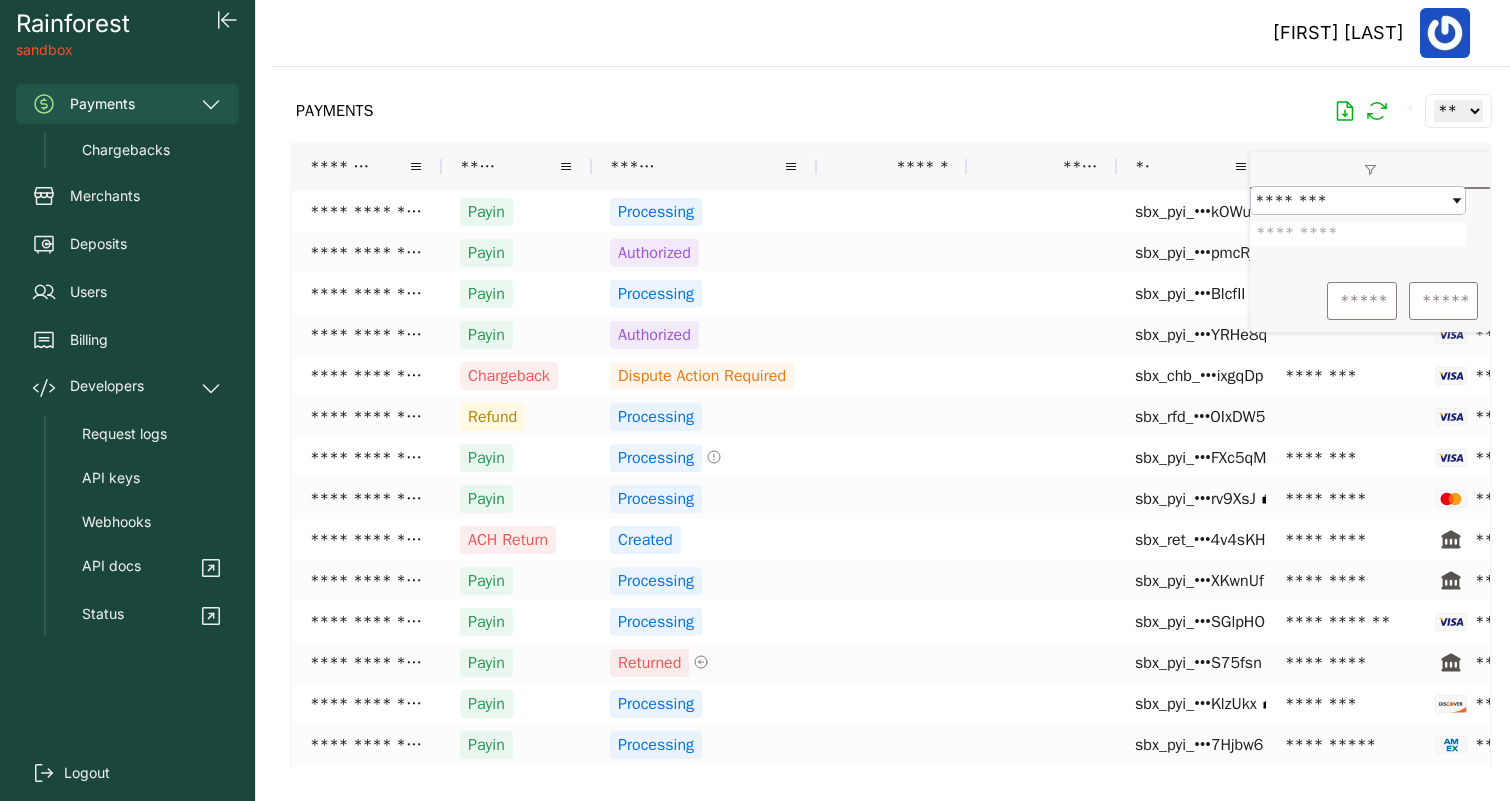 click at bounding box center (1370, 171) 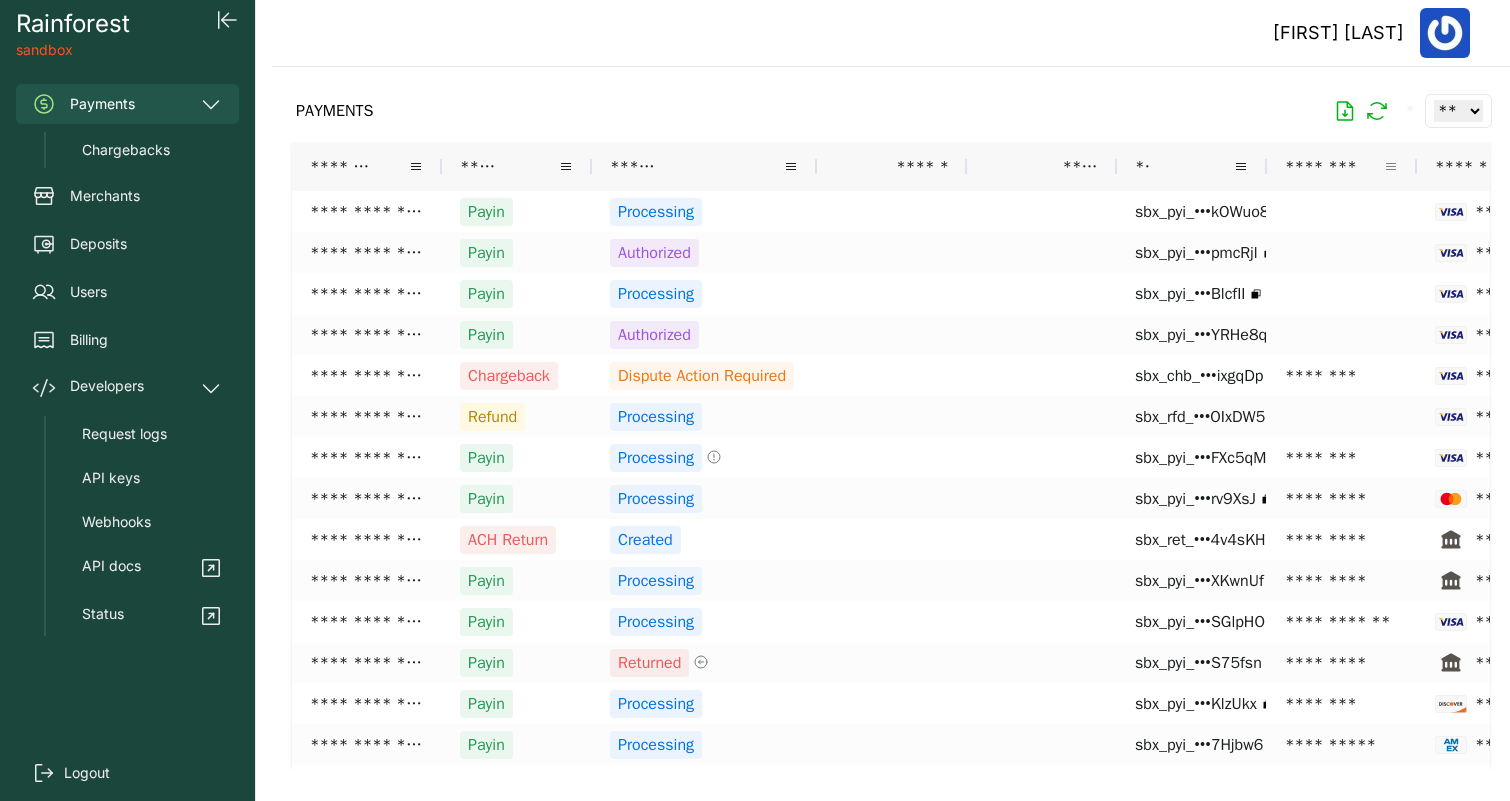 click at bounding box center (1391, 167) 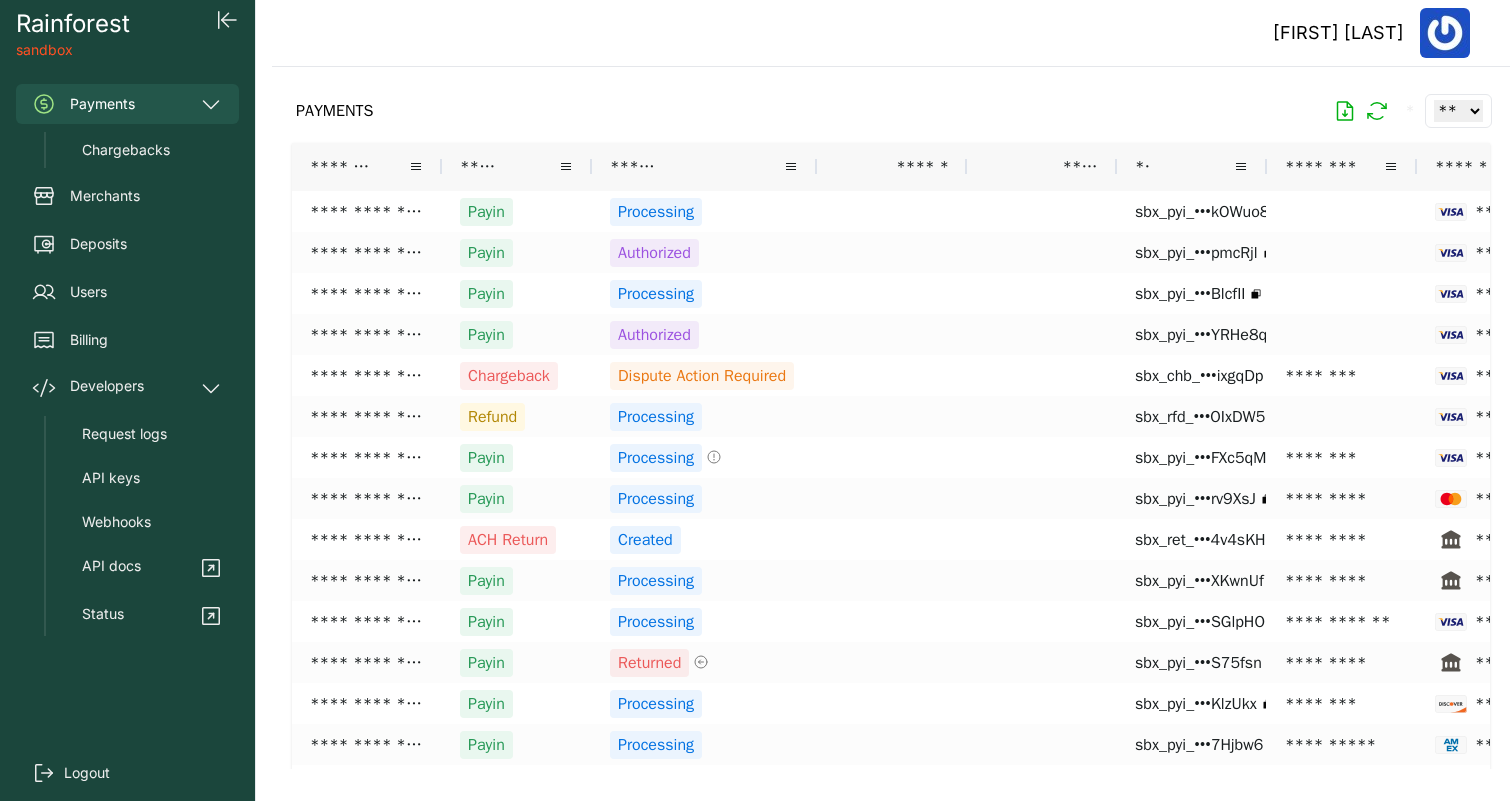 click on "PAYMENTS * ** ** ** ***" at bounding box center [891, 111] 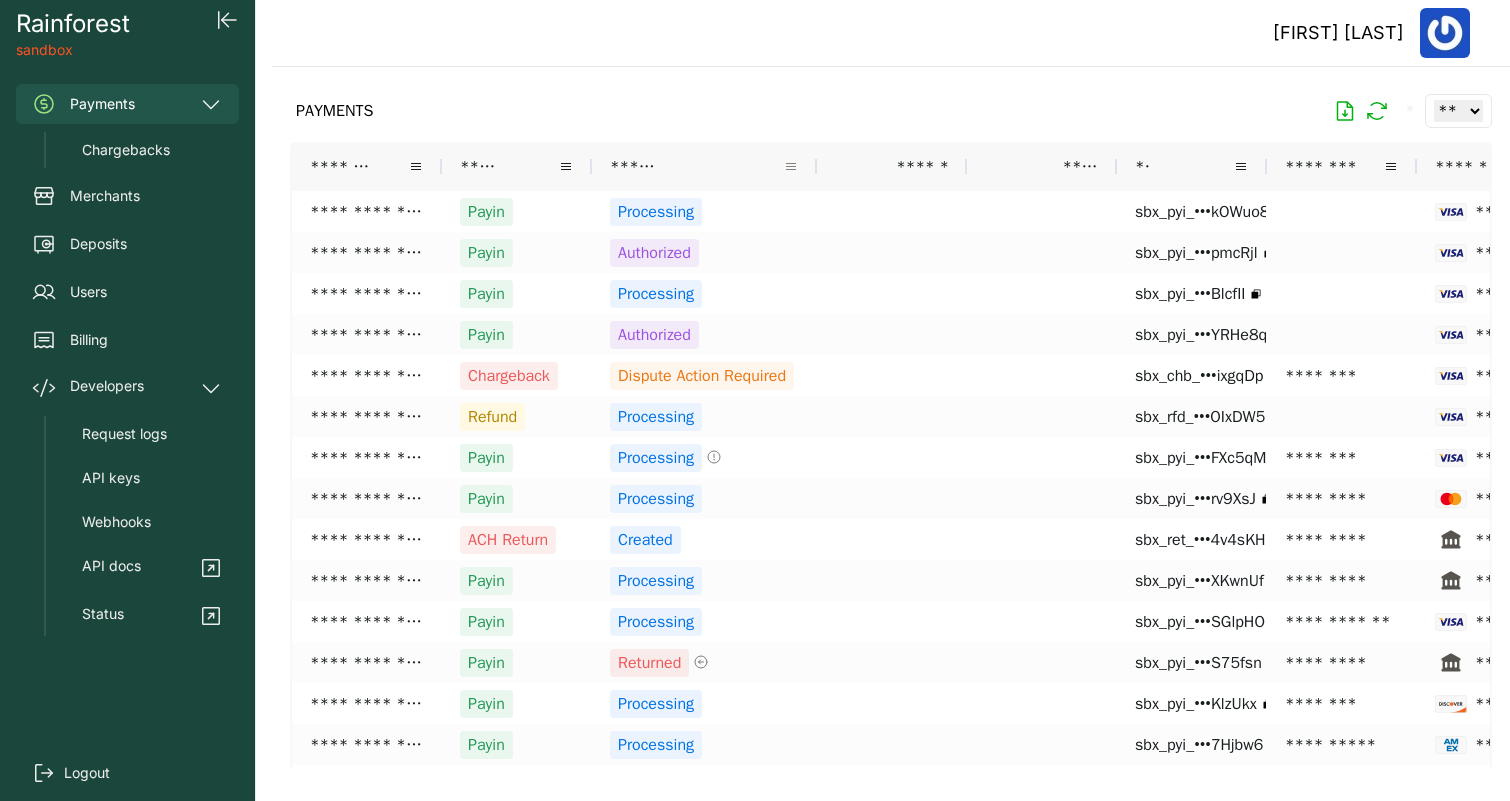 click at bounding box center [791, 167] 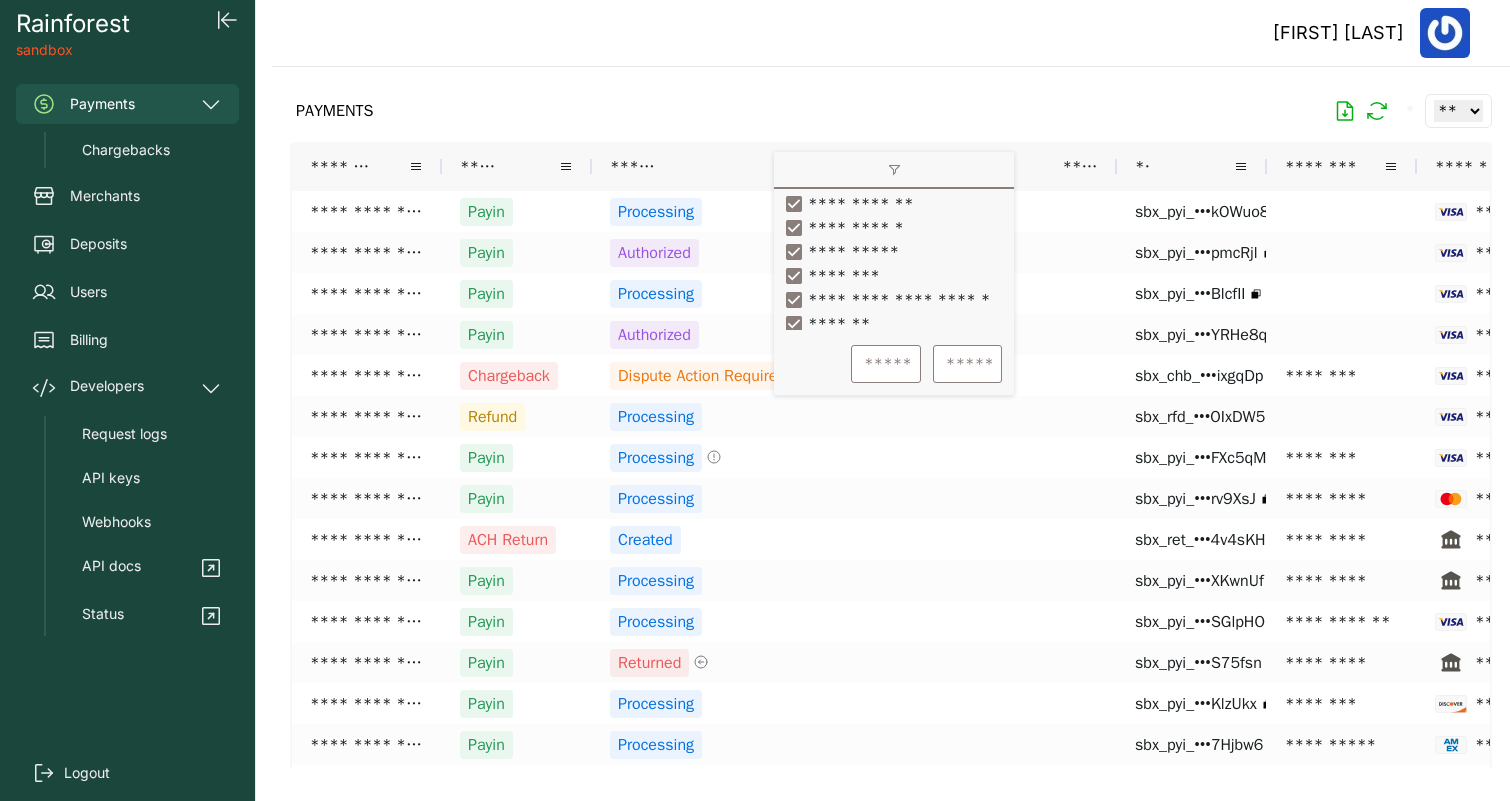 click at bounding box center [894, 171] 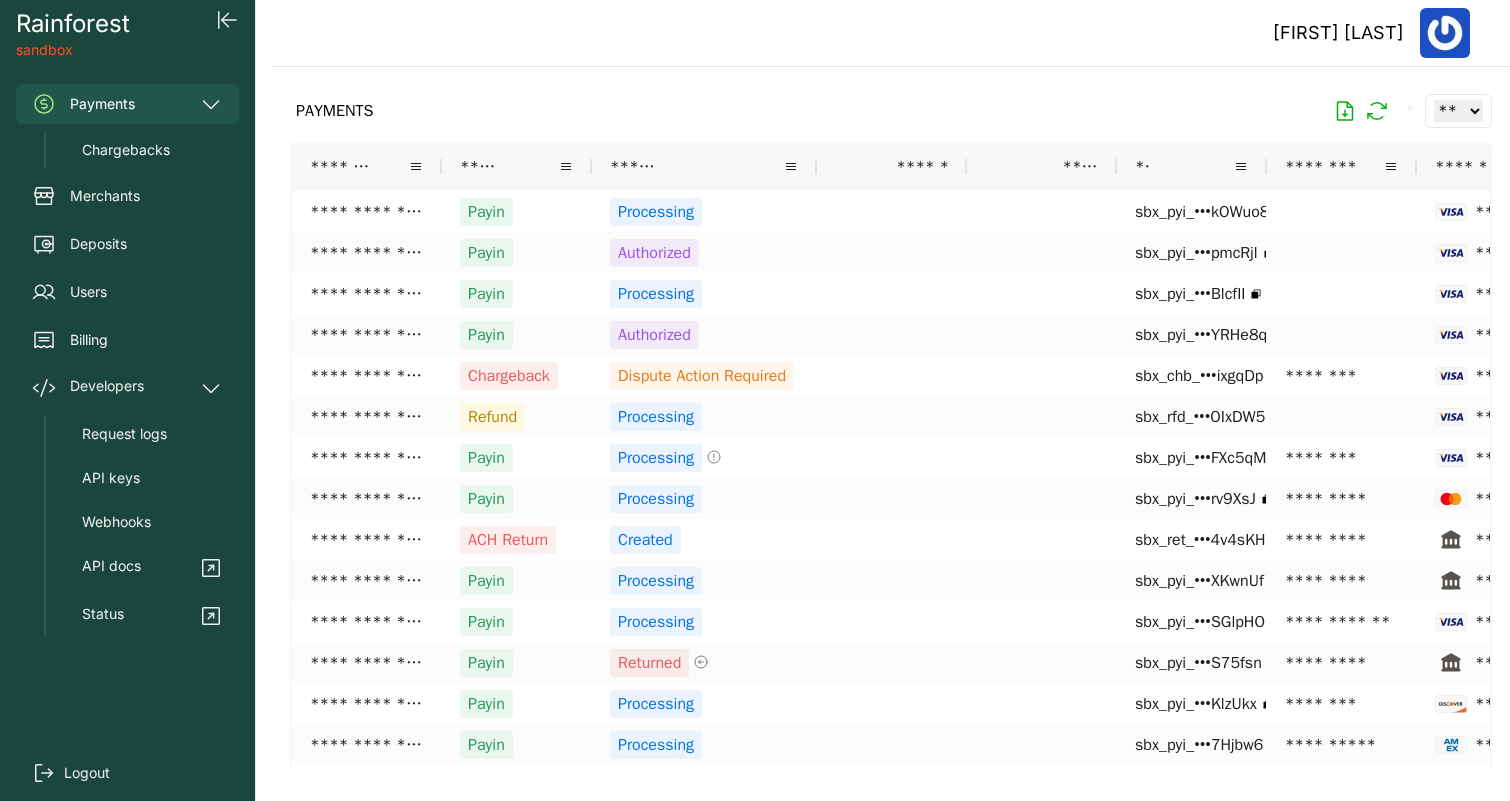drag, startPoint x: 1217, startPoint y: 161, endPoint x: 1355, endPoint y: 158, distance: 138.03261 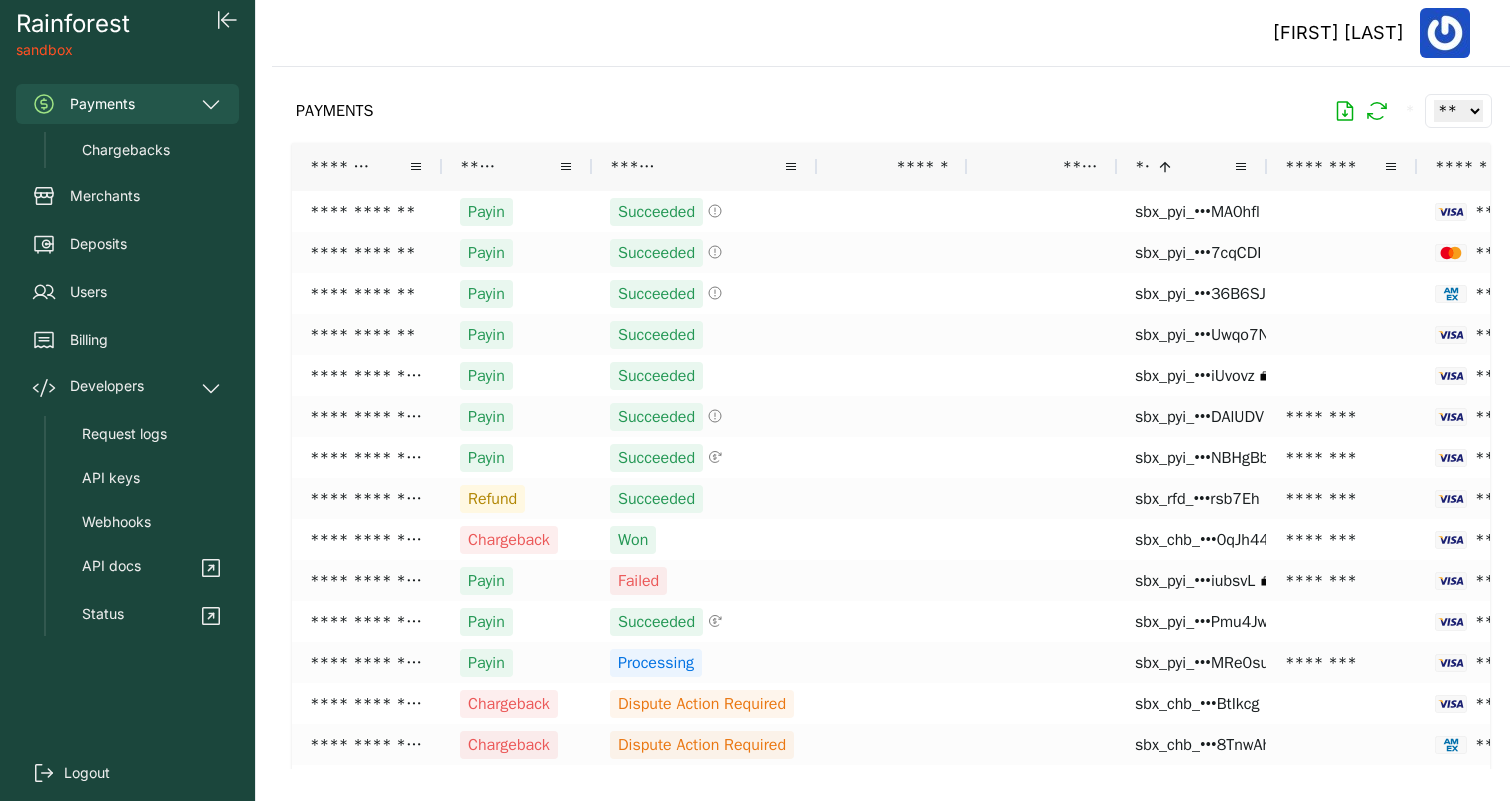 click on "**
*" at bounding box center (1184, 166) 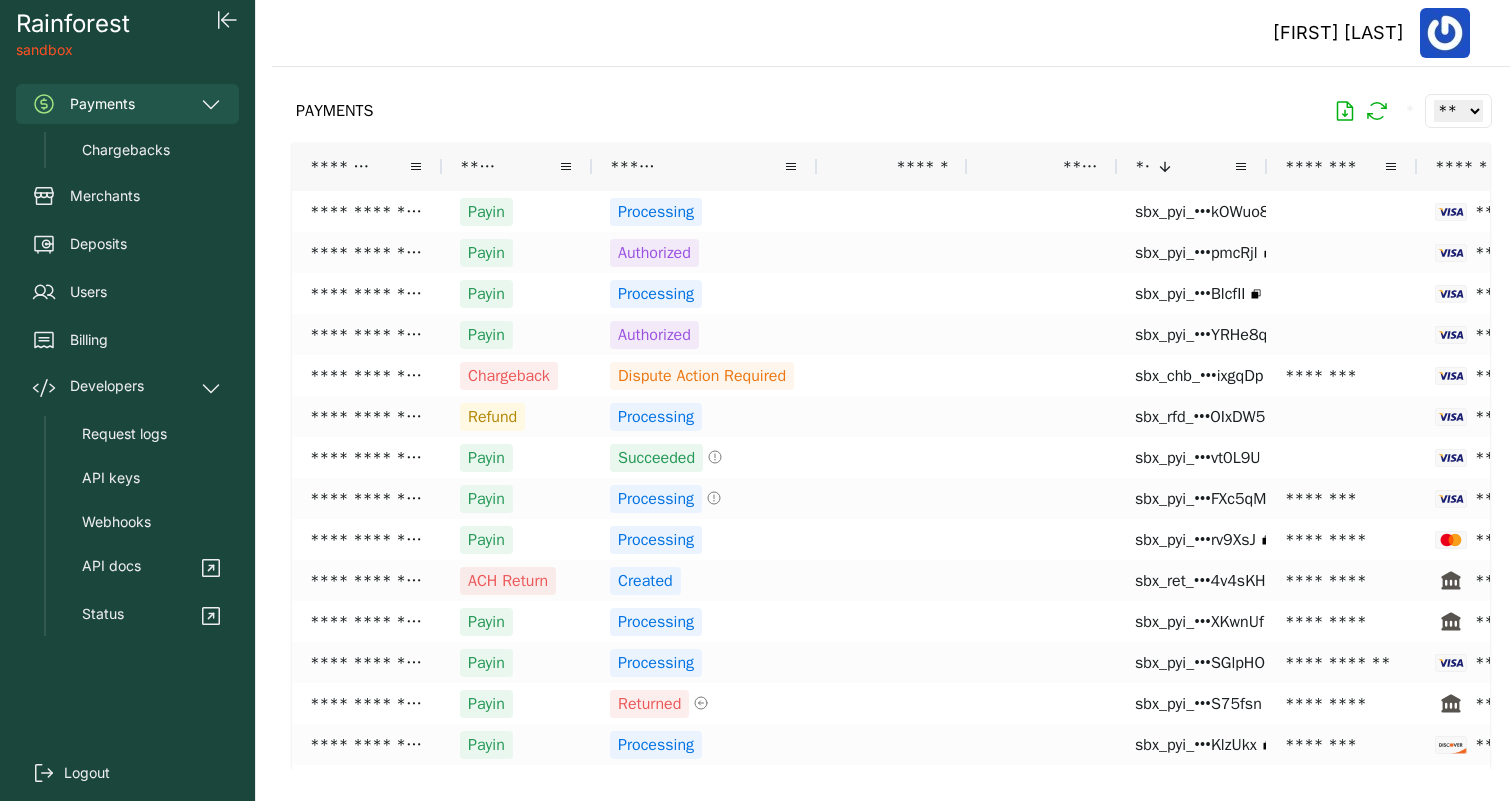 click on "*******" at bounding box center (341, 166) 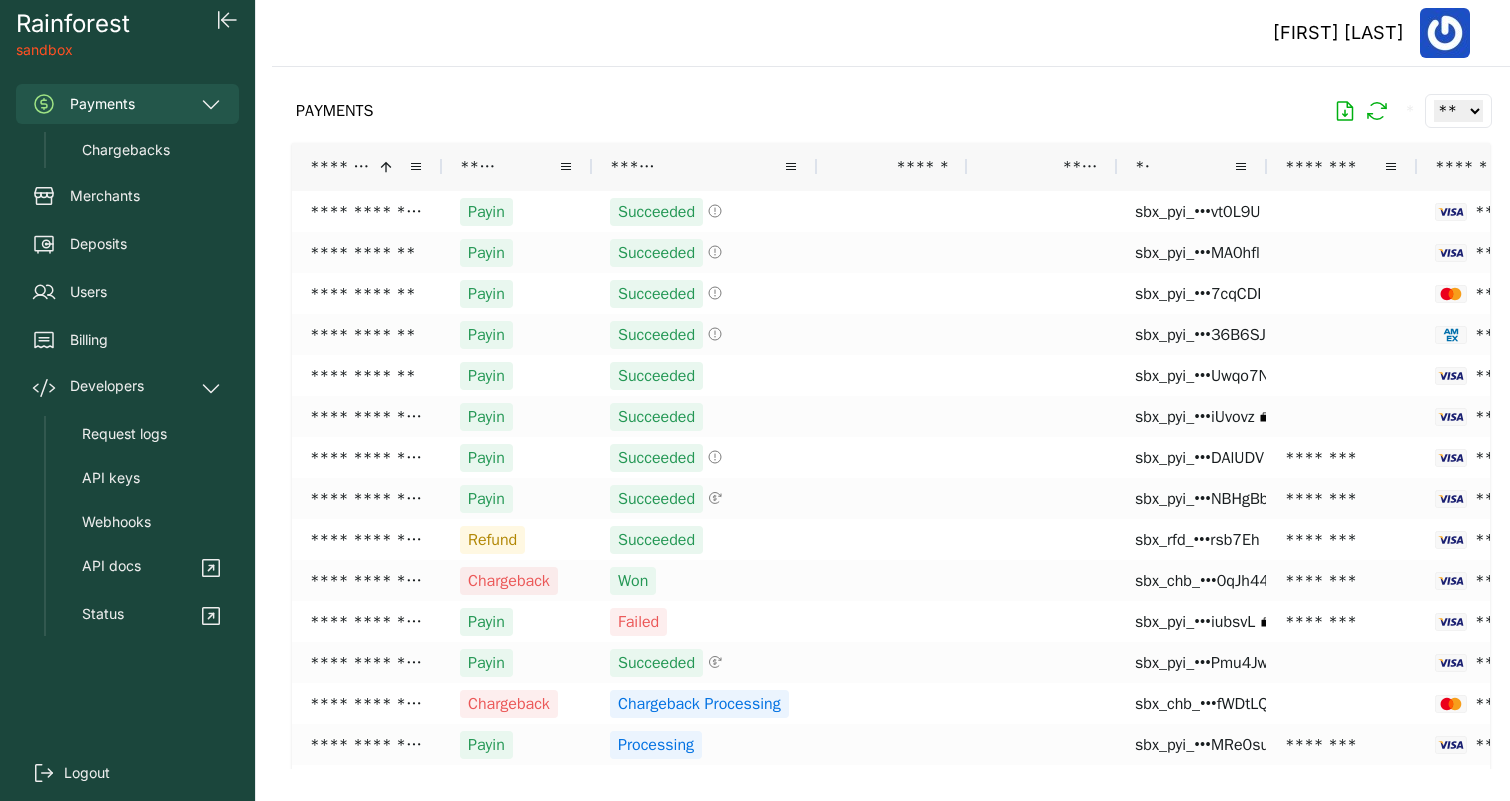 click on "*******" at bounding box center (341, 166) 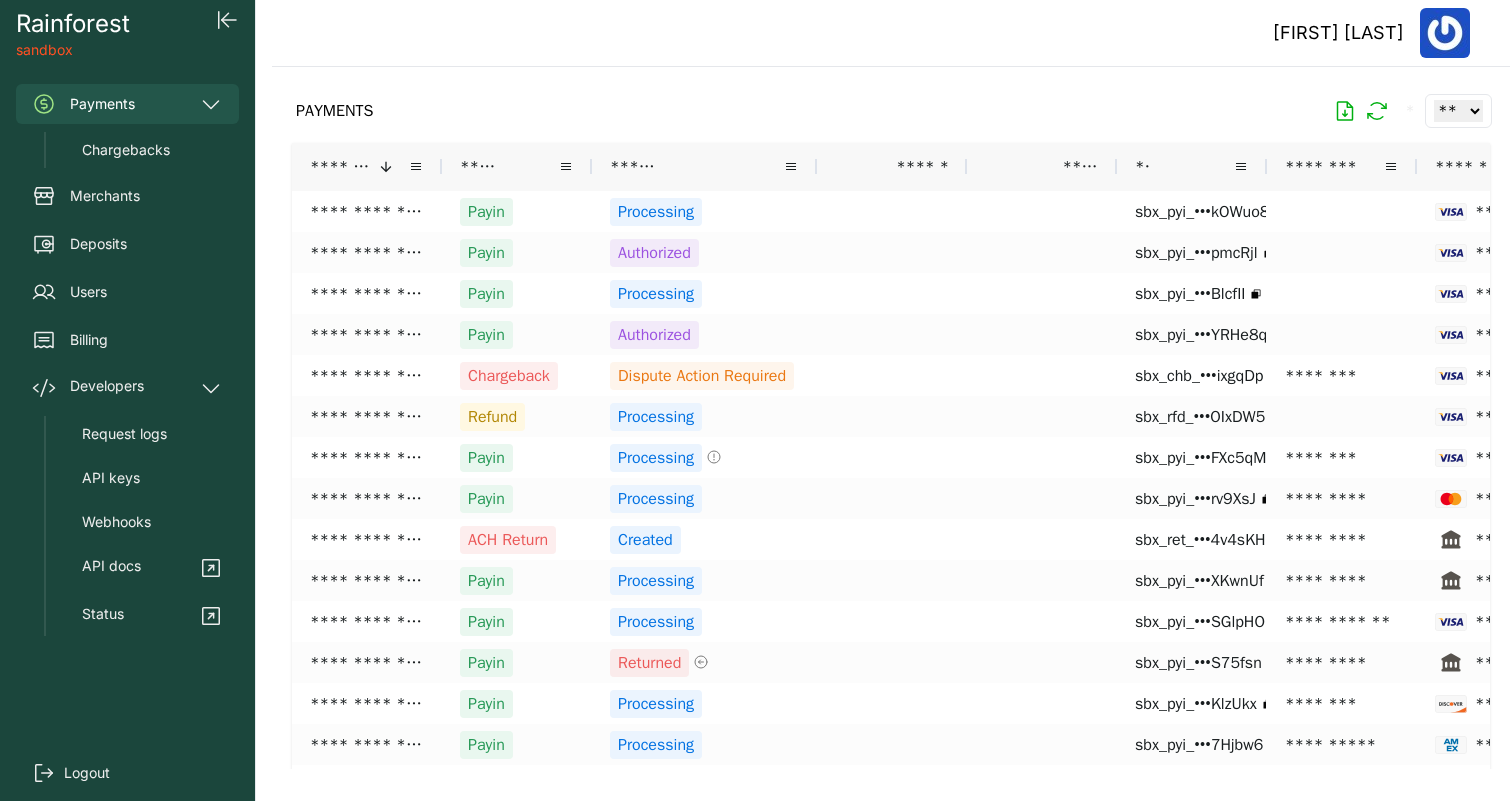 click at bounding box center [891, 418] 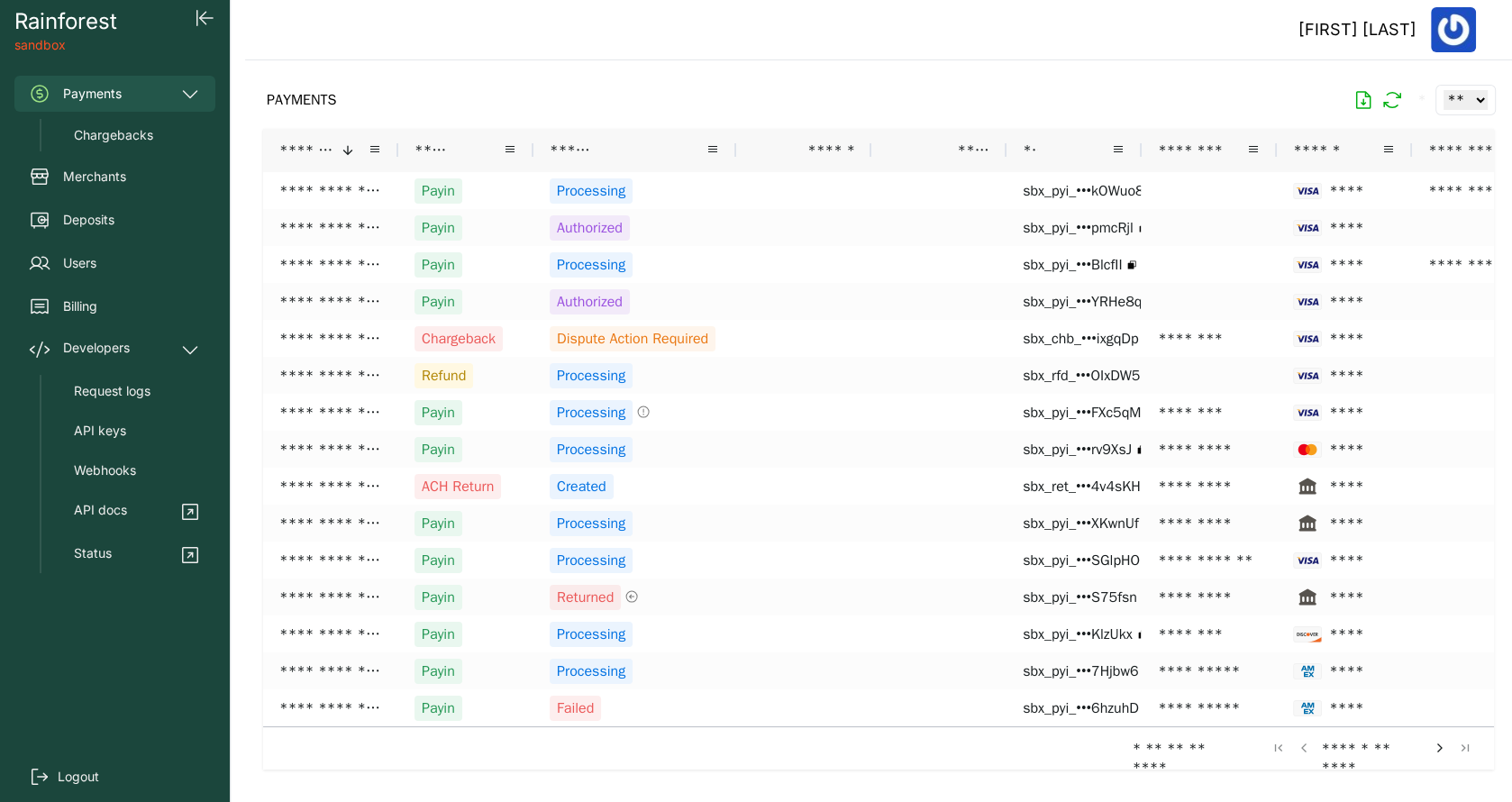 click at bounding box center [1277, 150] 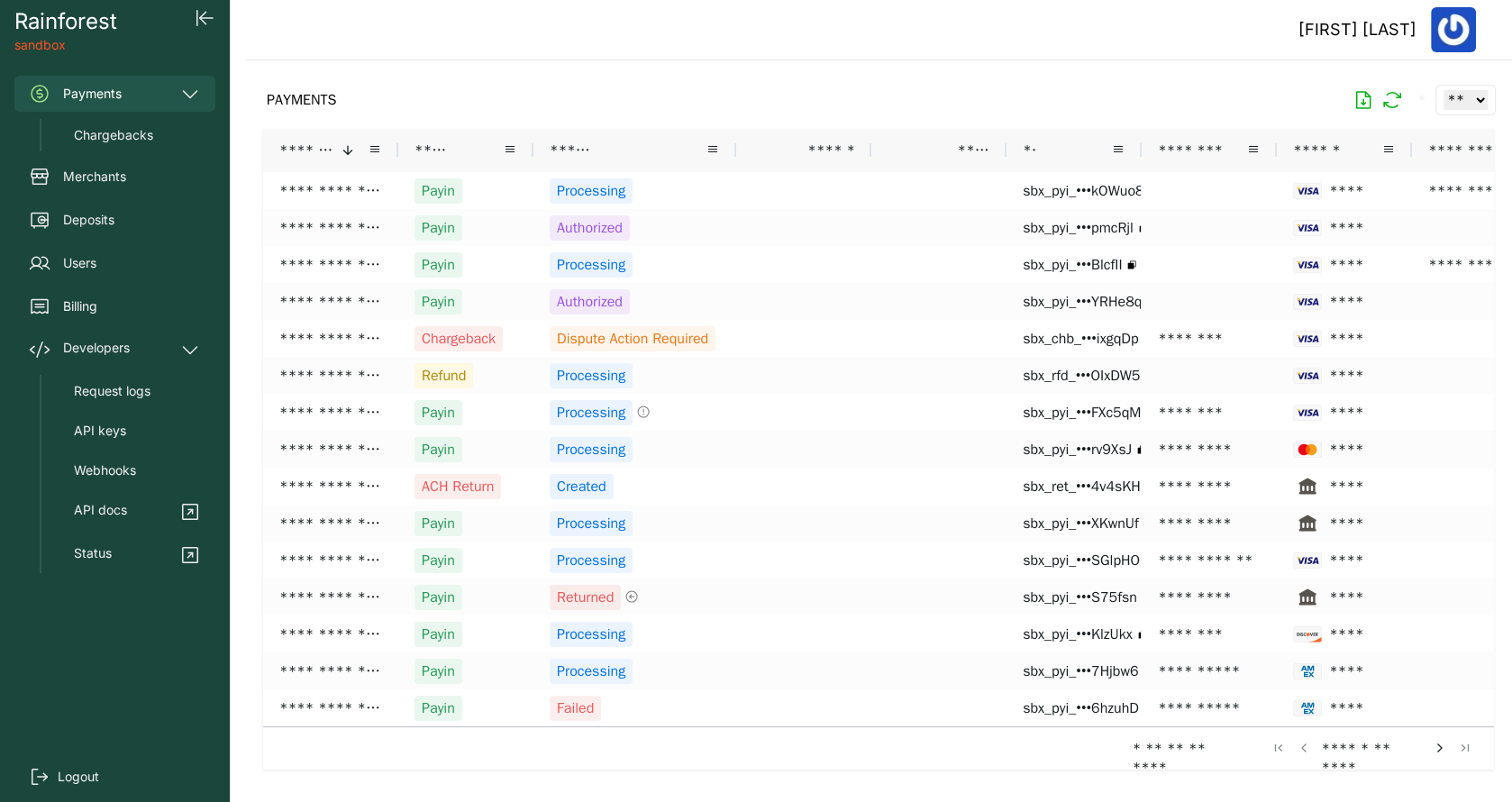 drag, startPoint x: 1274, startPoint y: 149, endPoint x: 1241, endPoint y: 152, distance: 33.136083 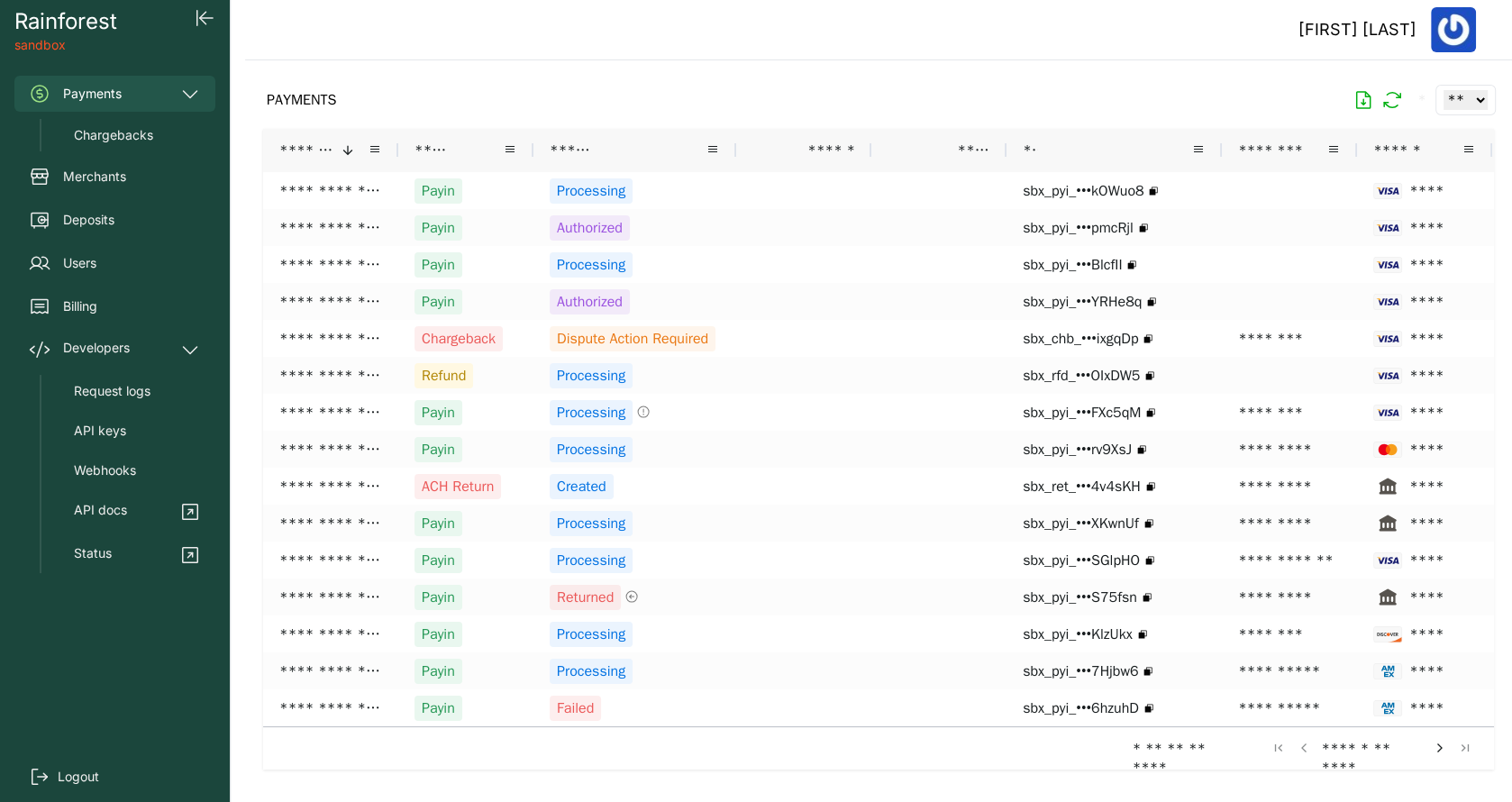 drag, startPoint x: 1141, startPoint y: 146, endPoint x: 1221, endPoint y: 143, distance: 80.05623 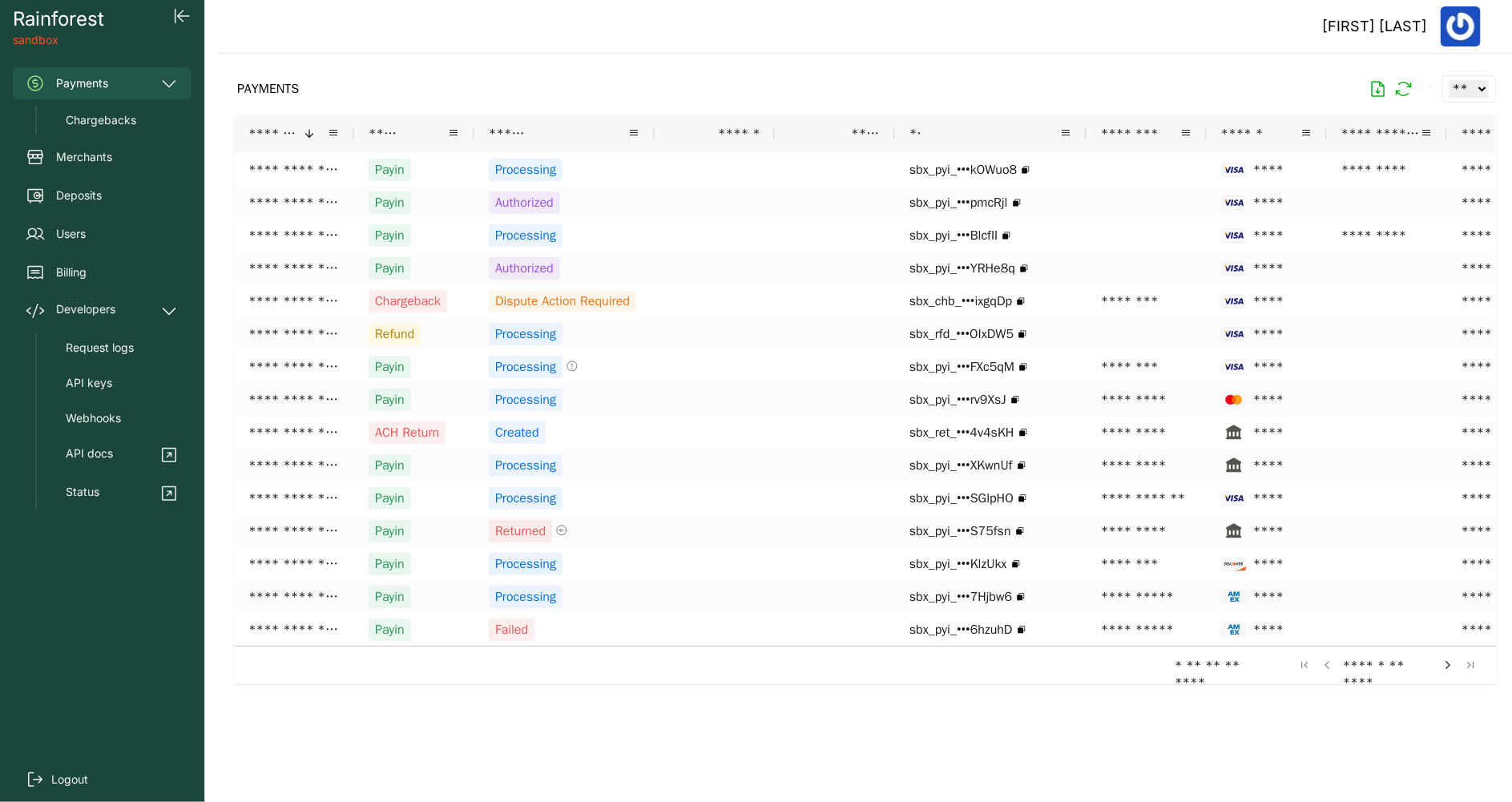 click on "**********" at bounding box center [1381, 133] 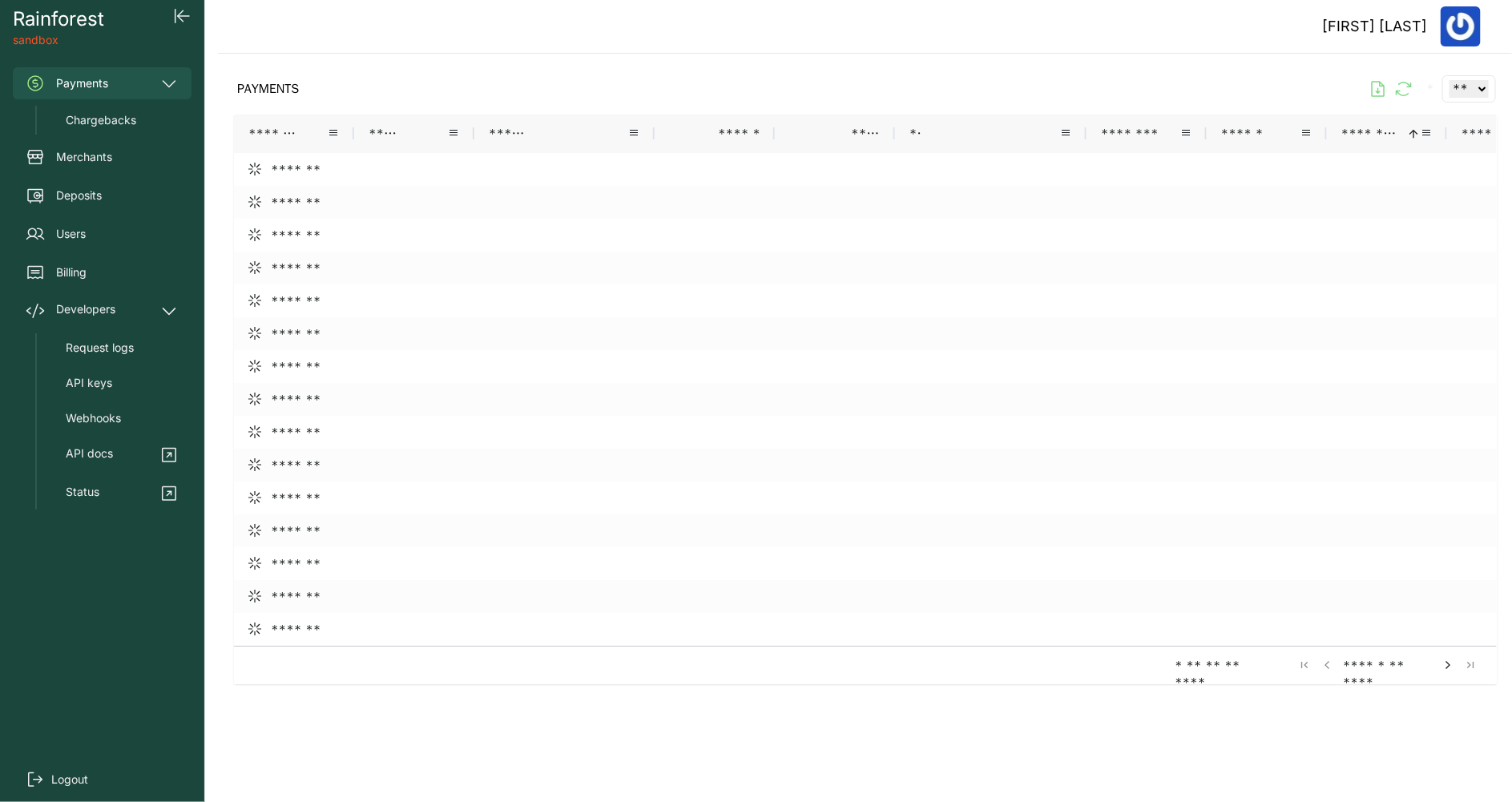click on "**********" at bounding box center [1372, 133] 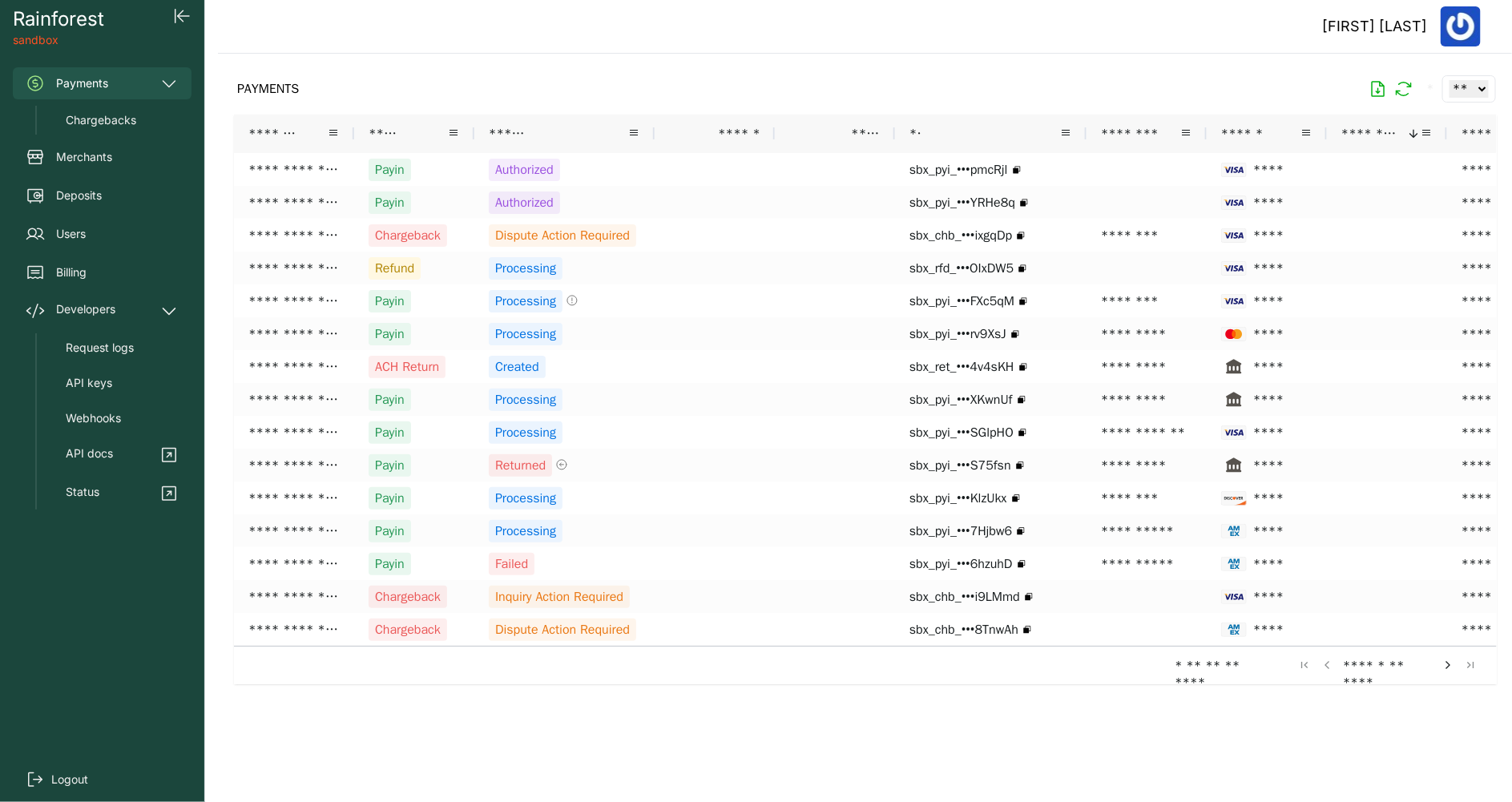 click on "**********" at bounding box center [1510, 133] 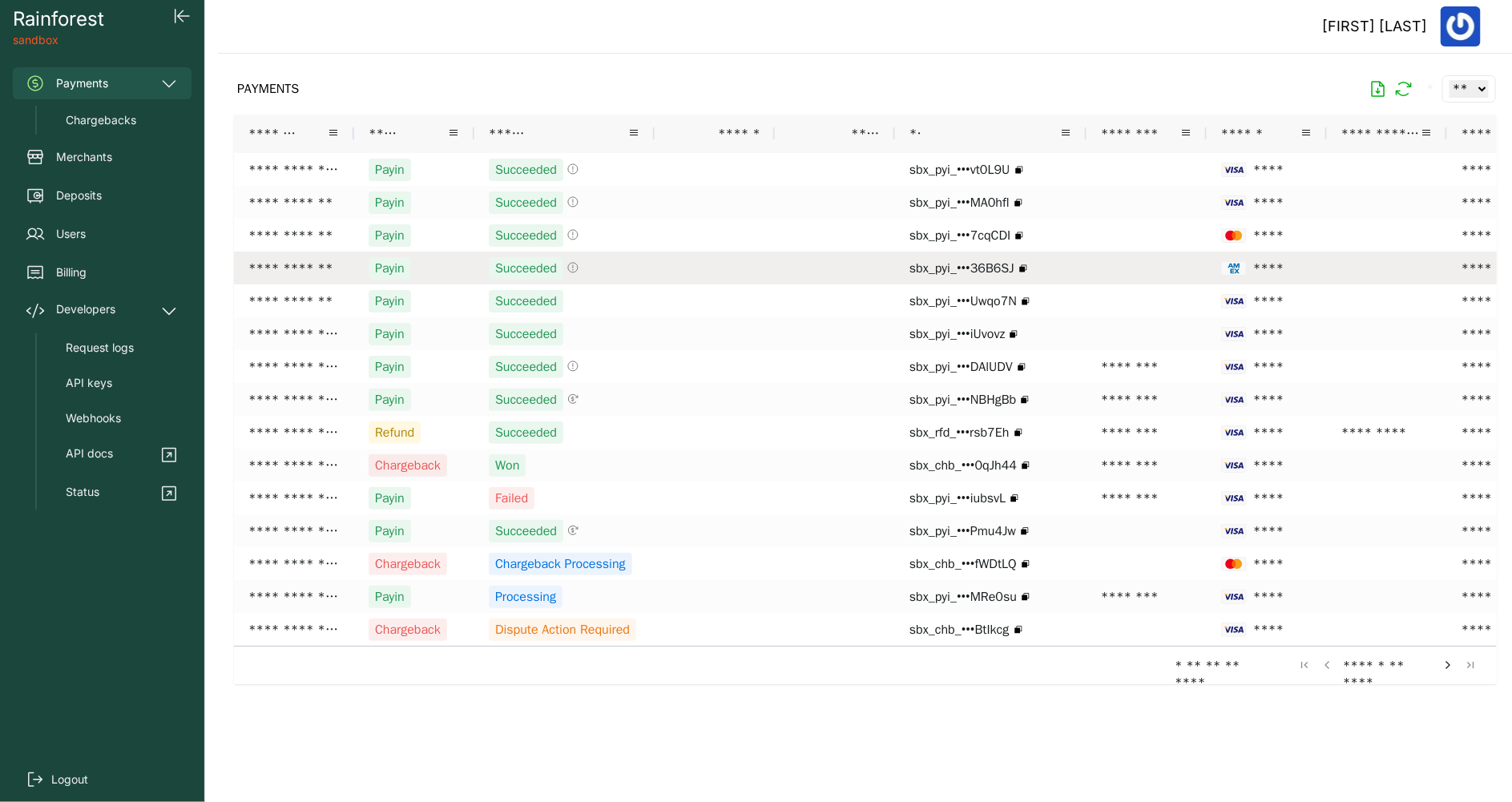 scroll, scrollTop: 0, scrollLeft: 86, axis: horizontal 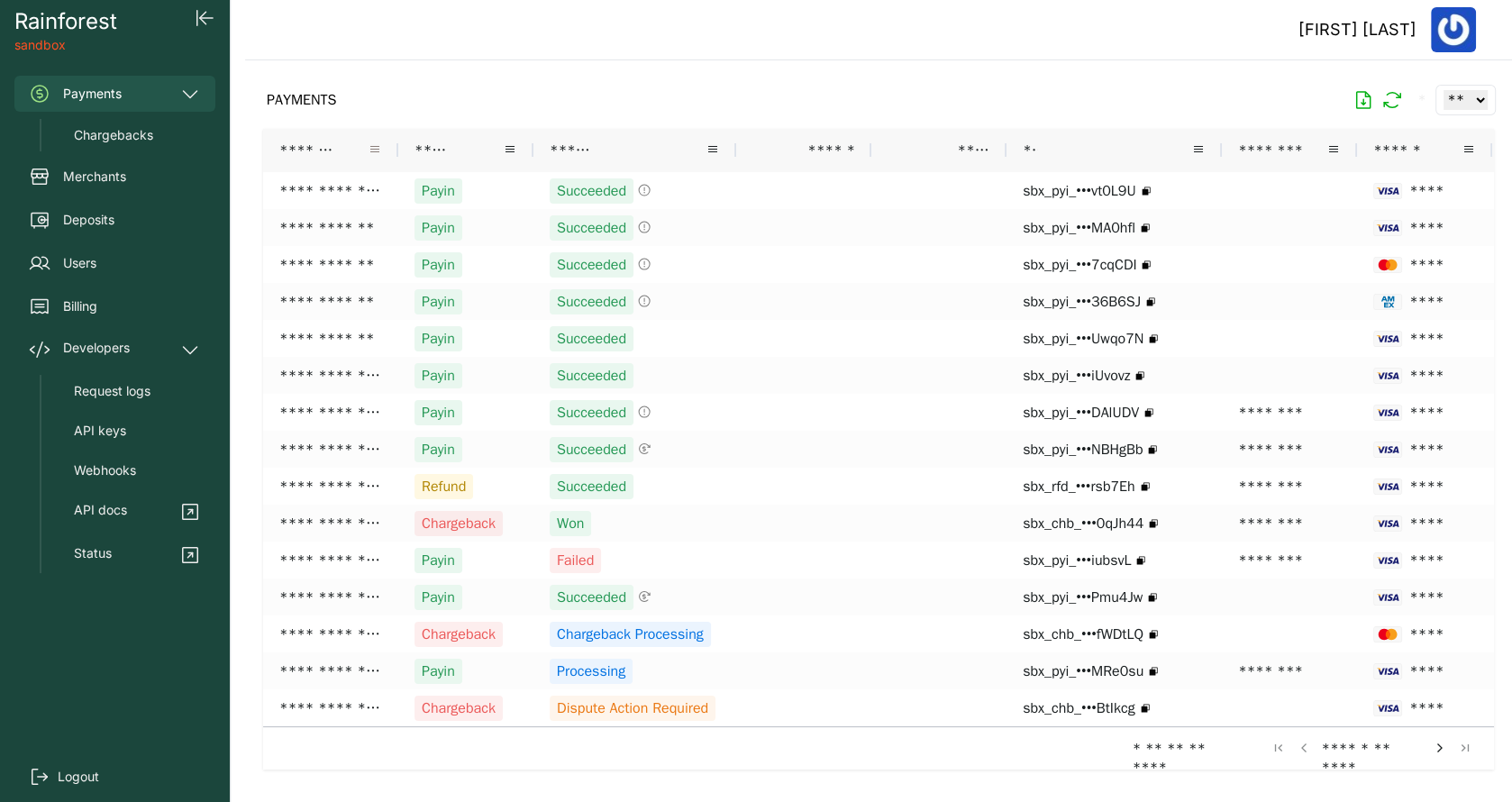 click at bounding box center [375, 150] 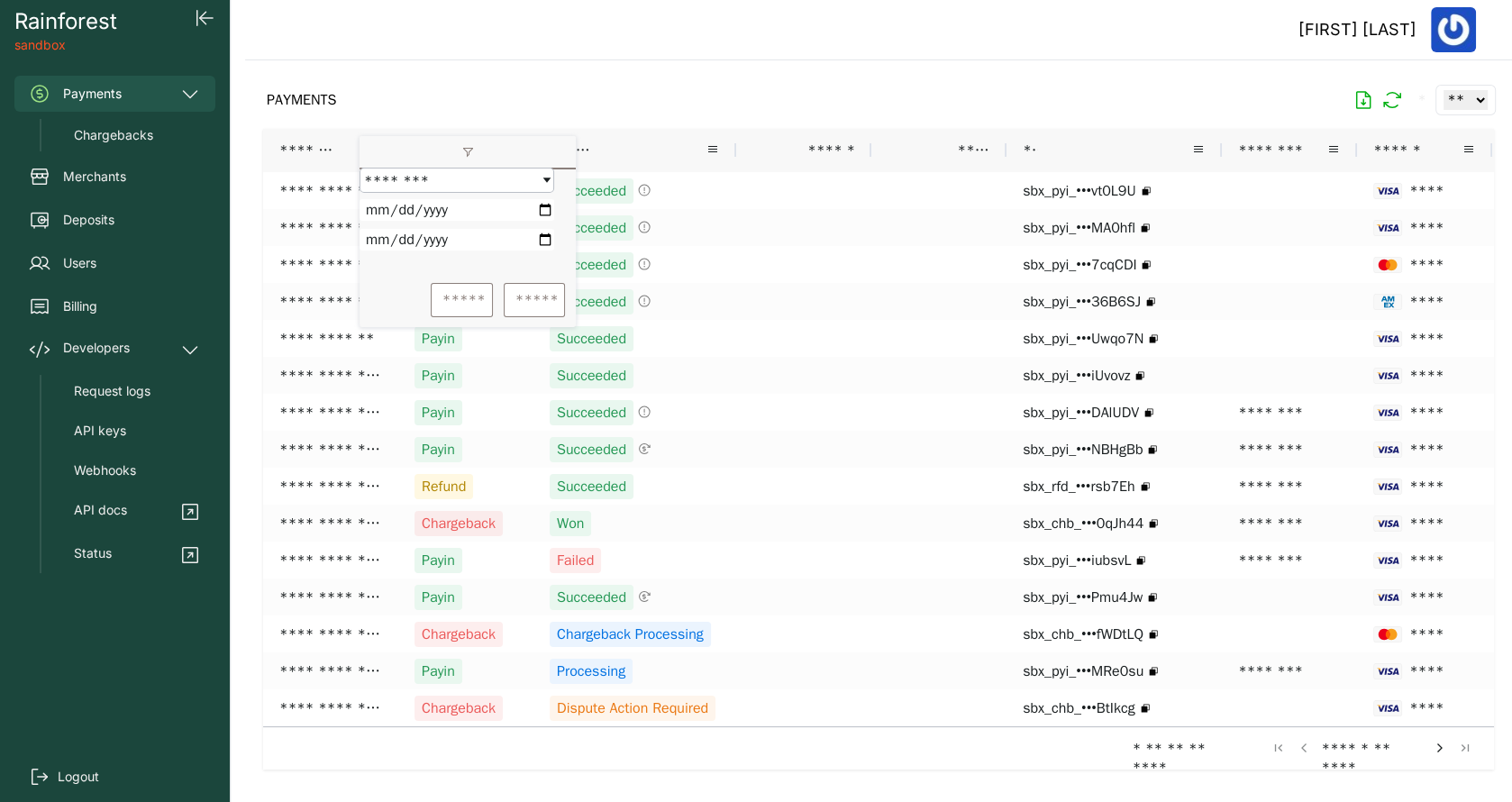 click on "*******" at bounding box center (307, 150) 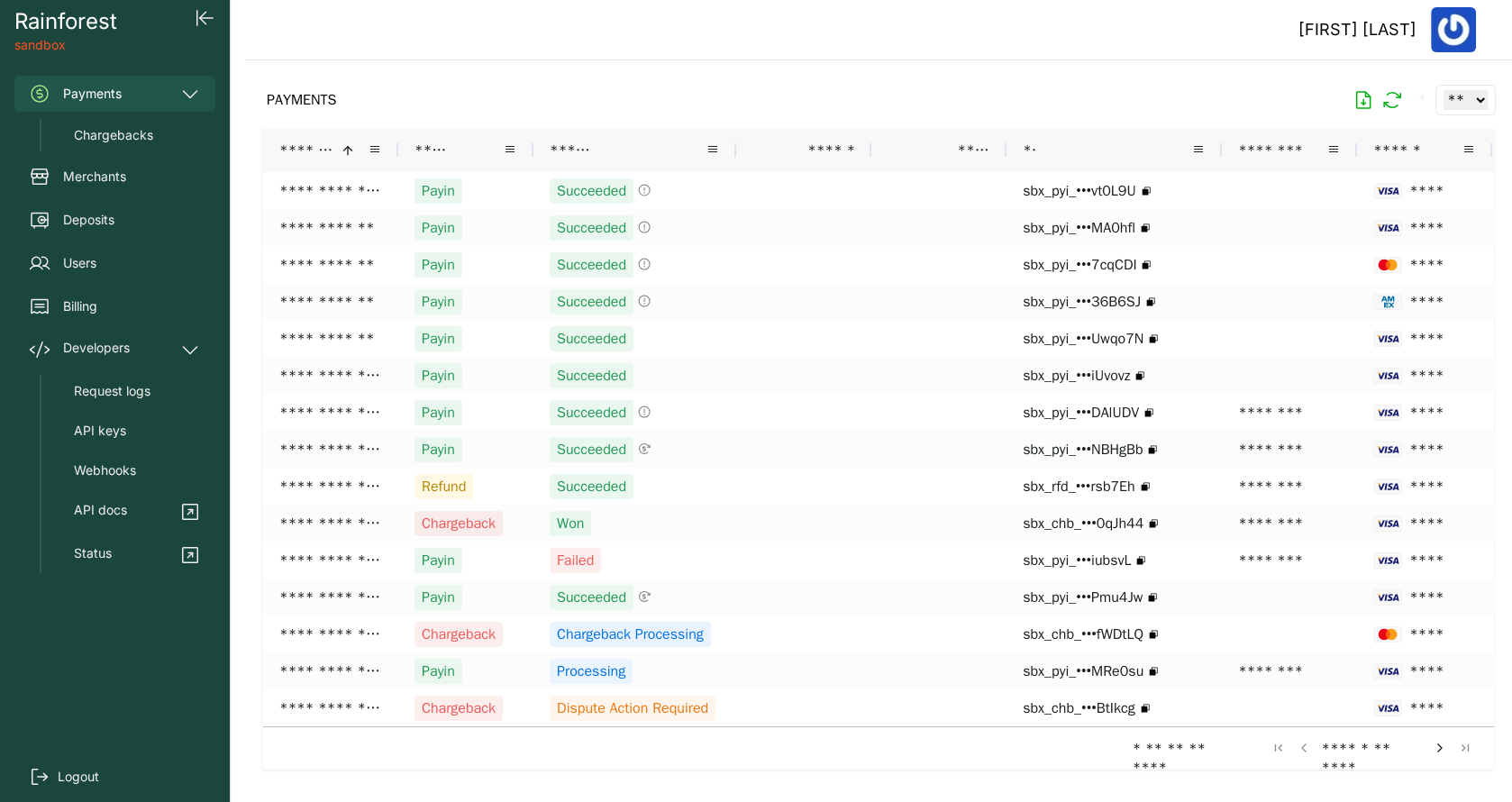 click on "*******" at bounding box center (307, 150) 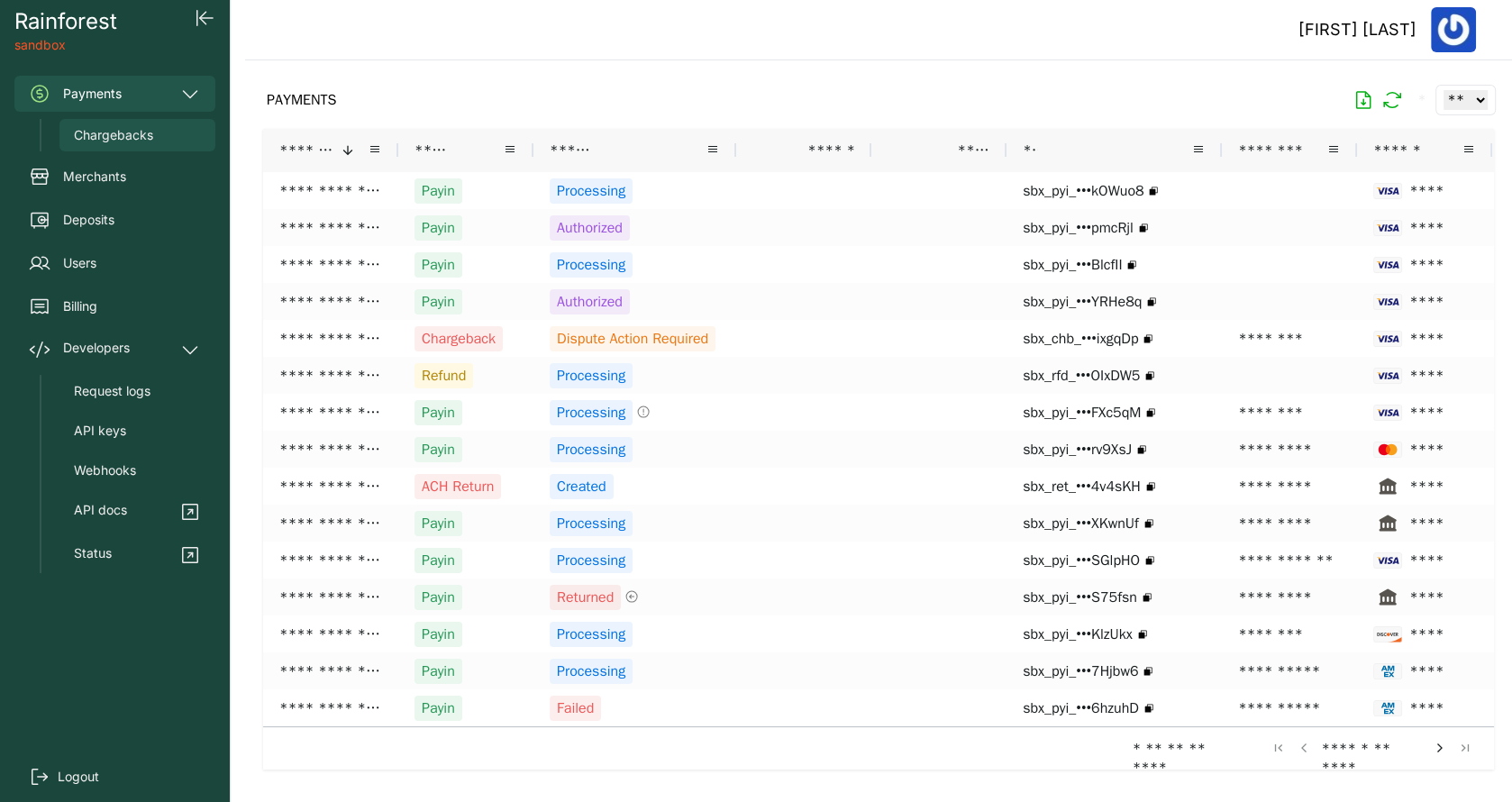 click on "Chargebacks" at bounding box center (114, 135) 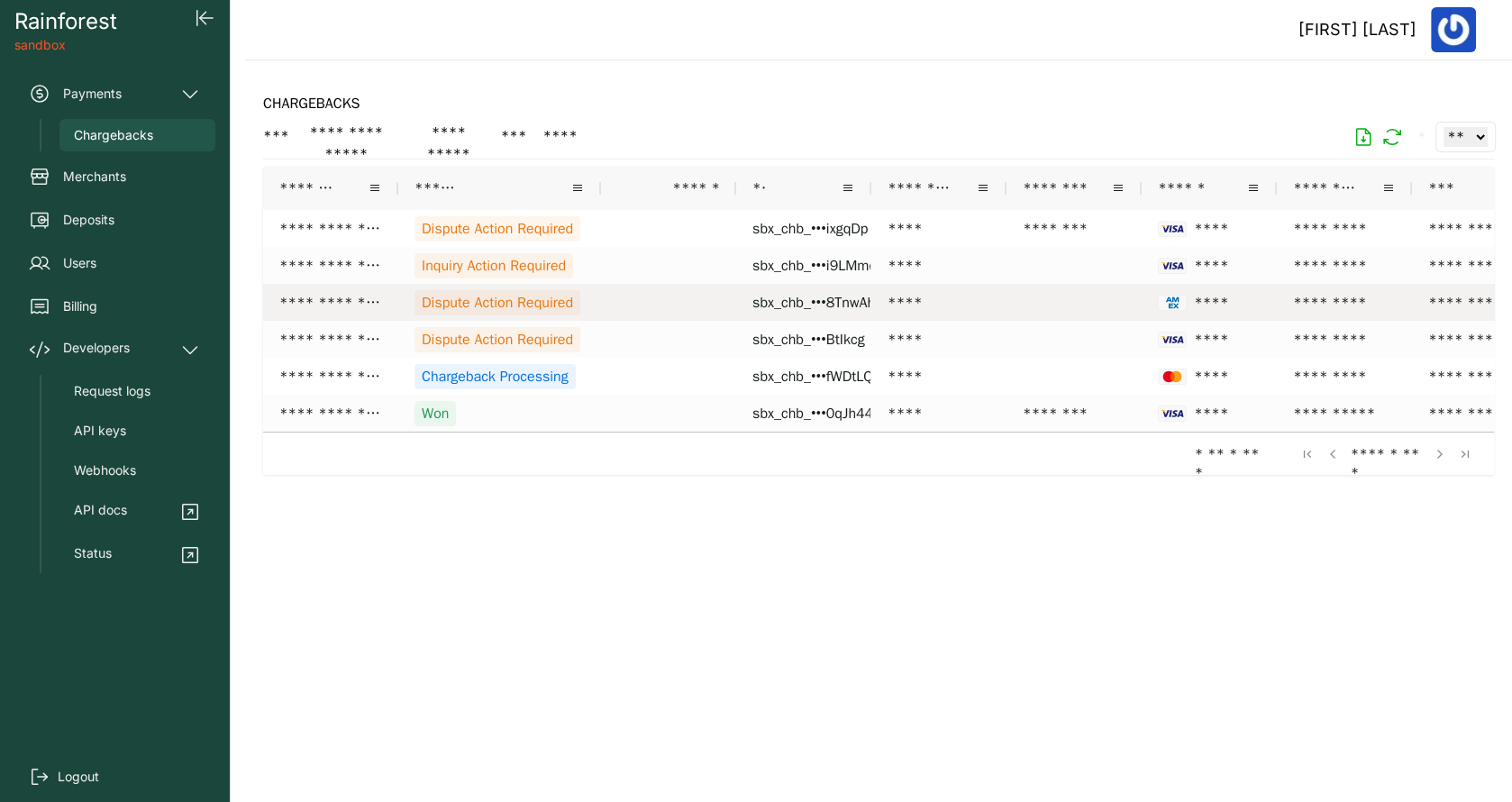scroll, scrollTop: 0, scrollLeft: 68, axis: horizontal 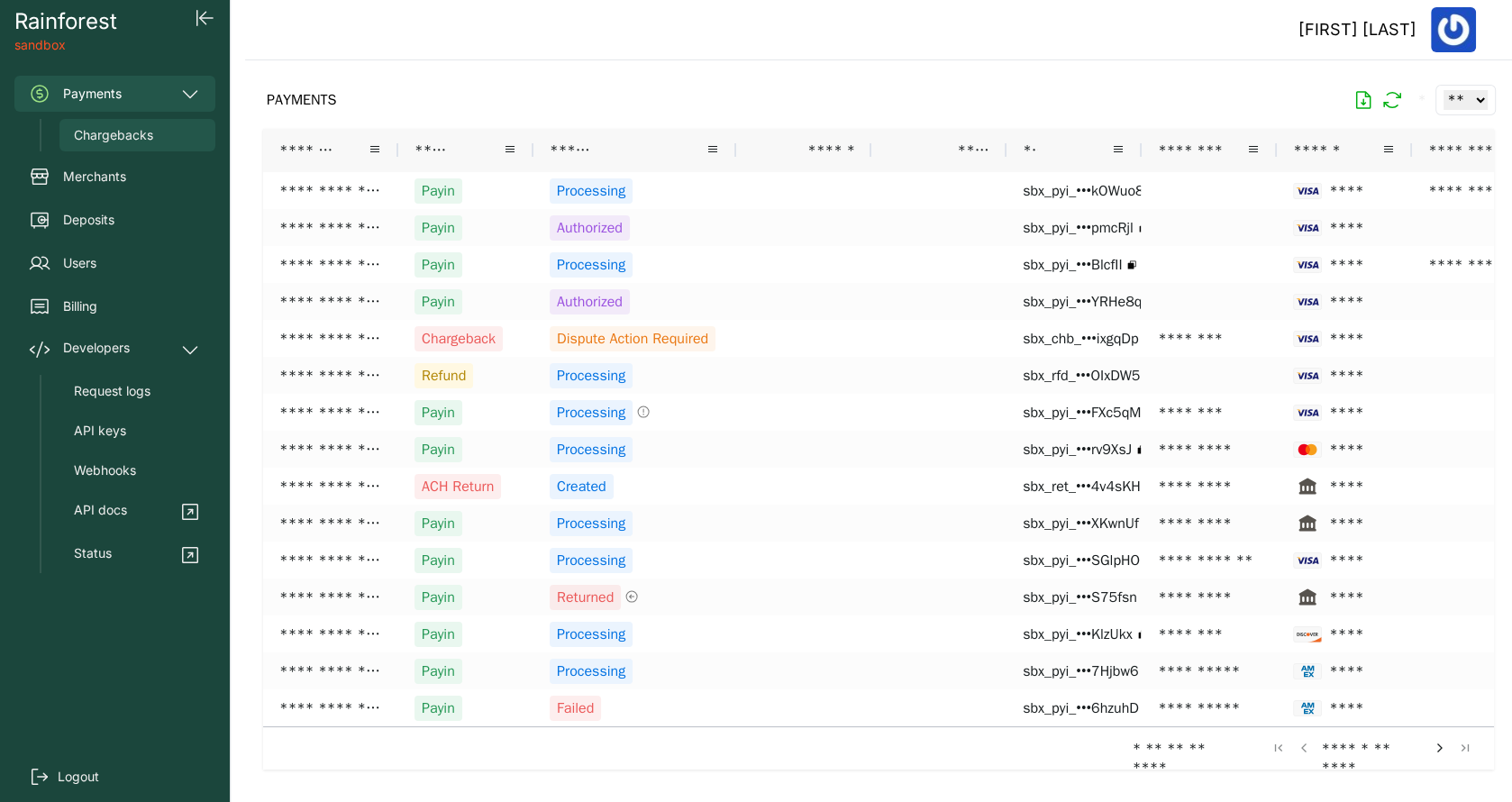 click on "Chargebacks" at bounding box center [114, 135] 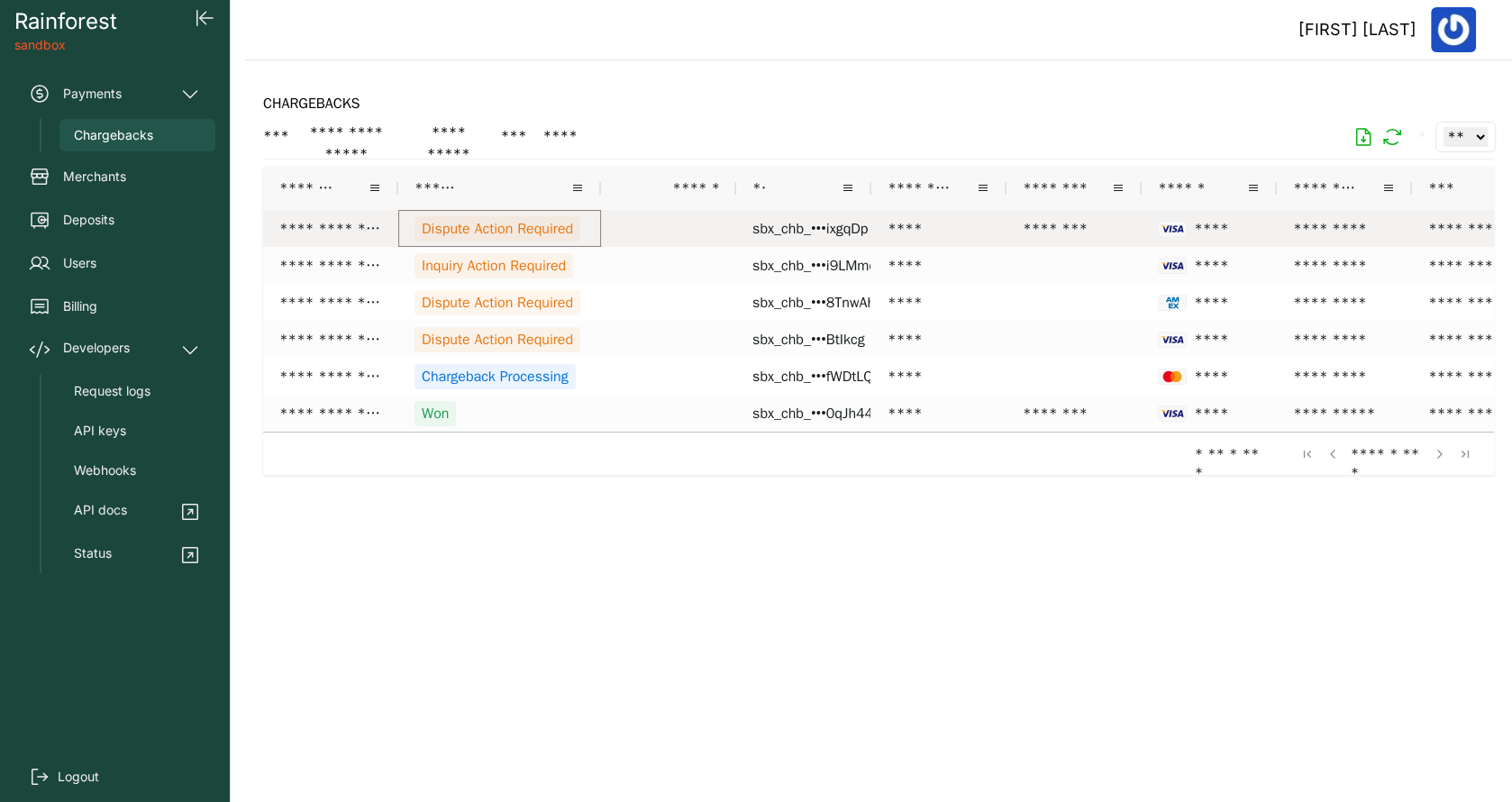 click on "Dispute Action Required" at bounding box center (497, 229) 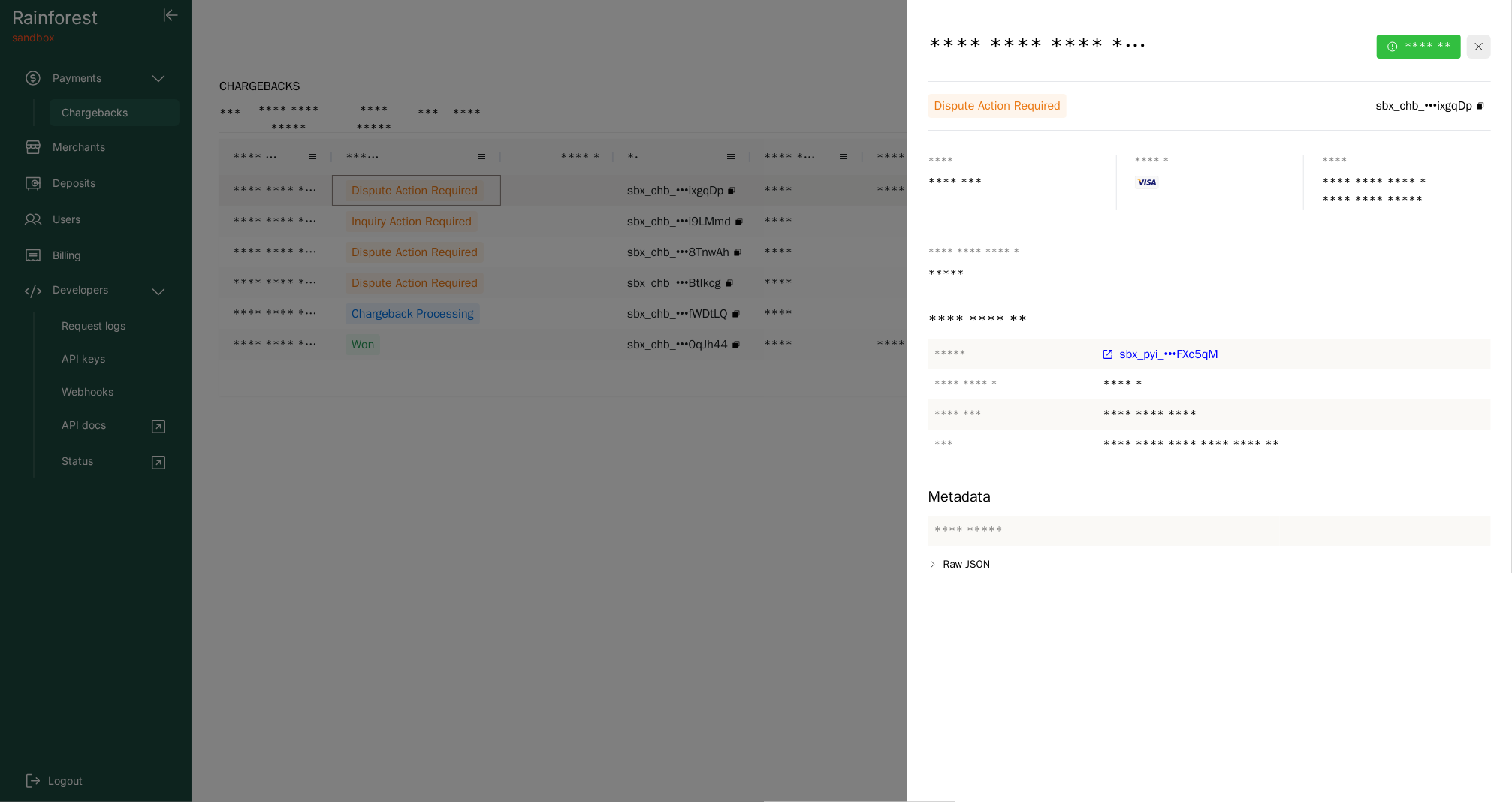 click on "*******" 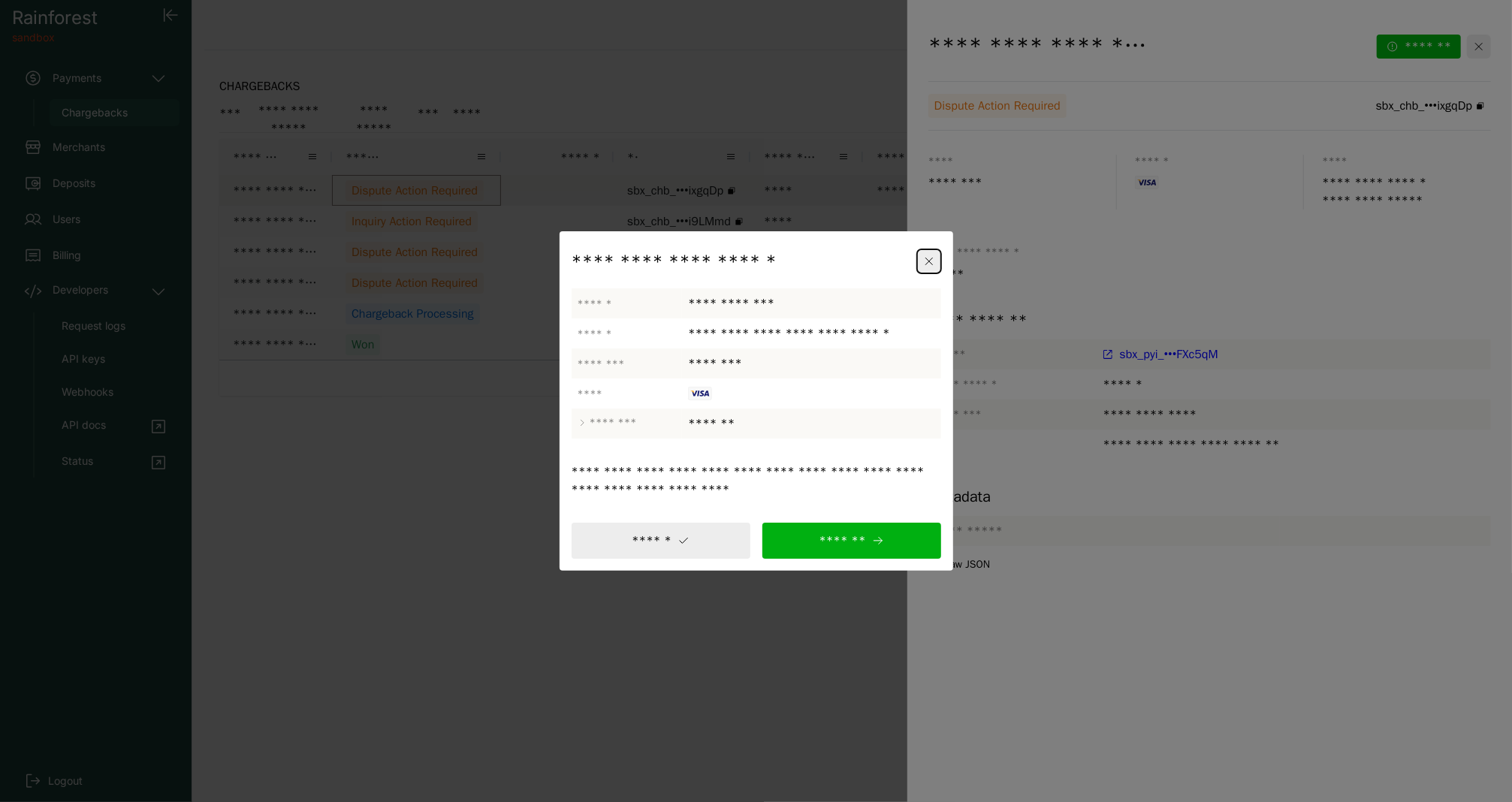 drag, startPoint x: 792, startPoint y: 249, endPoint x: 846, endPoint y: 210, distance: 66.61081 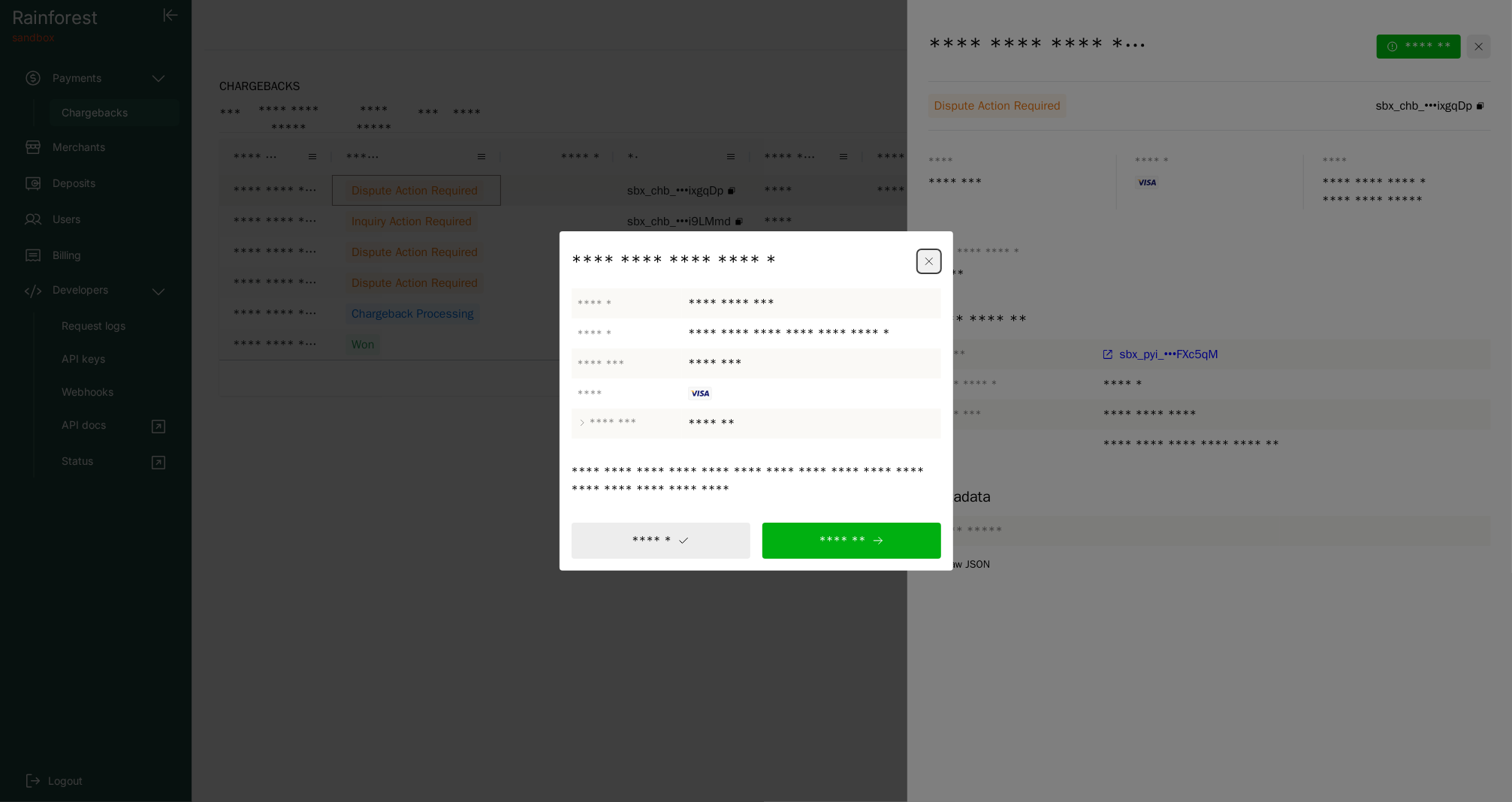 click 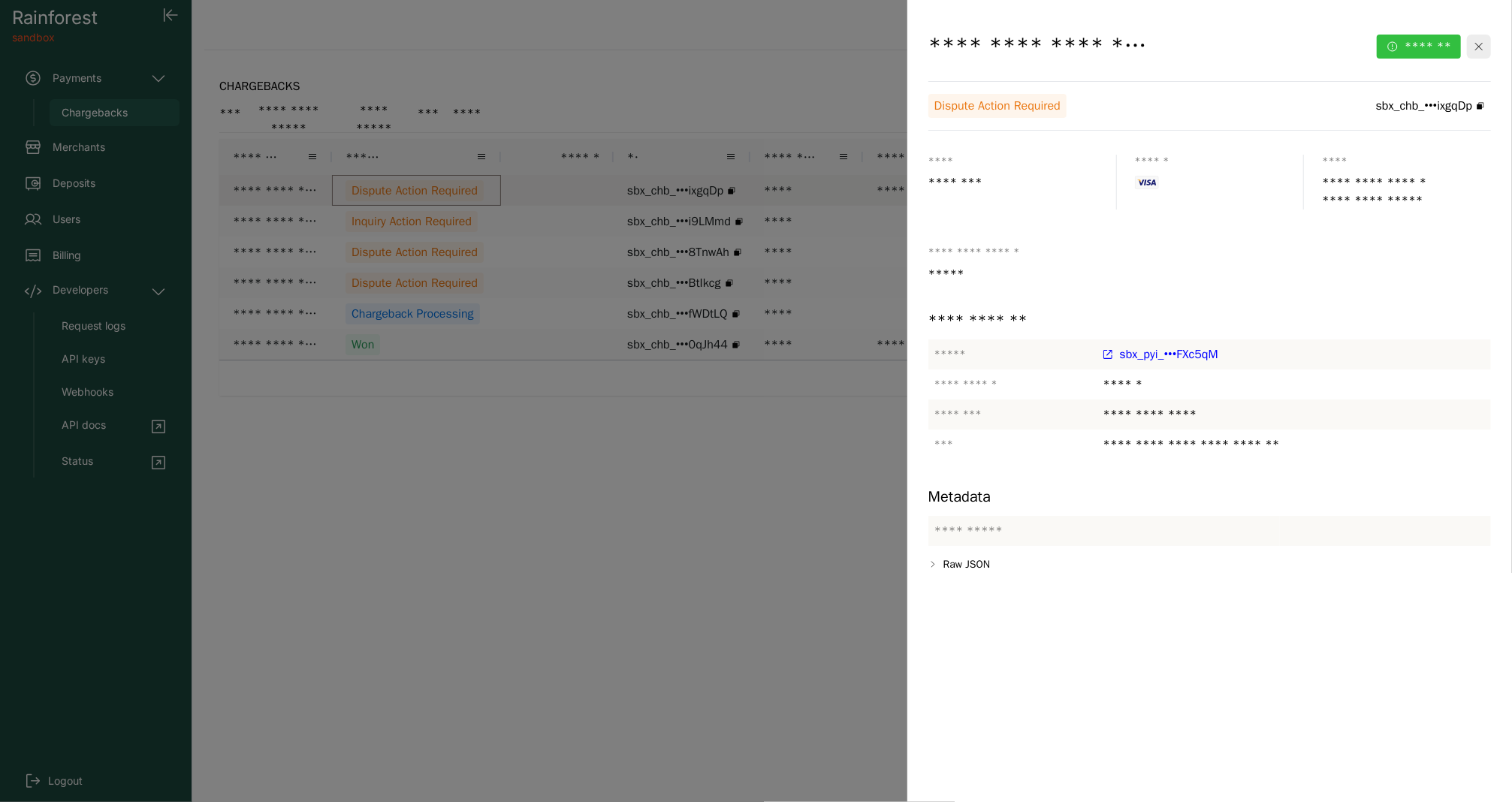 click on "*******" 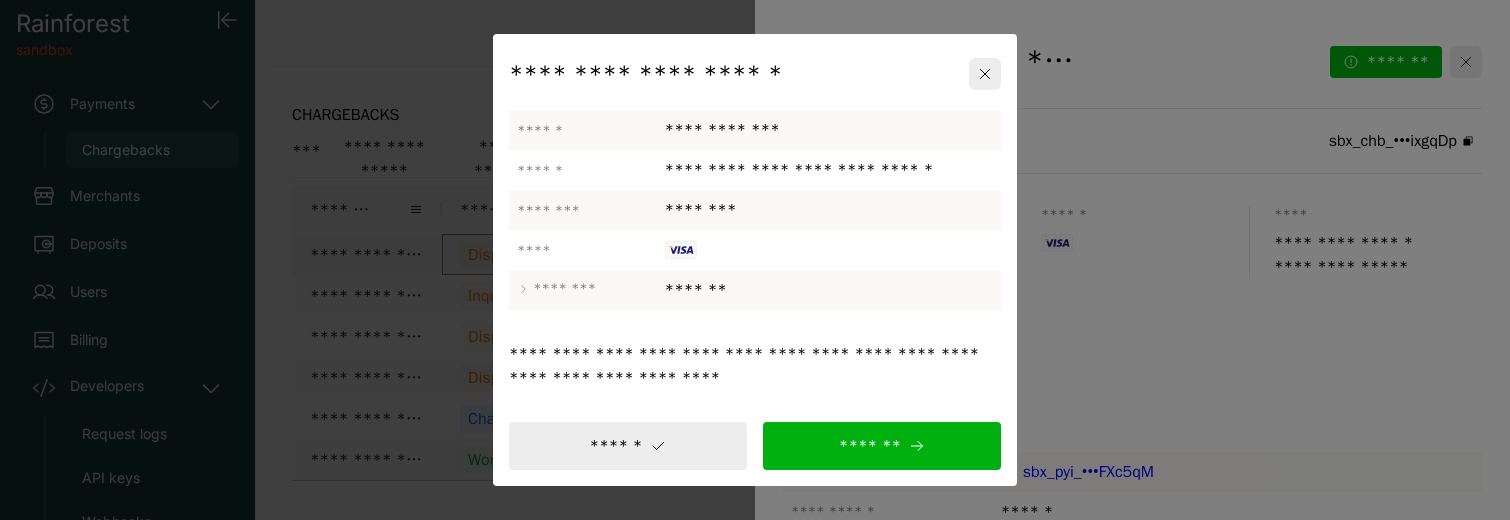 click 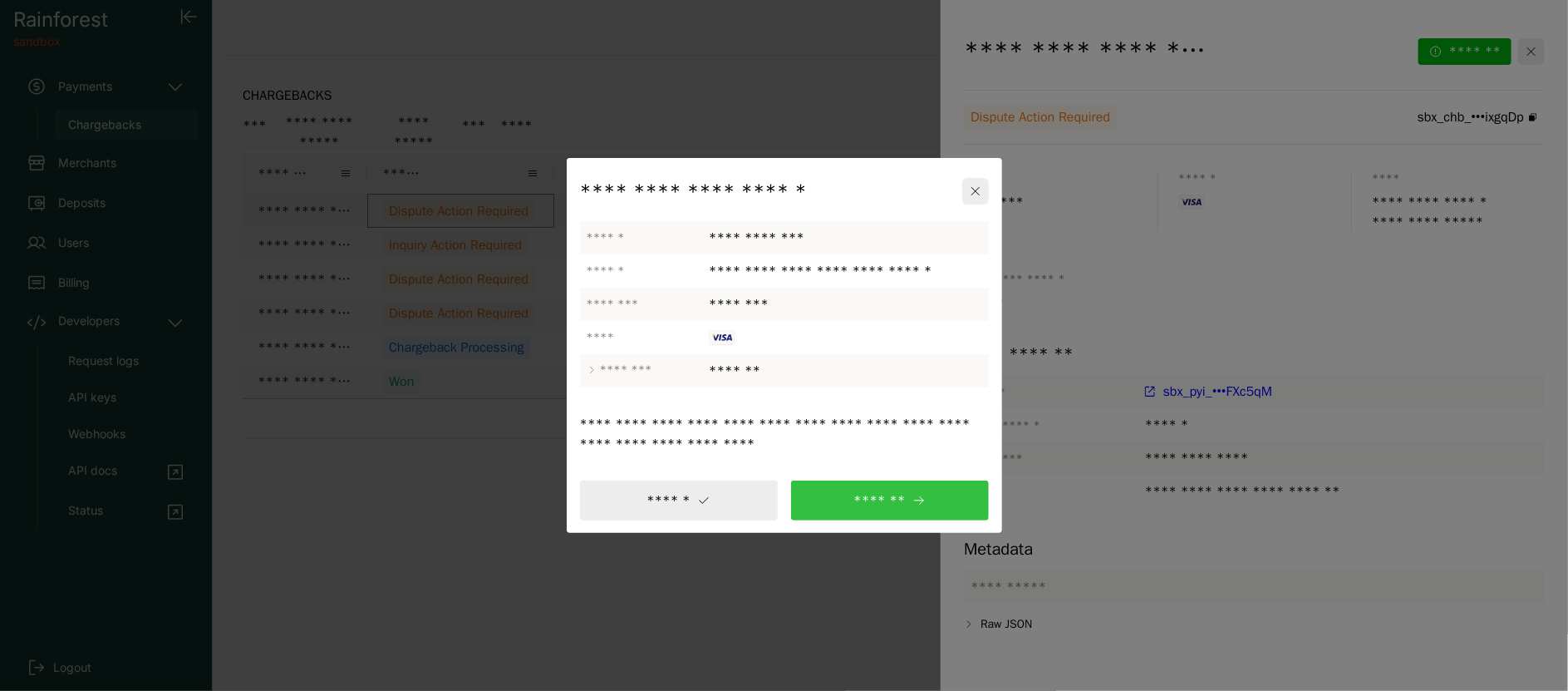 click on "*******" at bounding box center (890, 501) 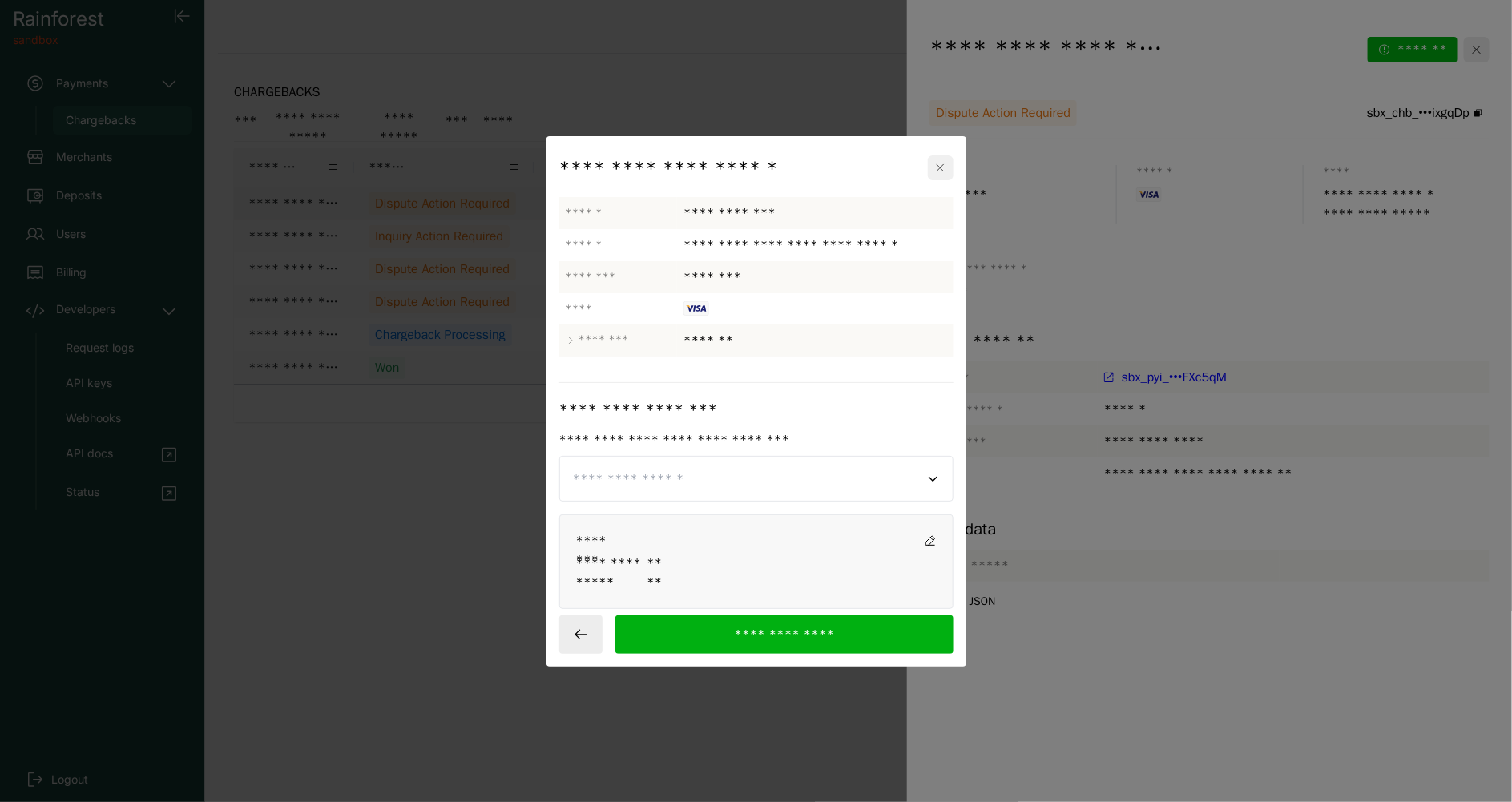 click 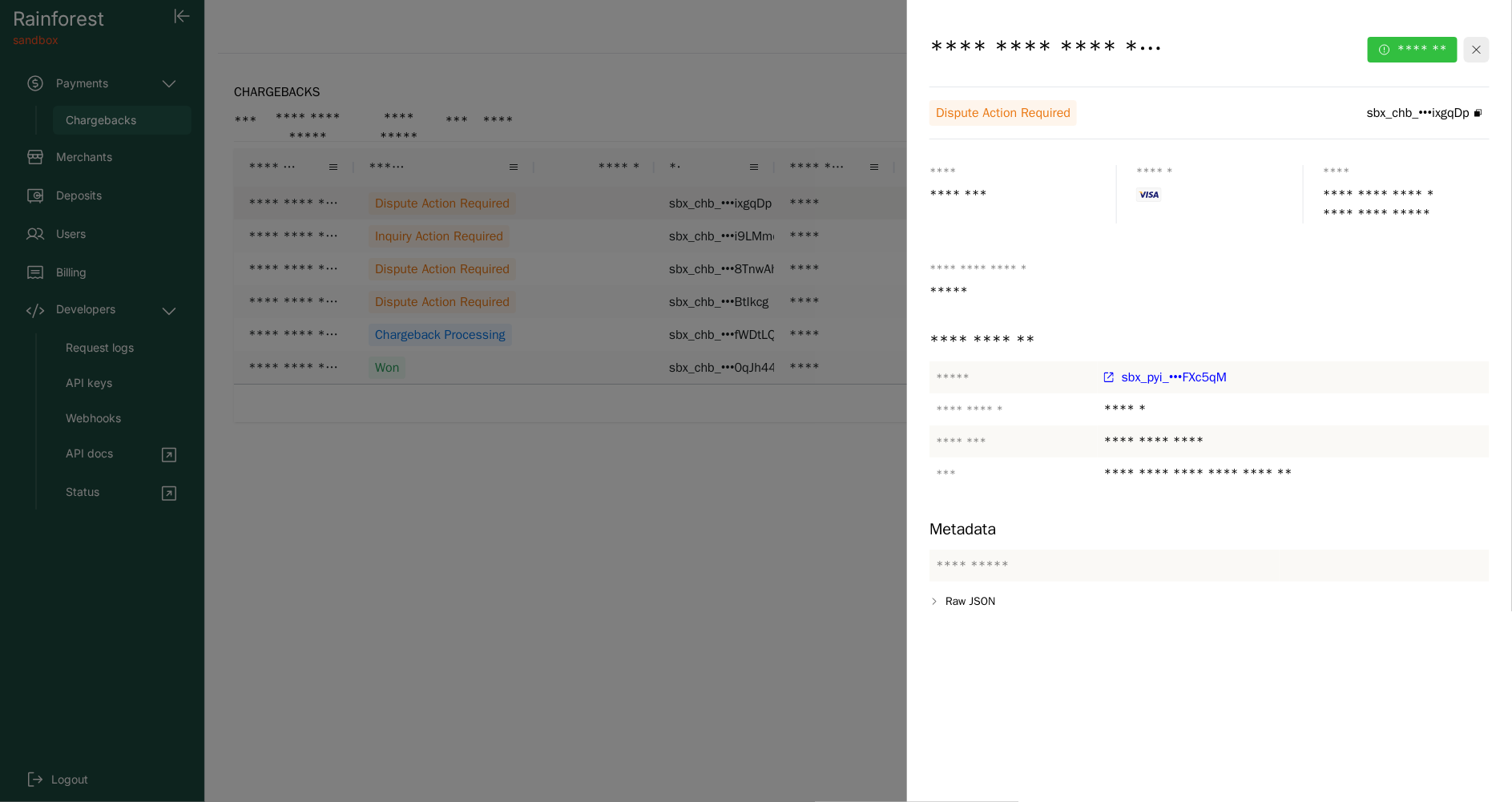 click on "*******" 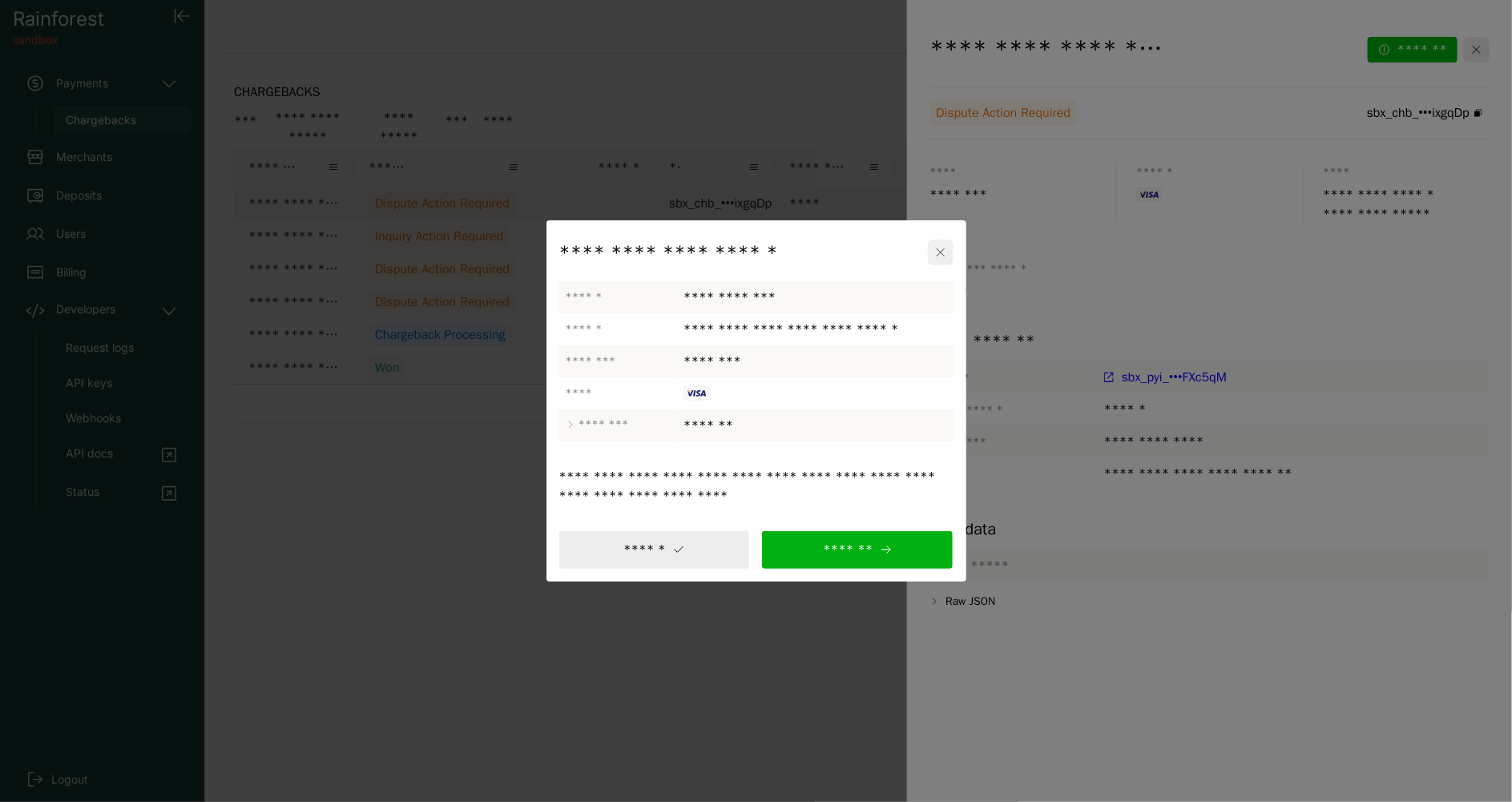 click at bounding box center (941, 252) 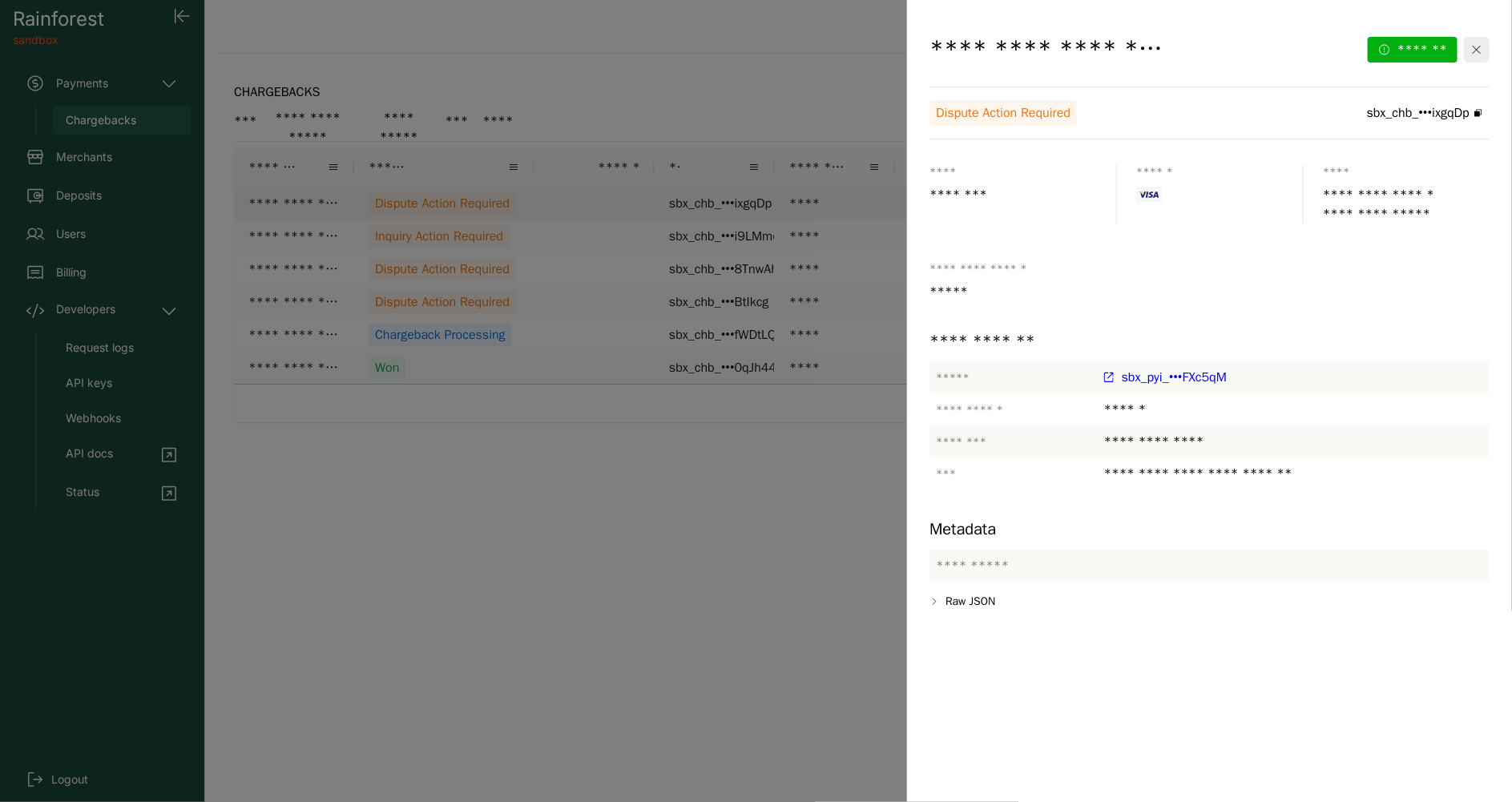 click at bounding box center (756, 401) 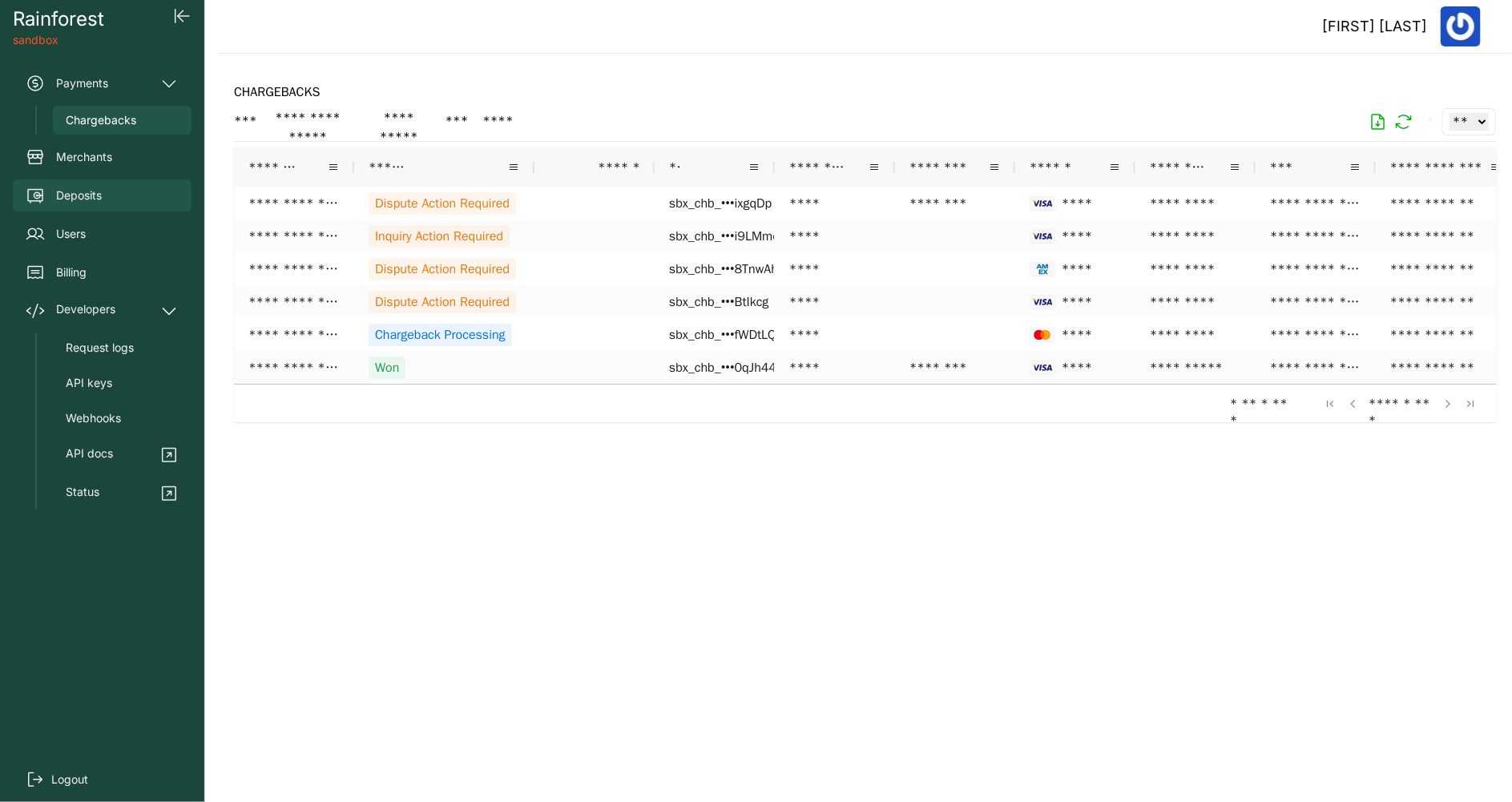 click on "Deposits" at bounding box center [102, 195] 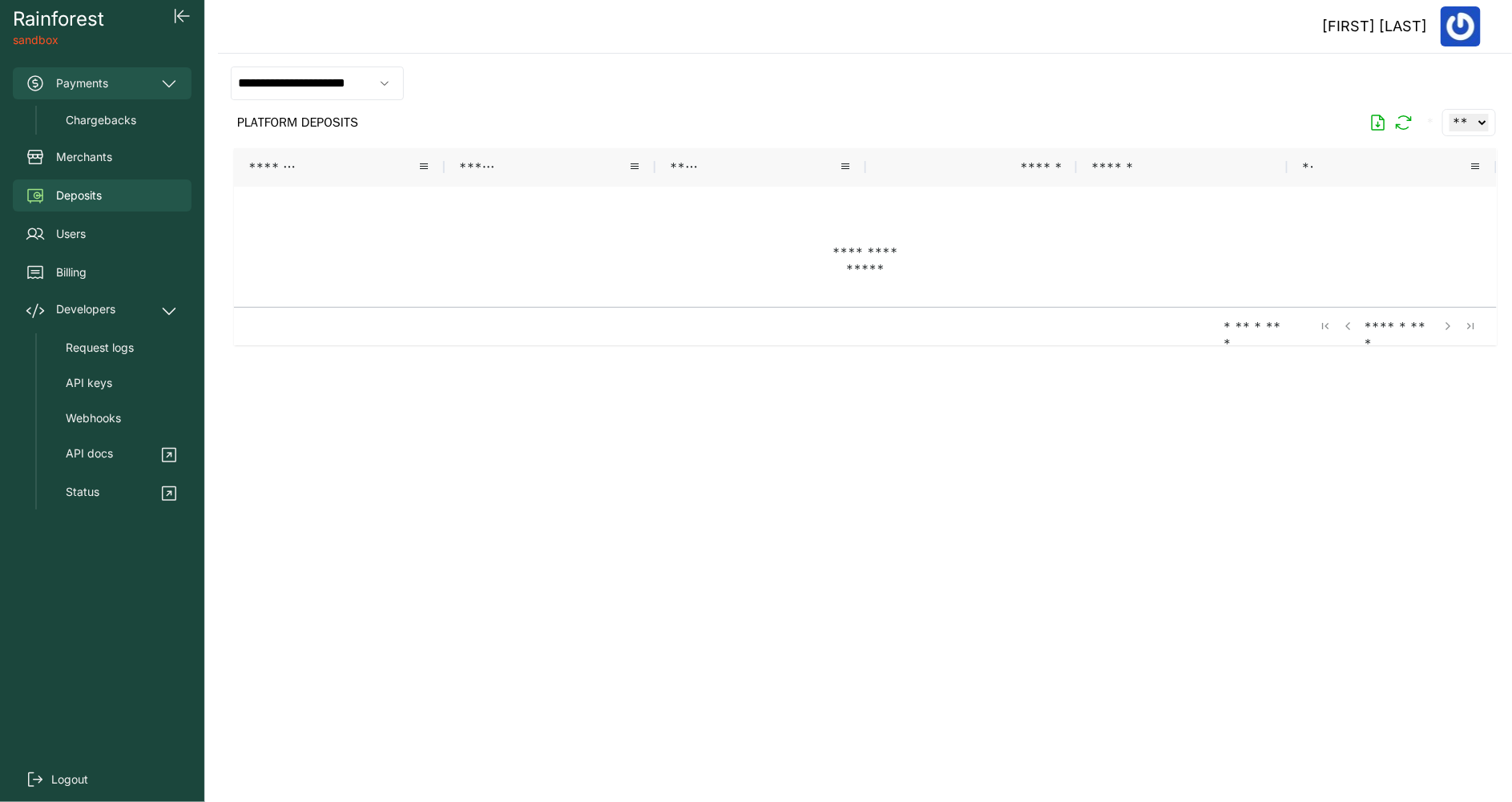 click on "Payments" at bounding box center (102, 83) 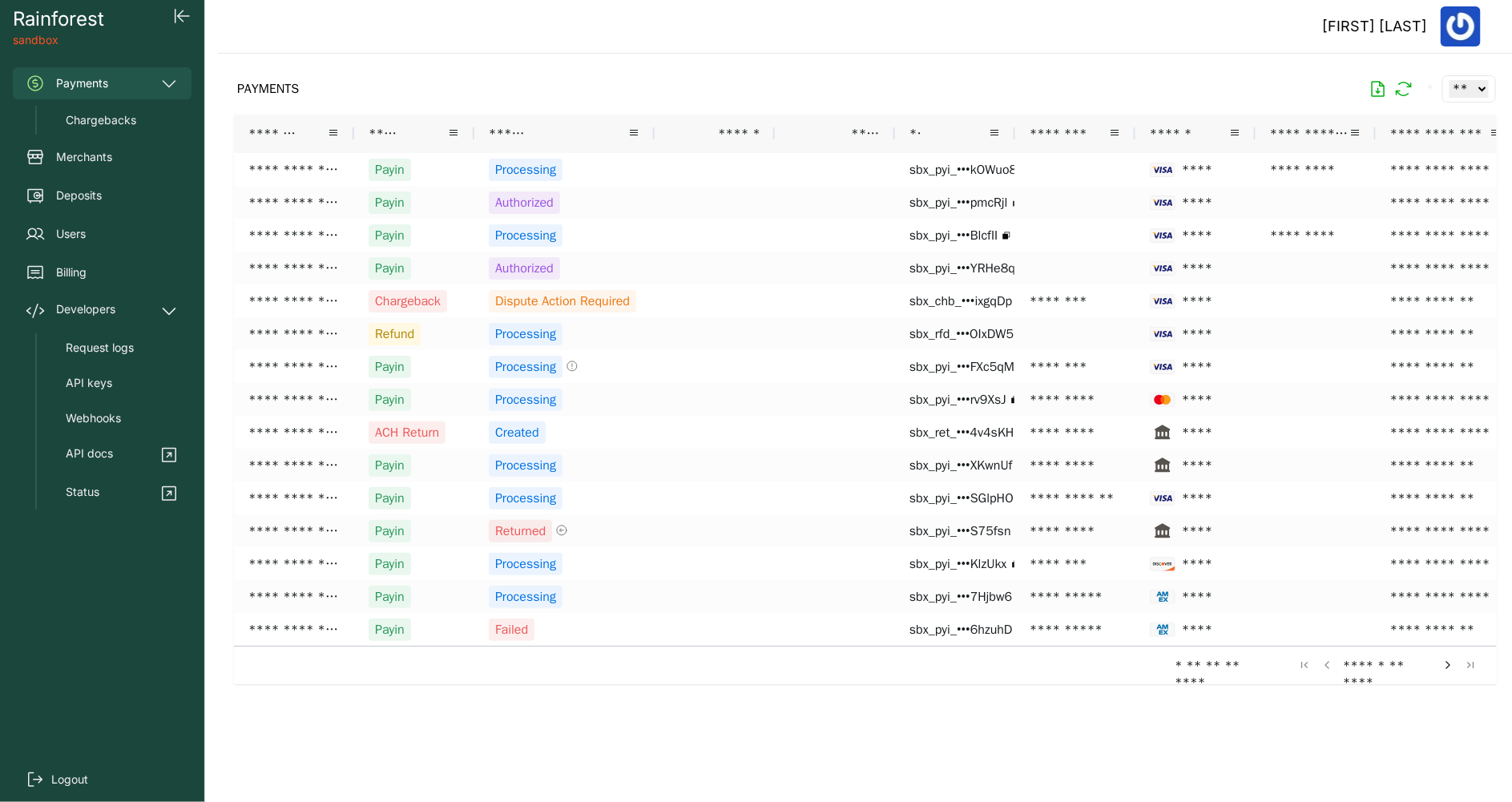 click on "Logout" at bounding box center (70, 780) 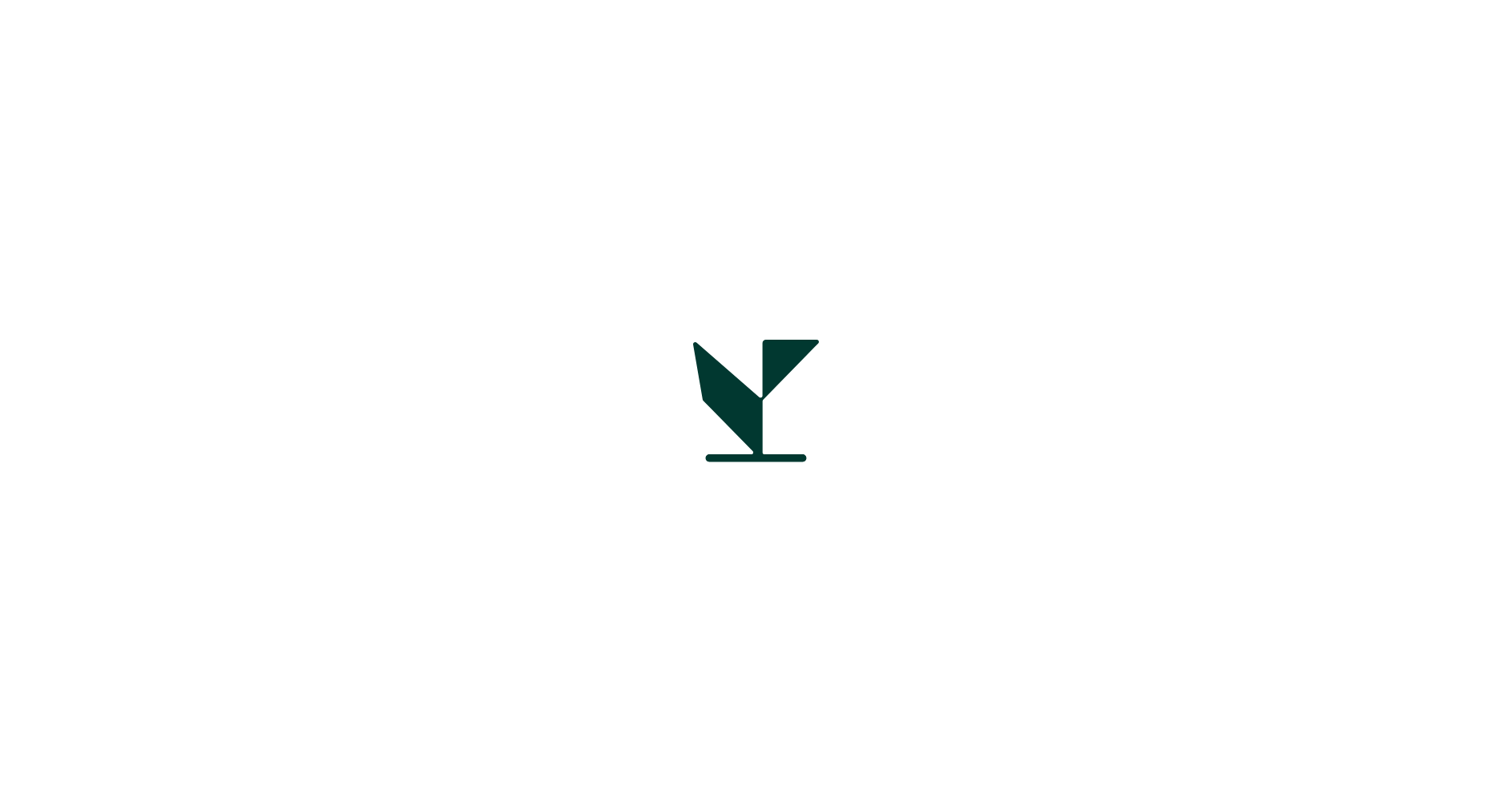 scroll, scrollTop: 0, scrollLeft: 0, axis: both 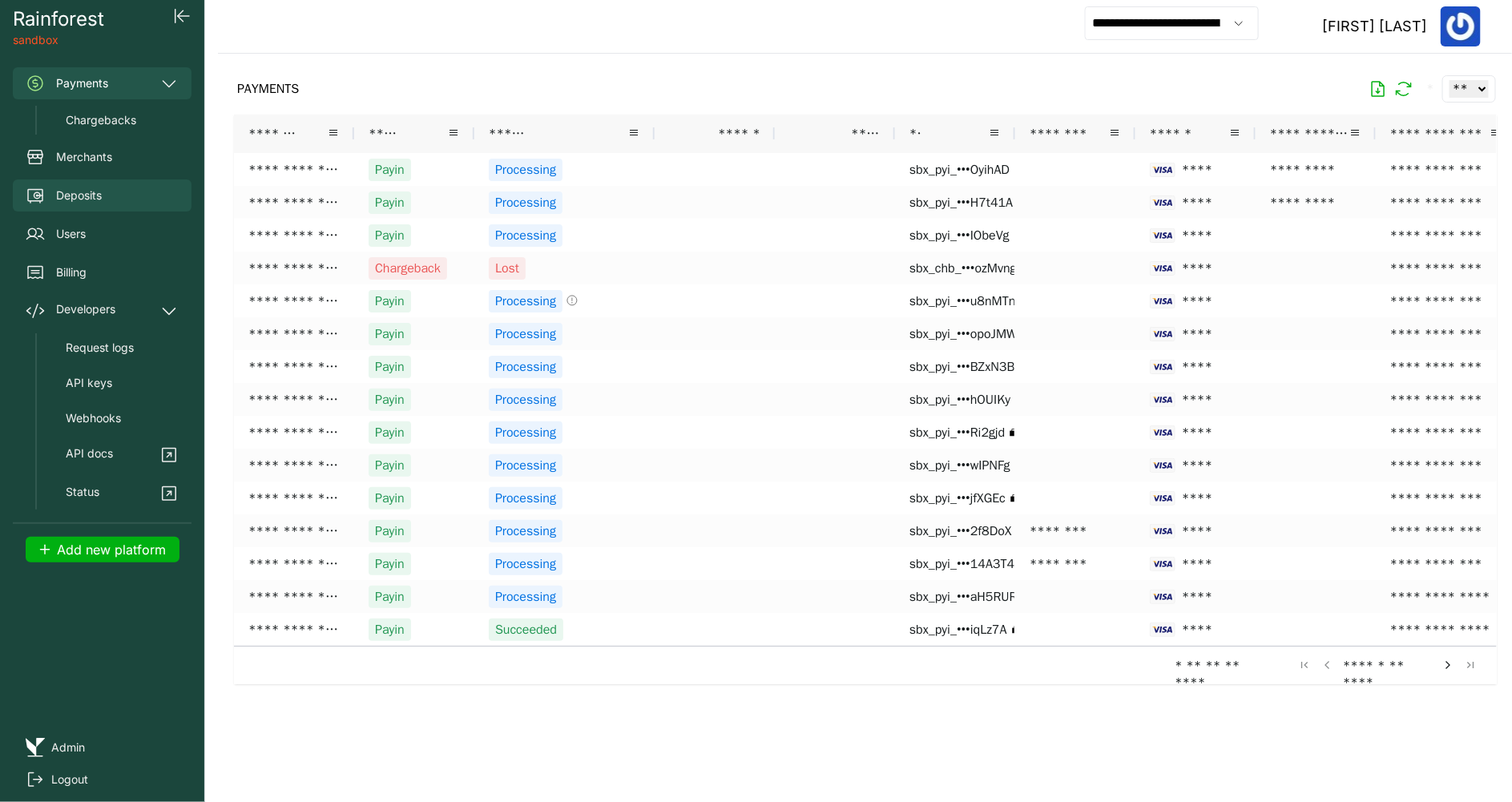 click on "Deposits" at bounding box center (79, 195) 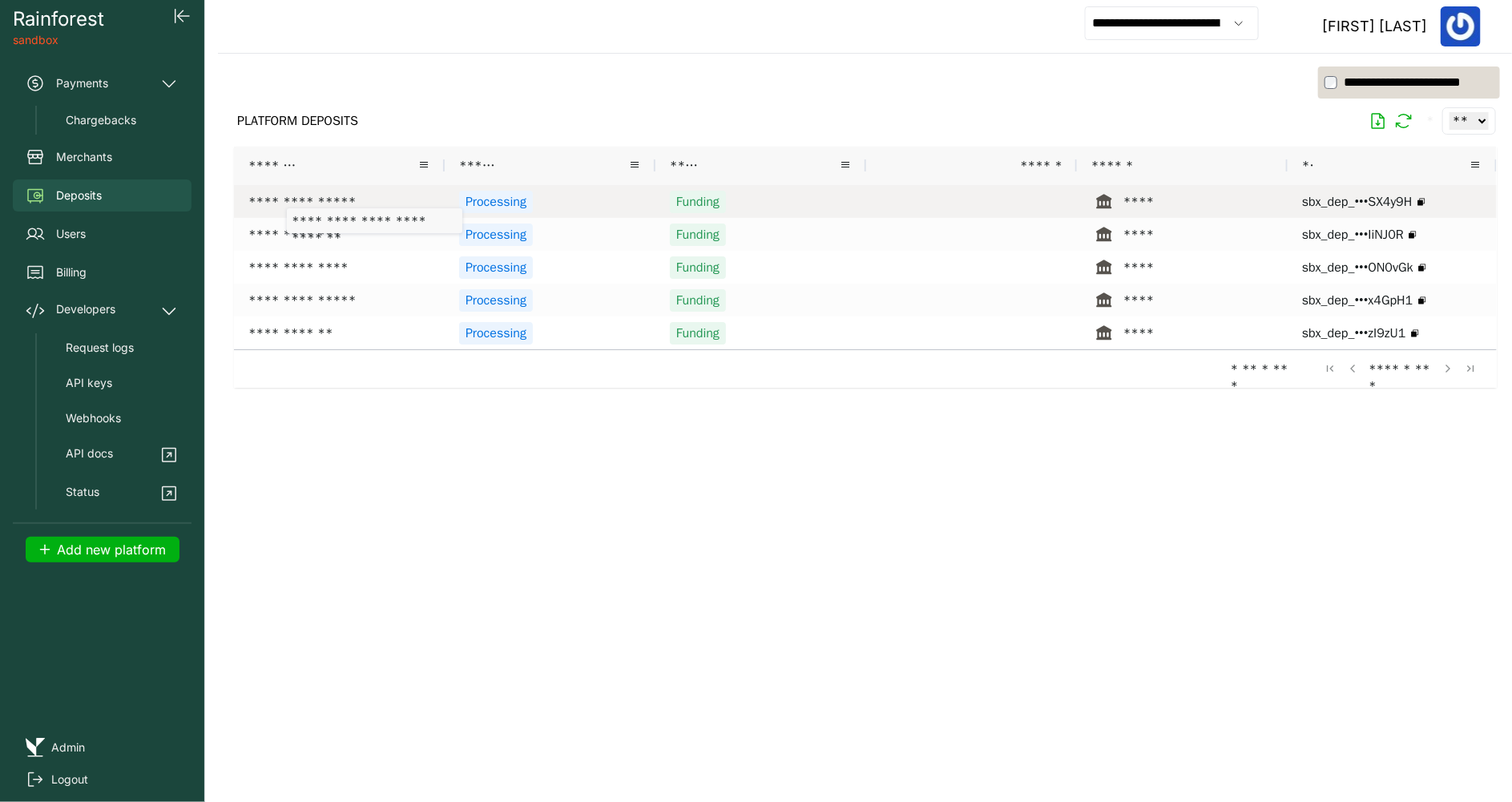 click on "**********" at bounding box center (339, 201) 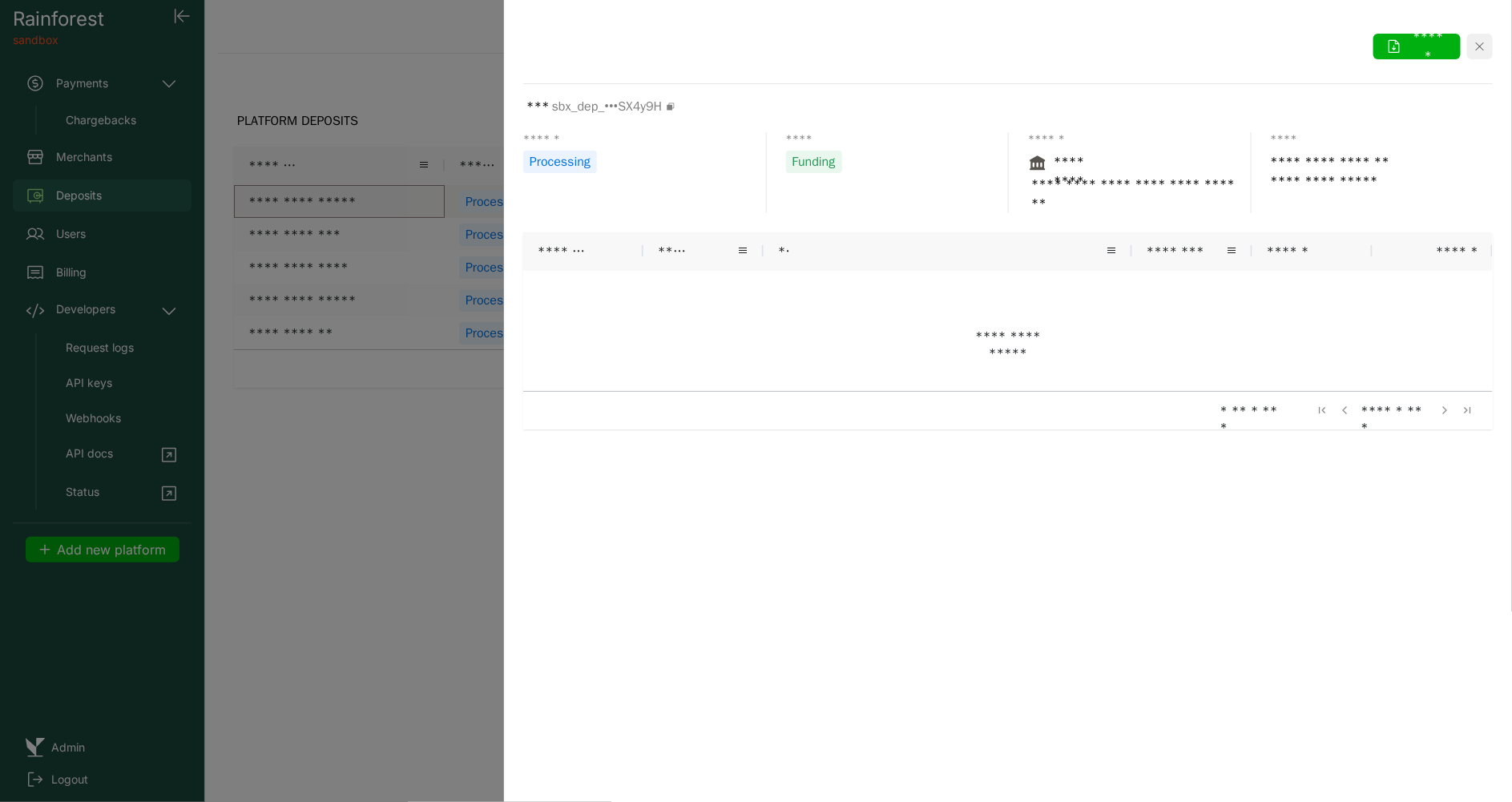 click 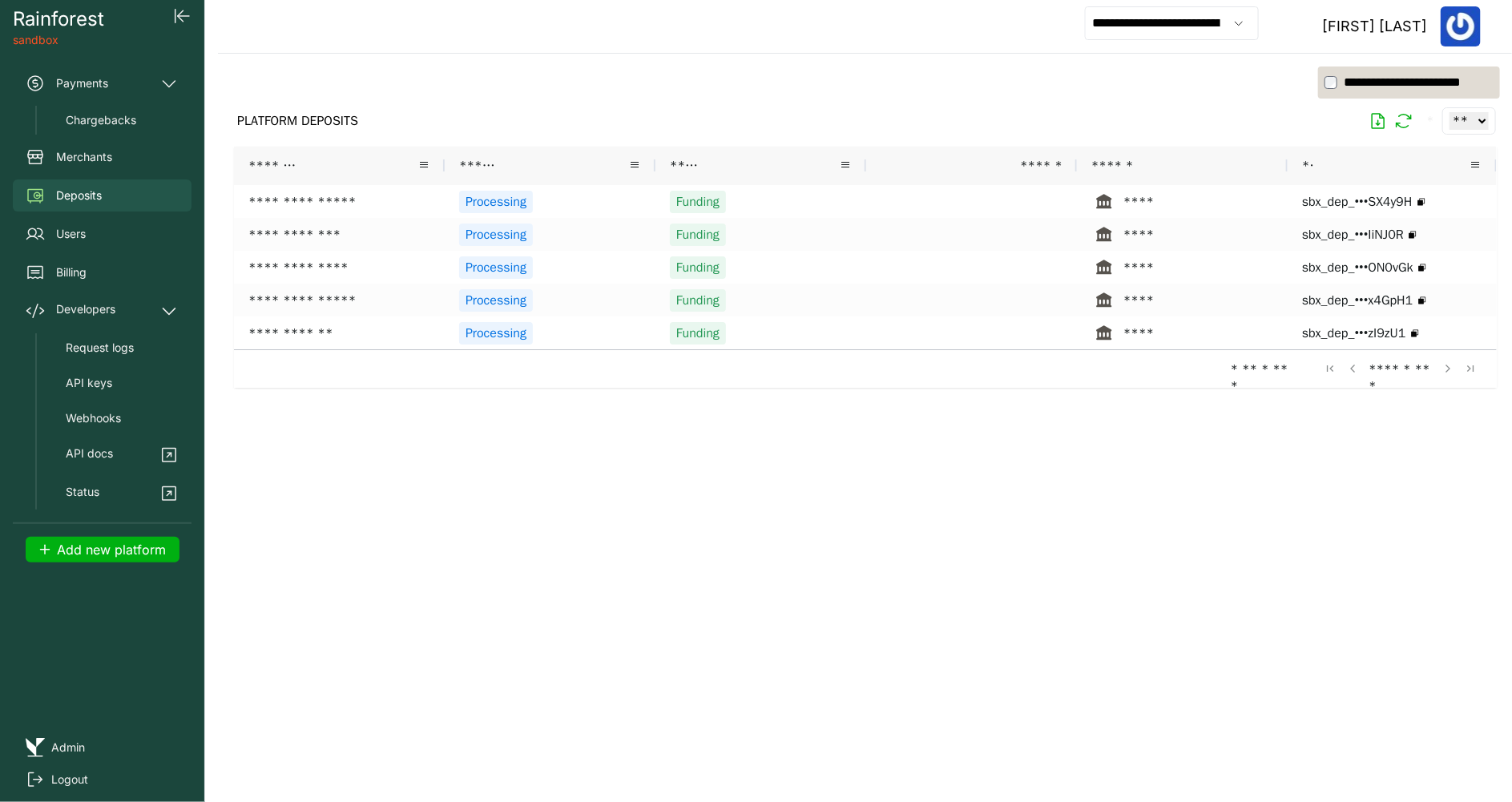 click 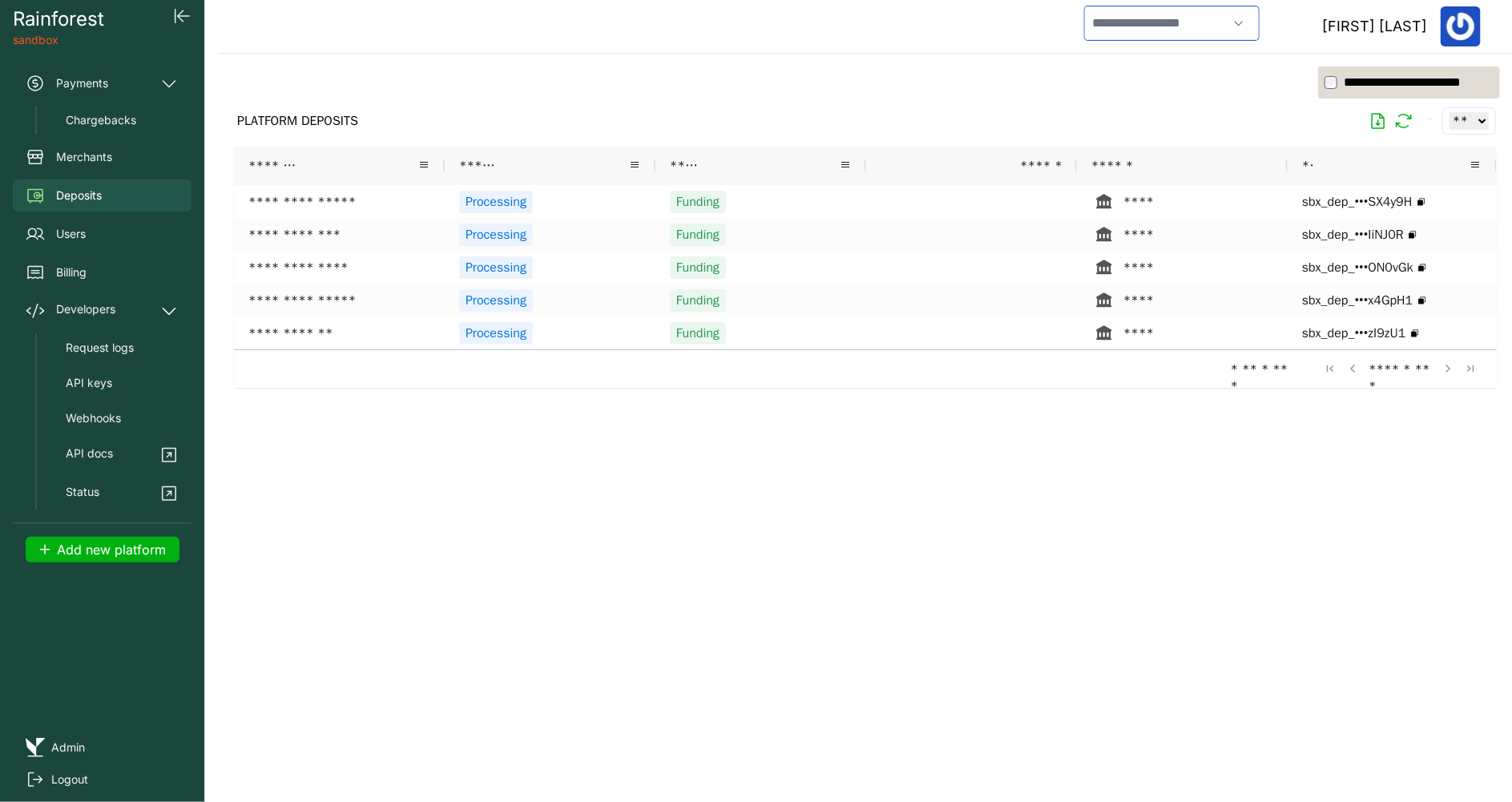 scroll, scrollTop: 0, scrollLeft: 0, axis: both 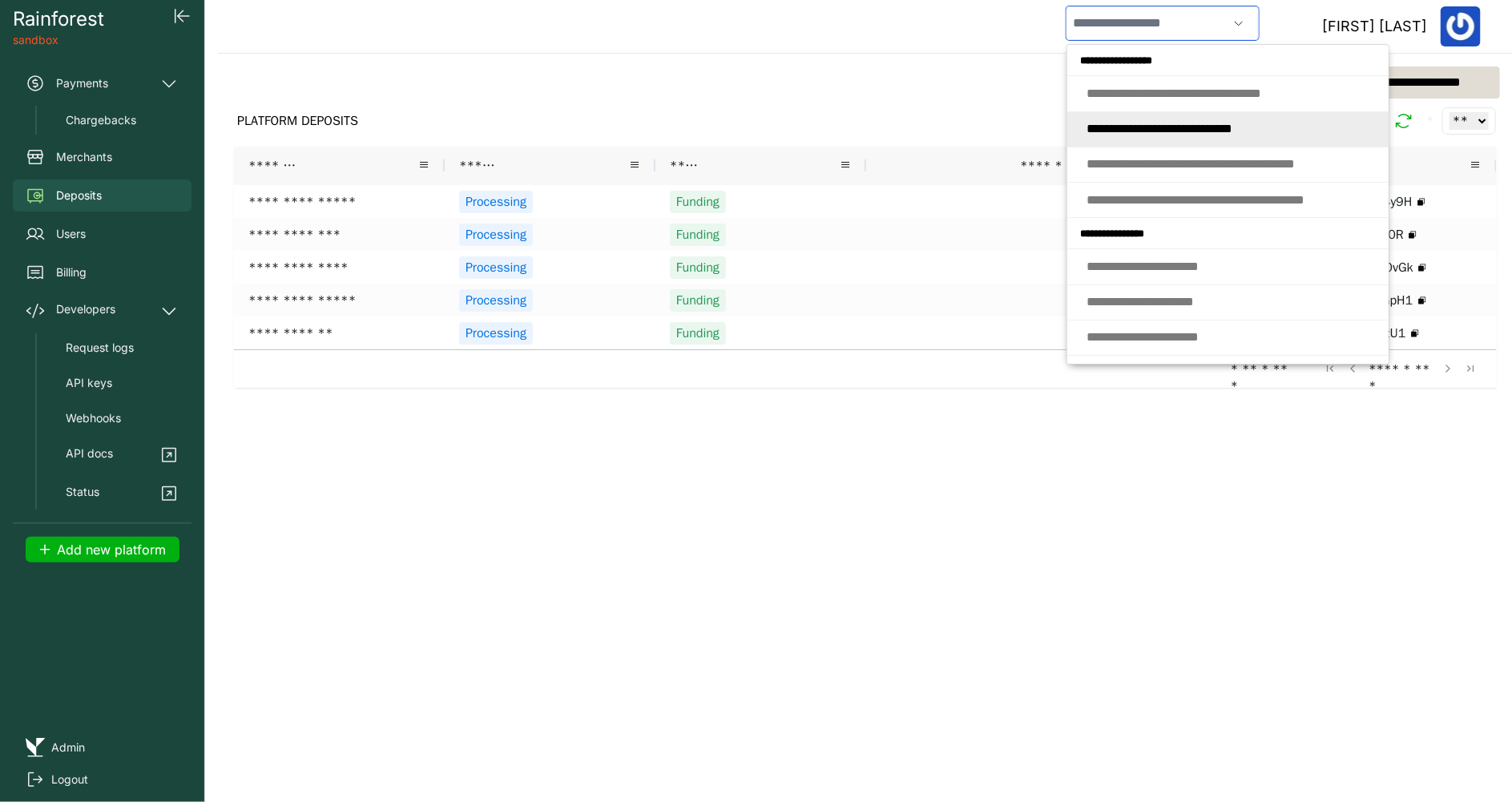 click on "* * * * * * * * * *   * * * * *   *   * * * * *   * * * * *" at bounding box center (1159, 128) 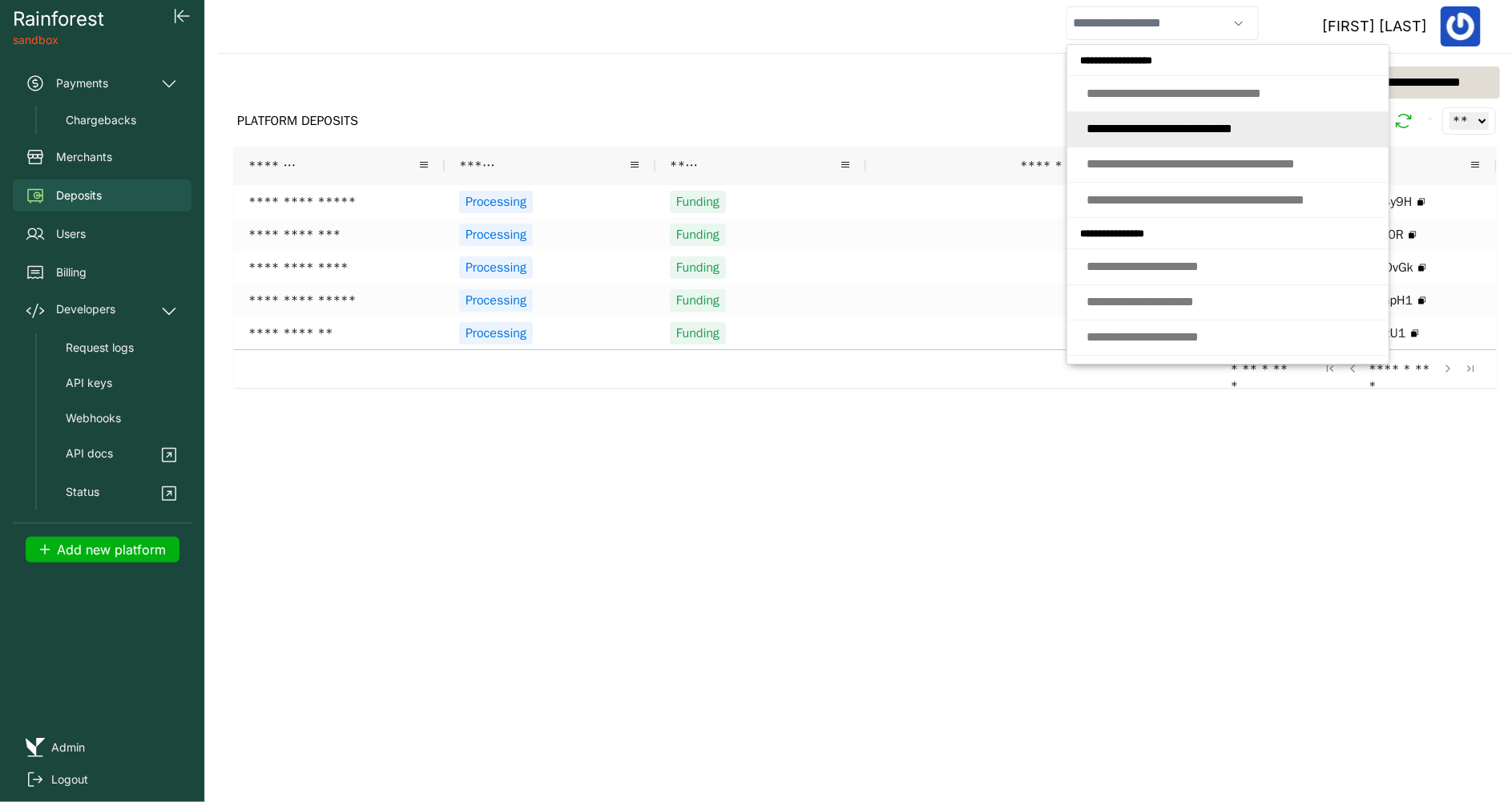 type on "**********" 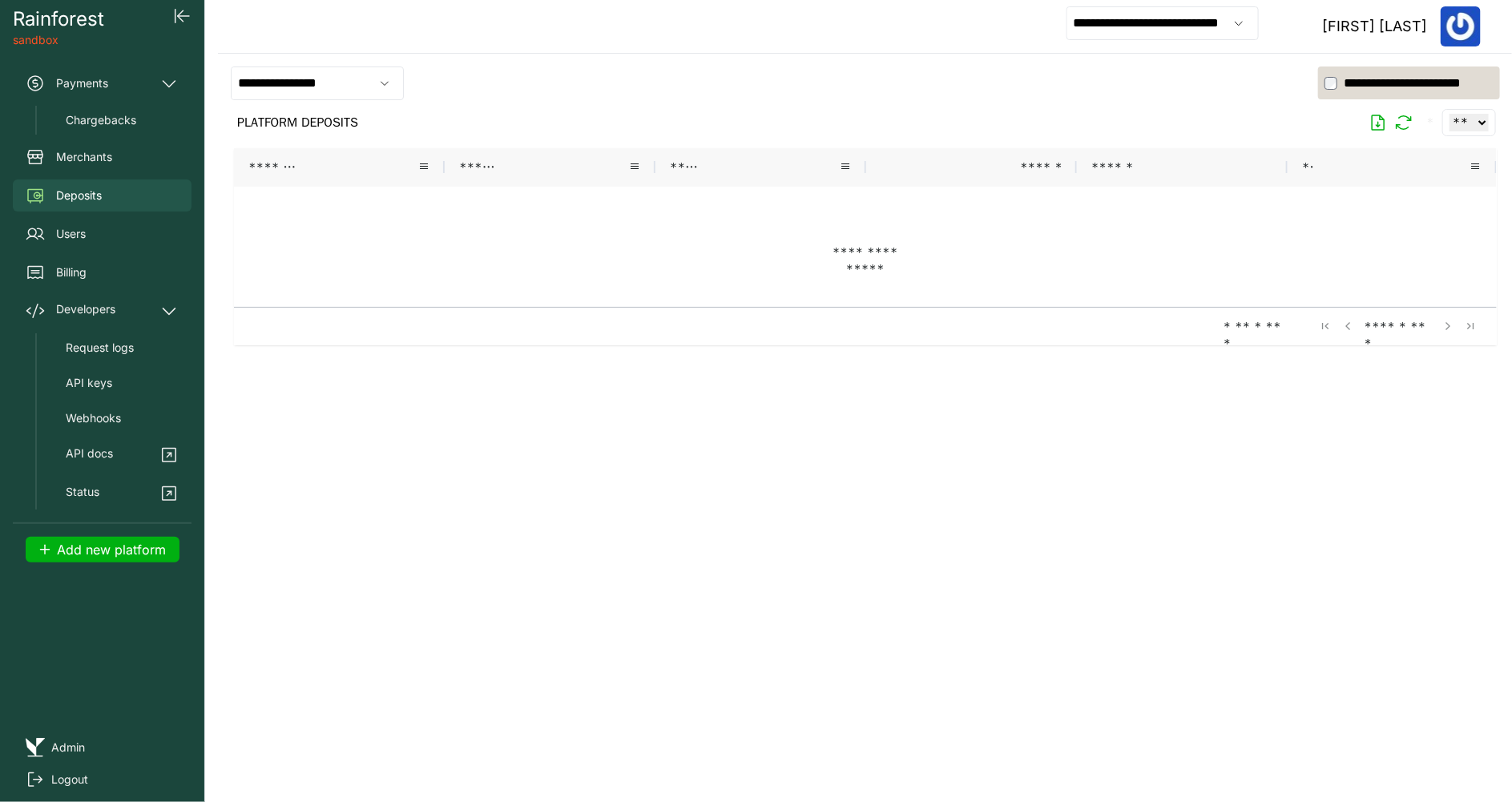 click 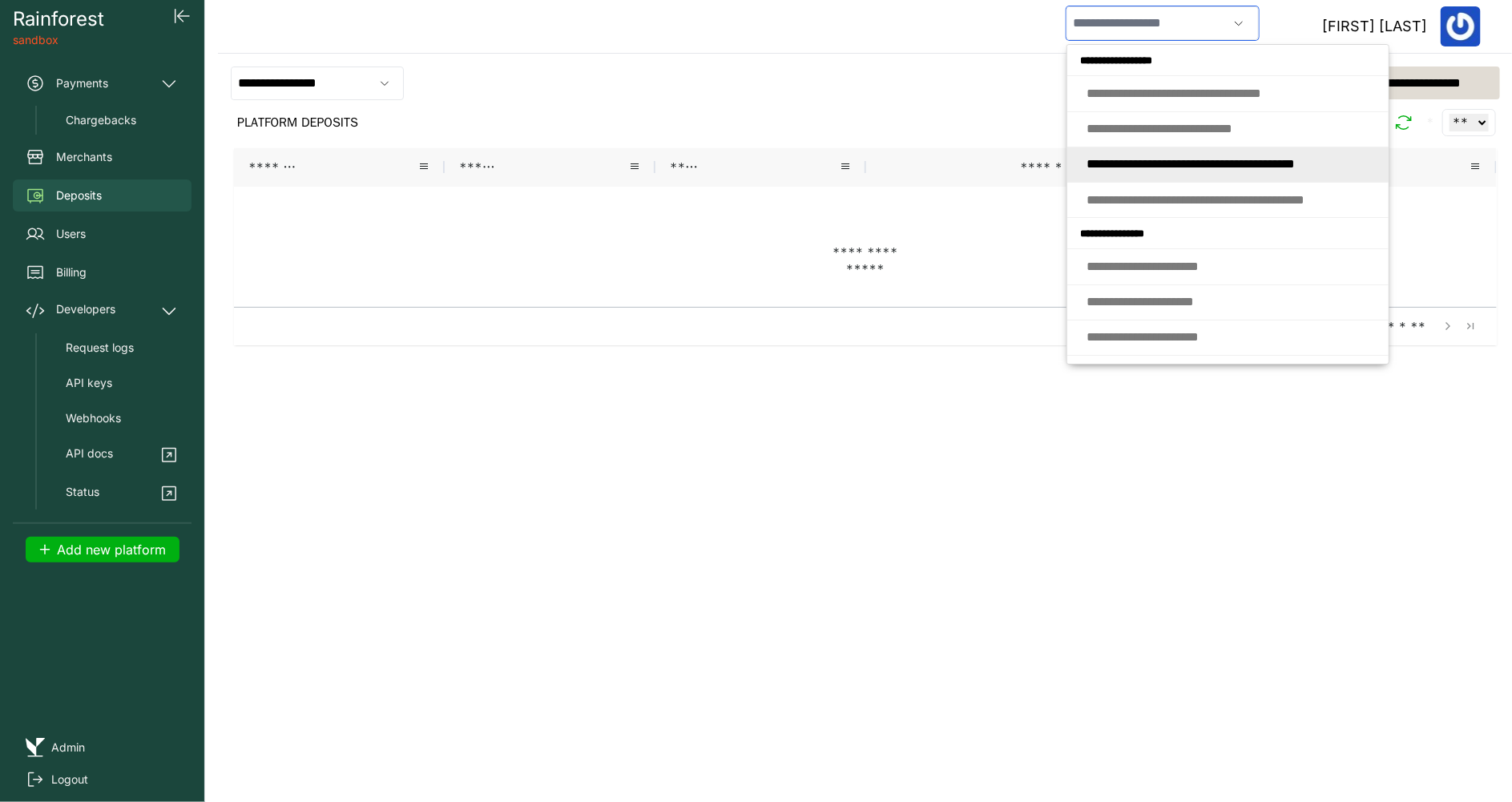 click on "* * * * * * * * * *   * * * * *   * * * * * * * * * * * *   *   * * * * *   * * * * *" at bounding box center [1191, 163] 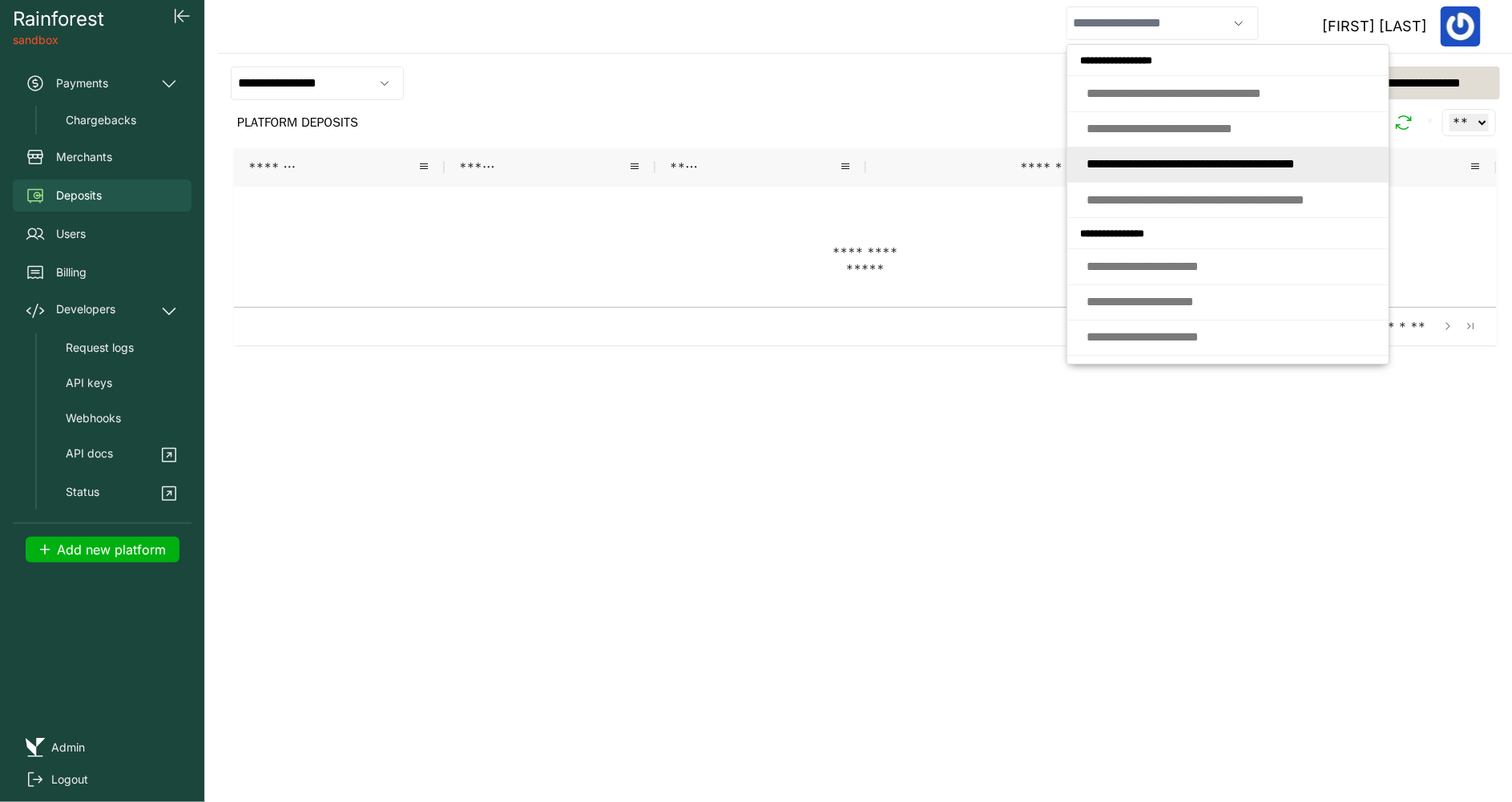 type on "**********" 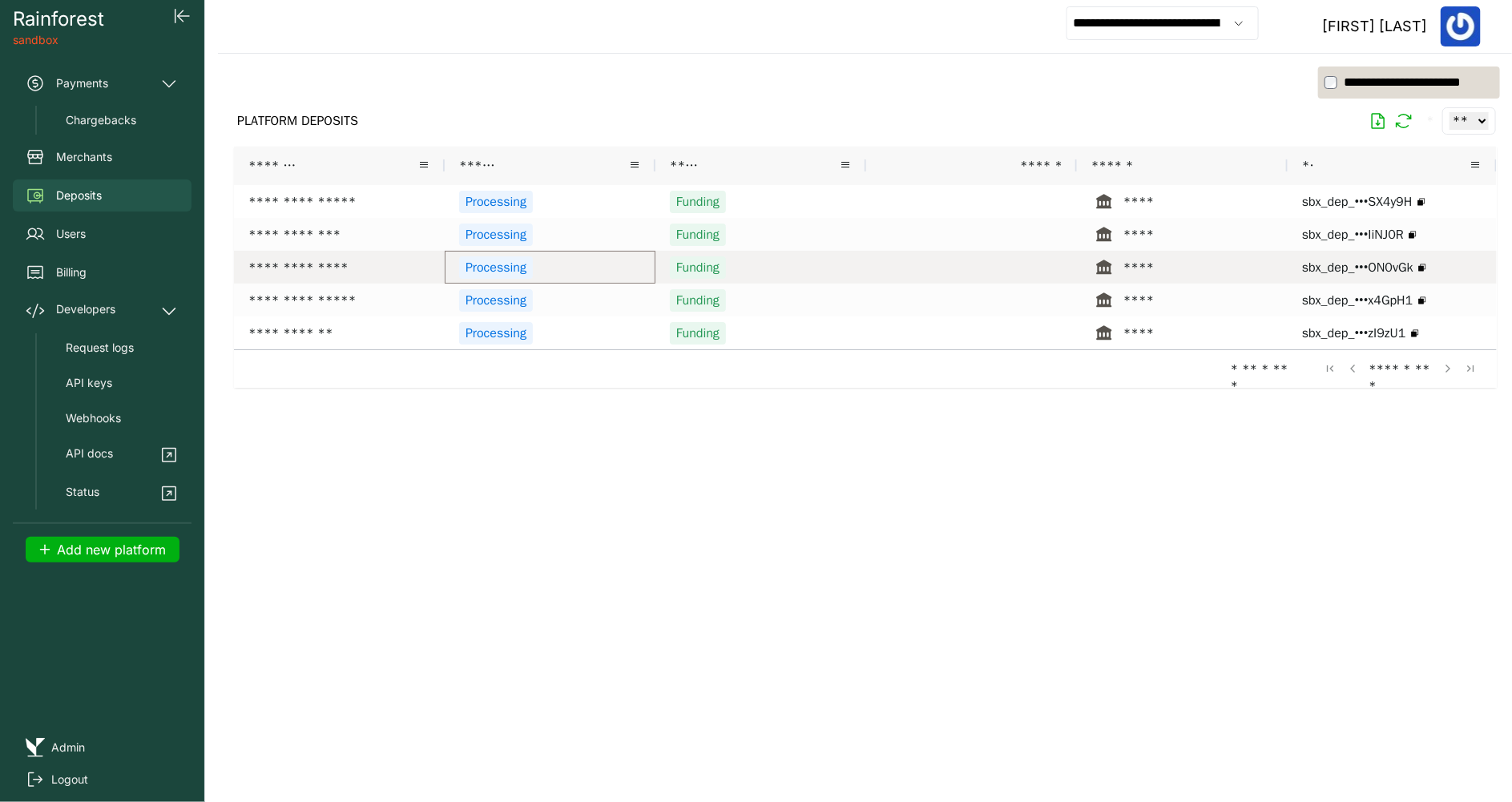 click on "Processing" at bounding box center [496, 268] 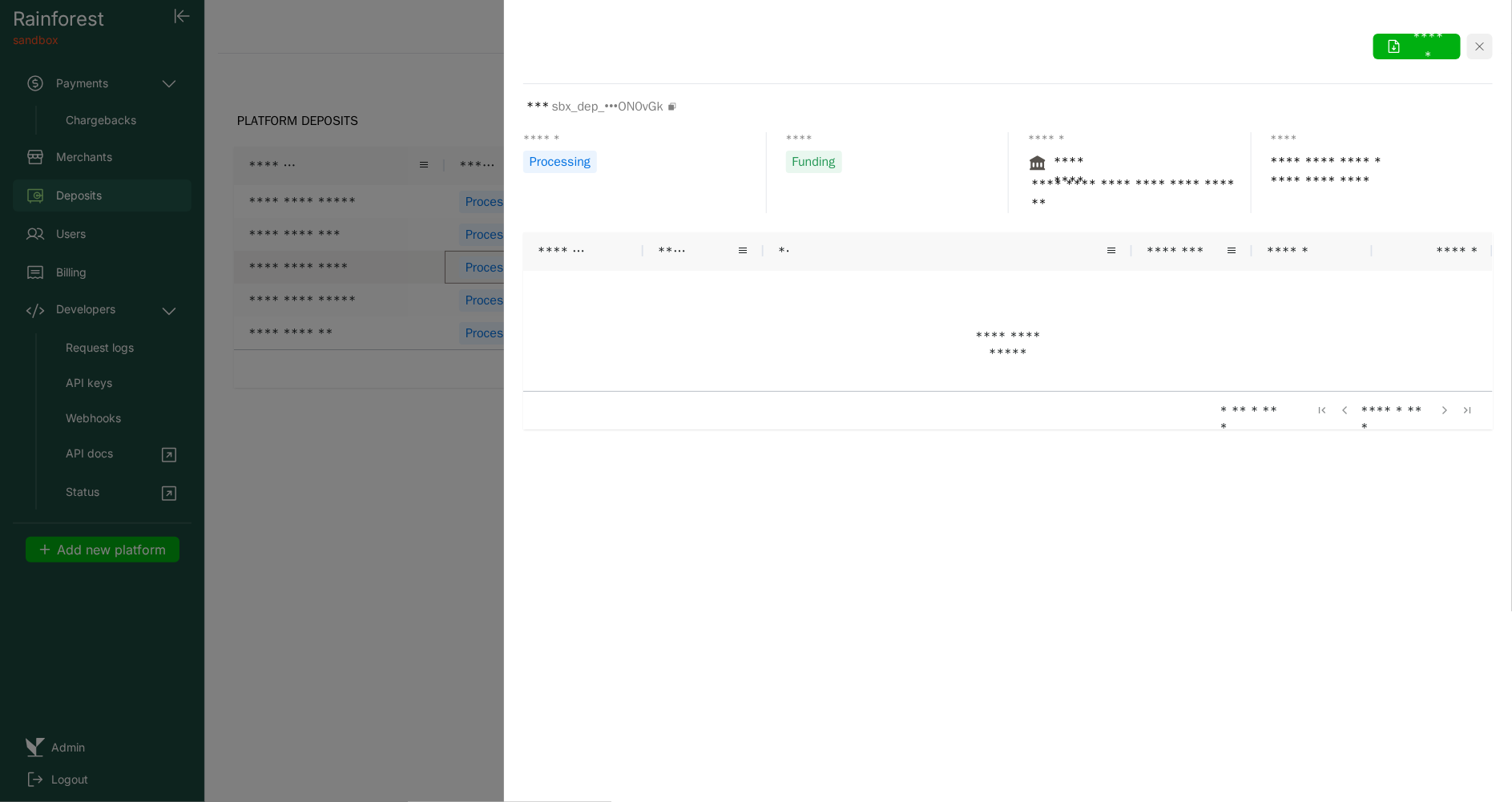 click 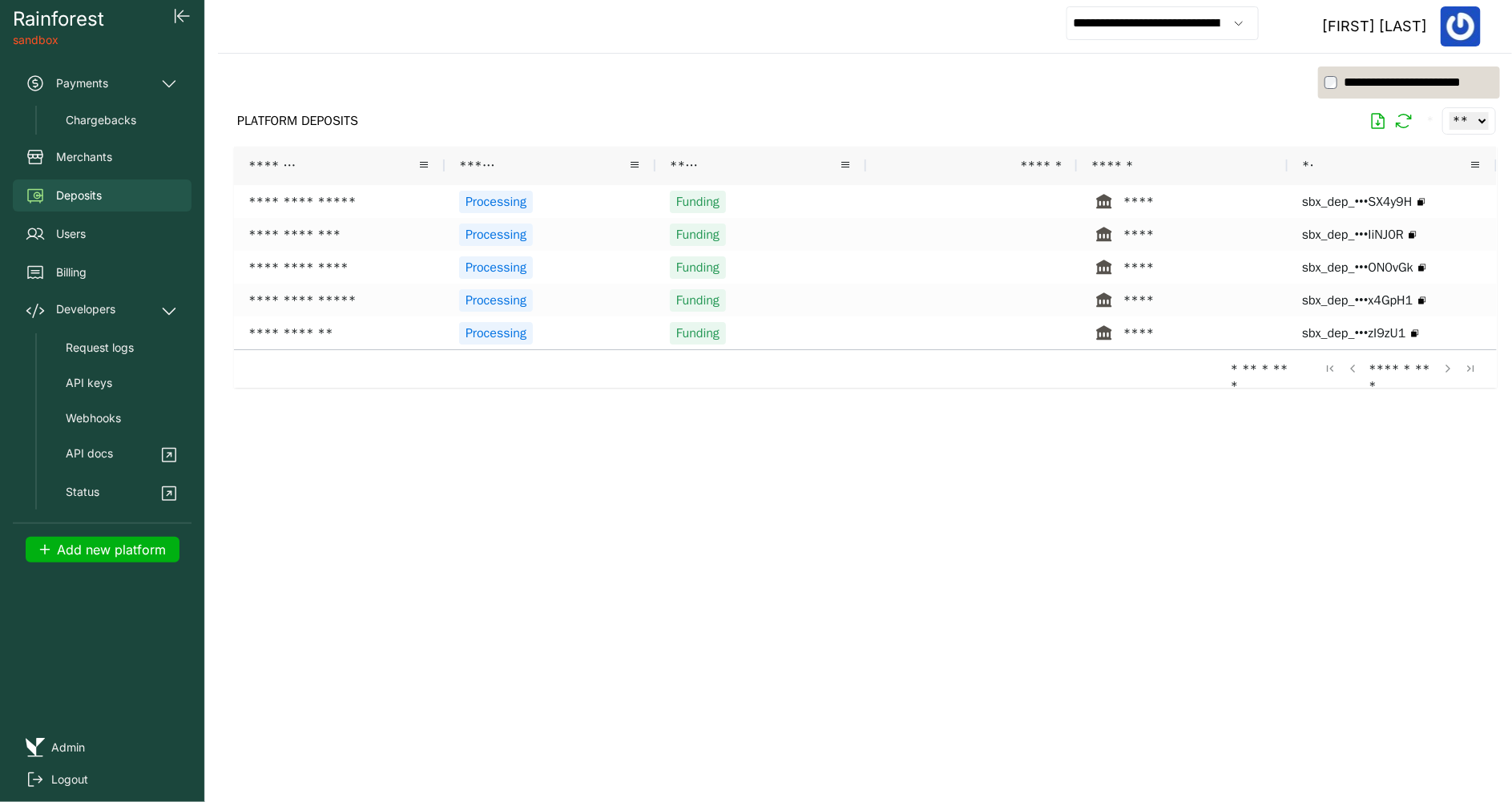 click on "**********" at bounding box center [1163, 23] 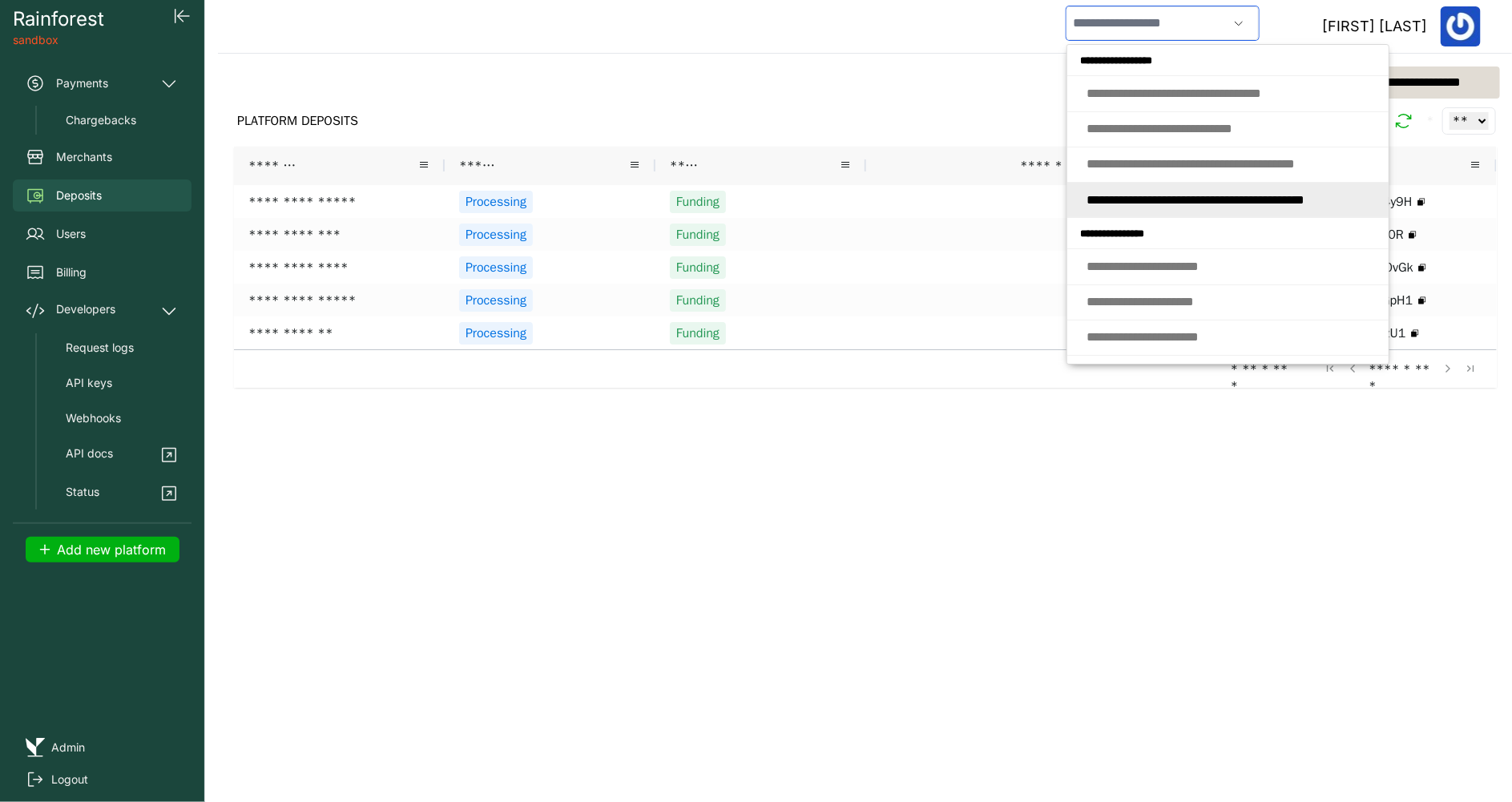 click on "* * * * * * * * * *   * * * * *   * * * * * * * *   * * * * *   *   * * * * *   * * * * *" at bounding box center (1195, 199) 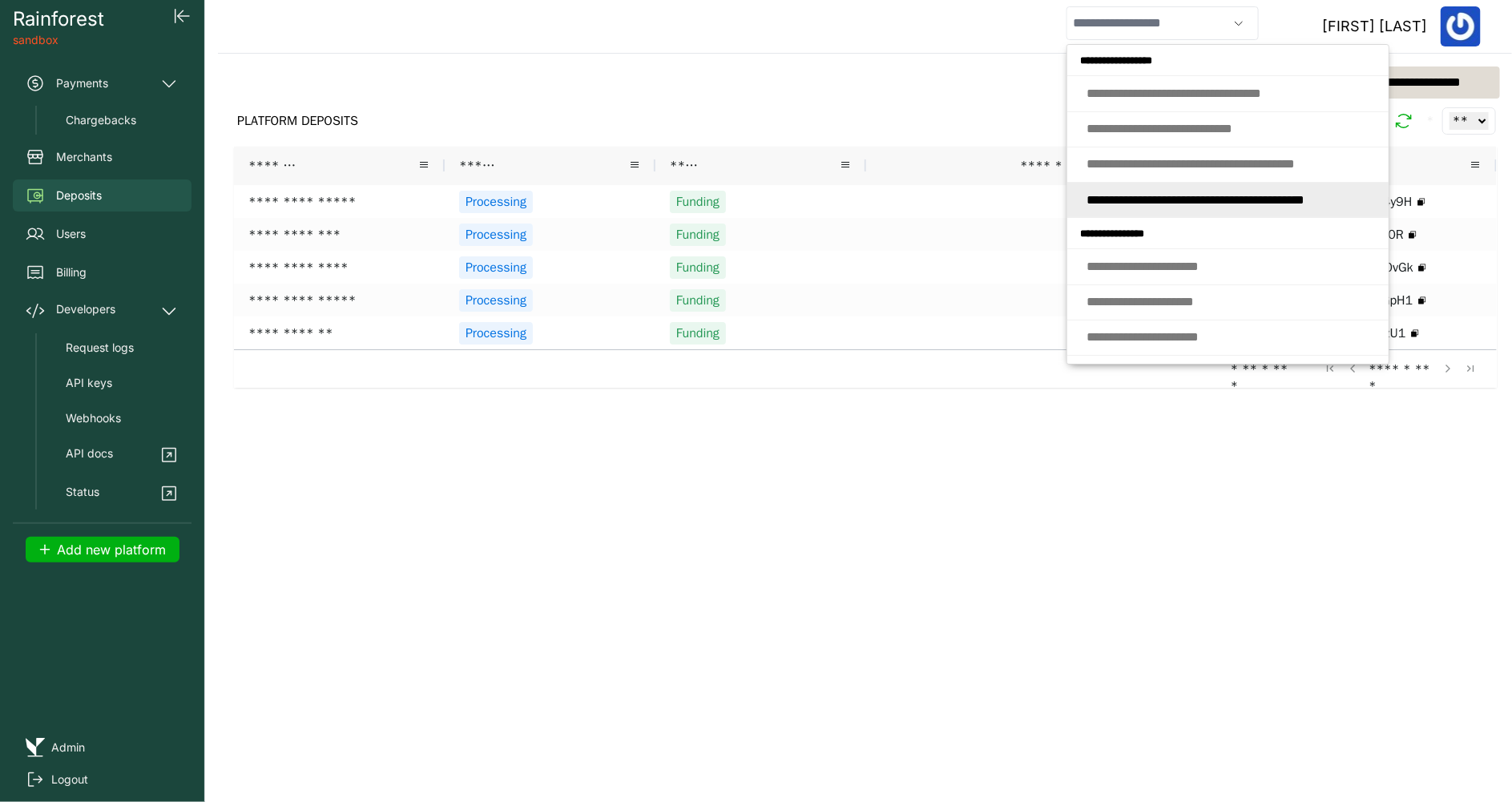 type on "**********" 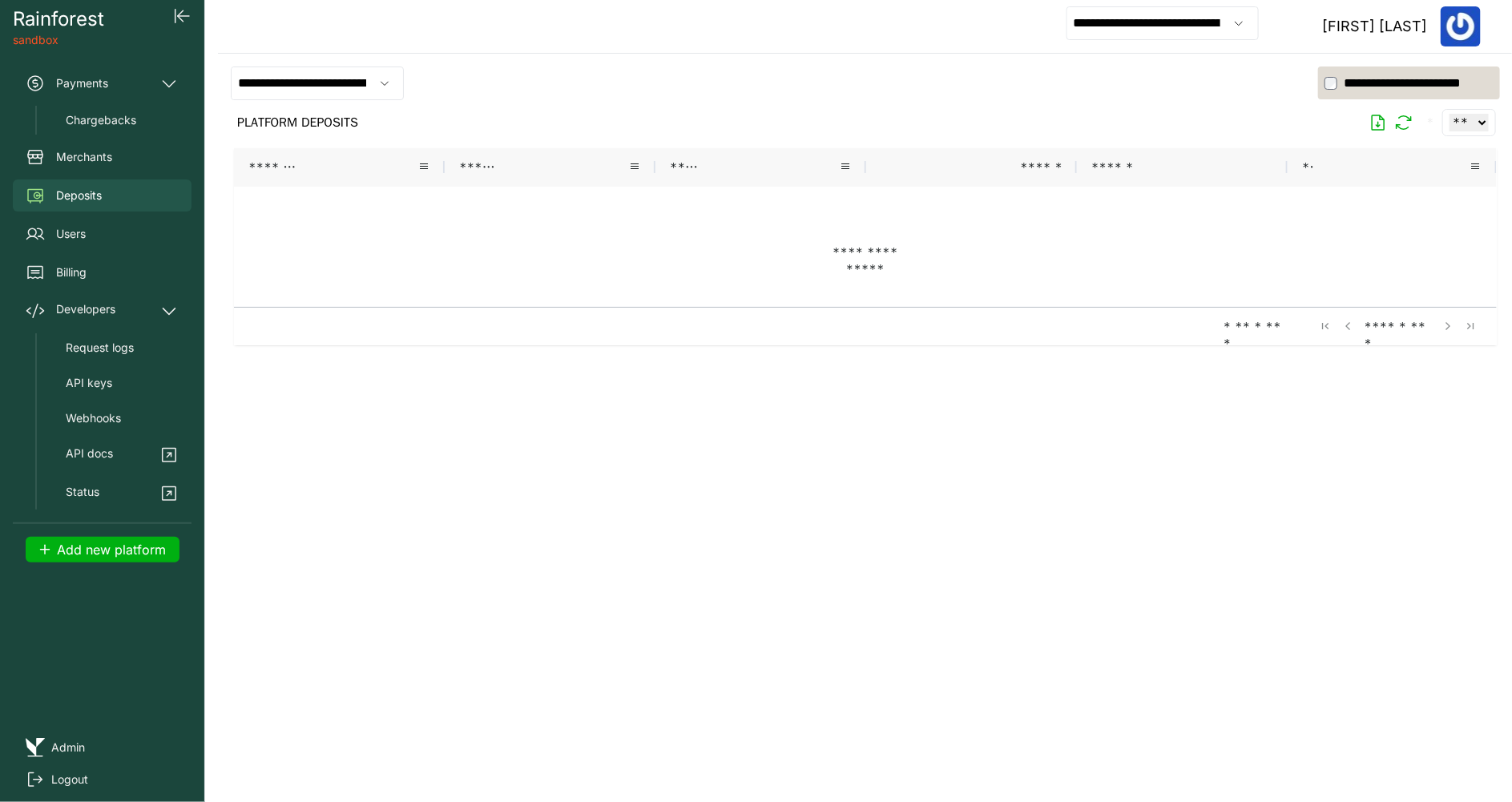 click 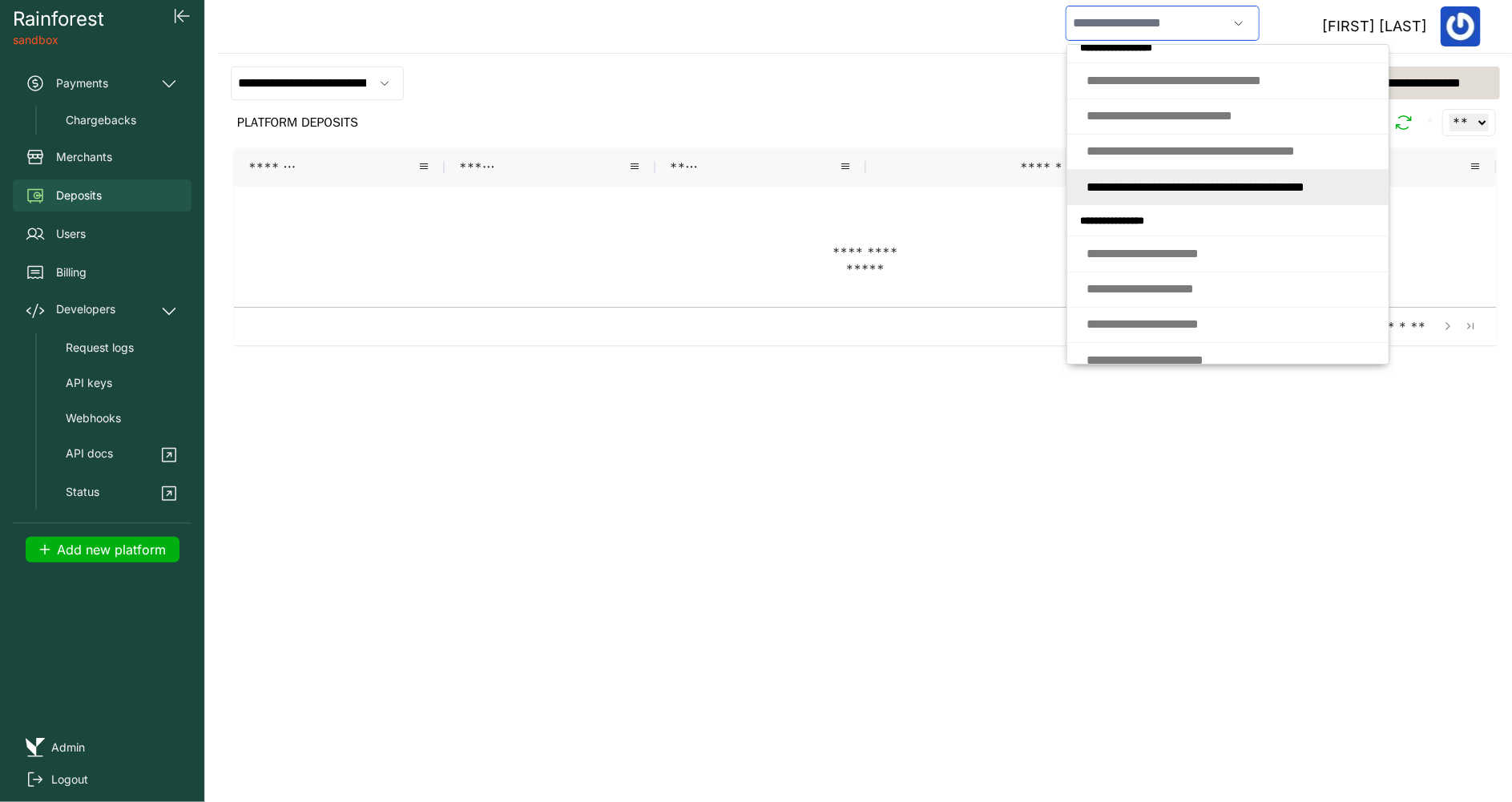 scroll, scrollTop: 0, scrollLeft: 0, axis: both 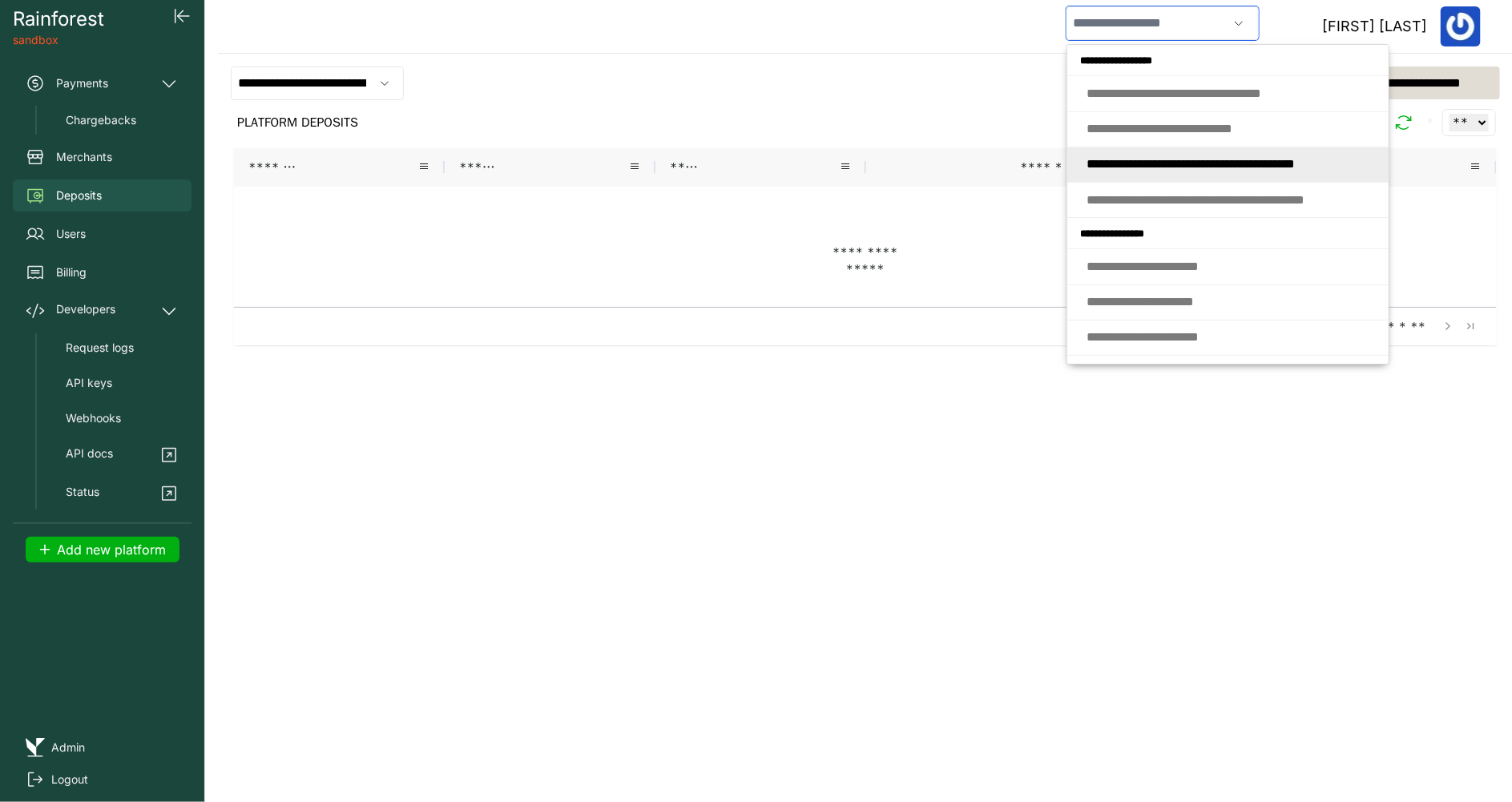 click on "* * * * * * * * * *   * * * * *   * * * * * * * * * * * *   *   * * * * *   * * * * *" at bounding box center [1191, 163] 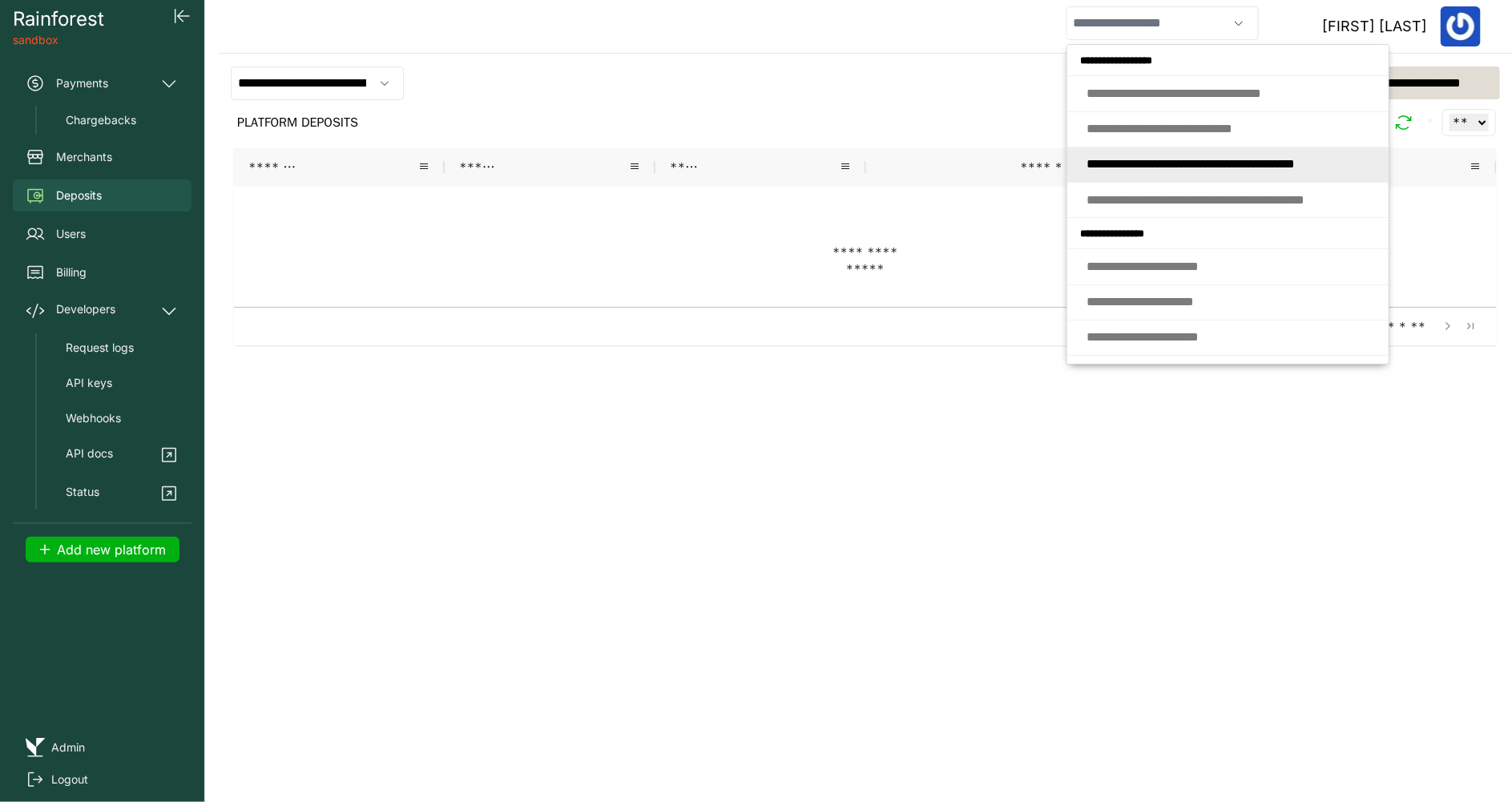 type on "**********" 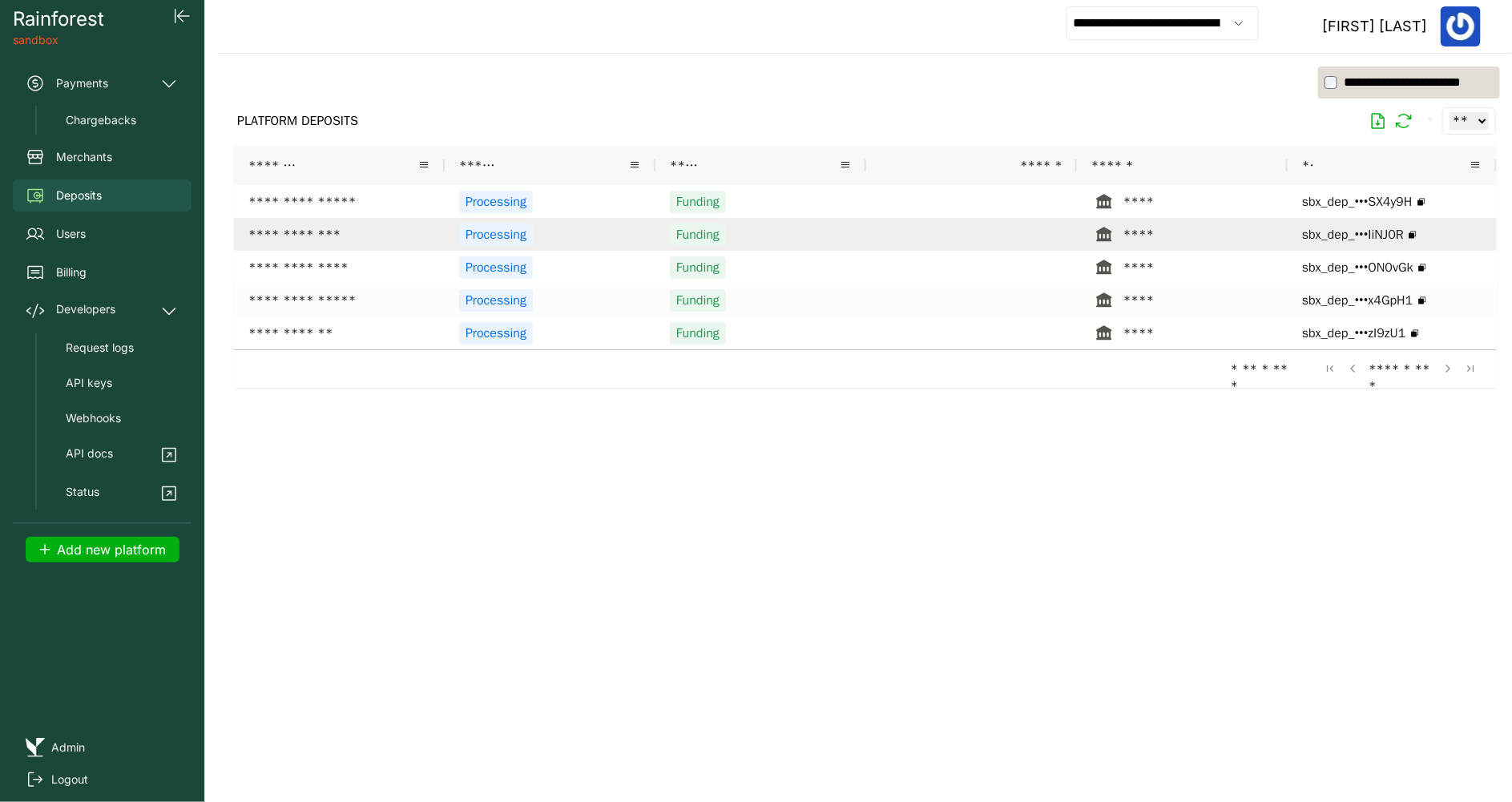 click on "Funding" at bounding box center (698, 235) 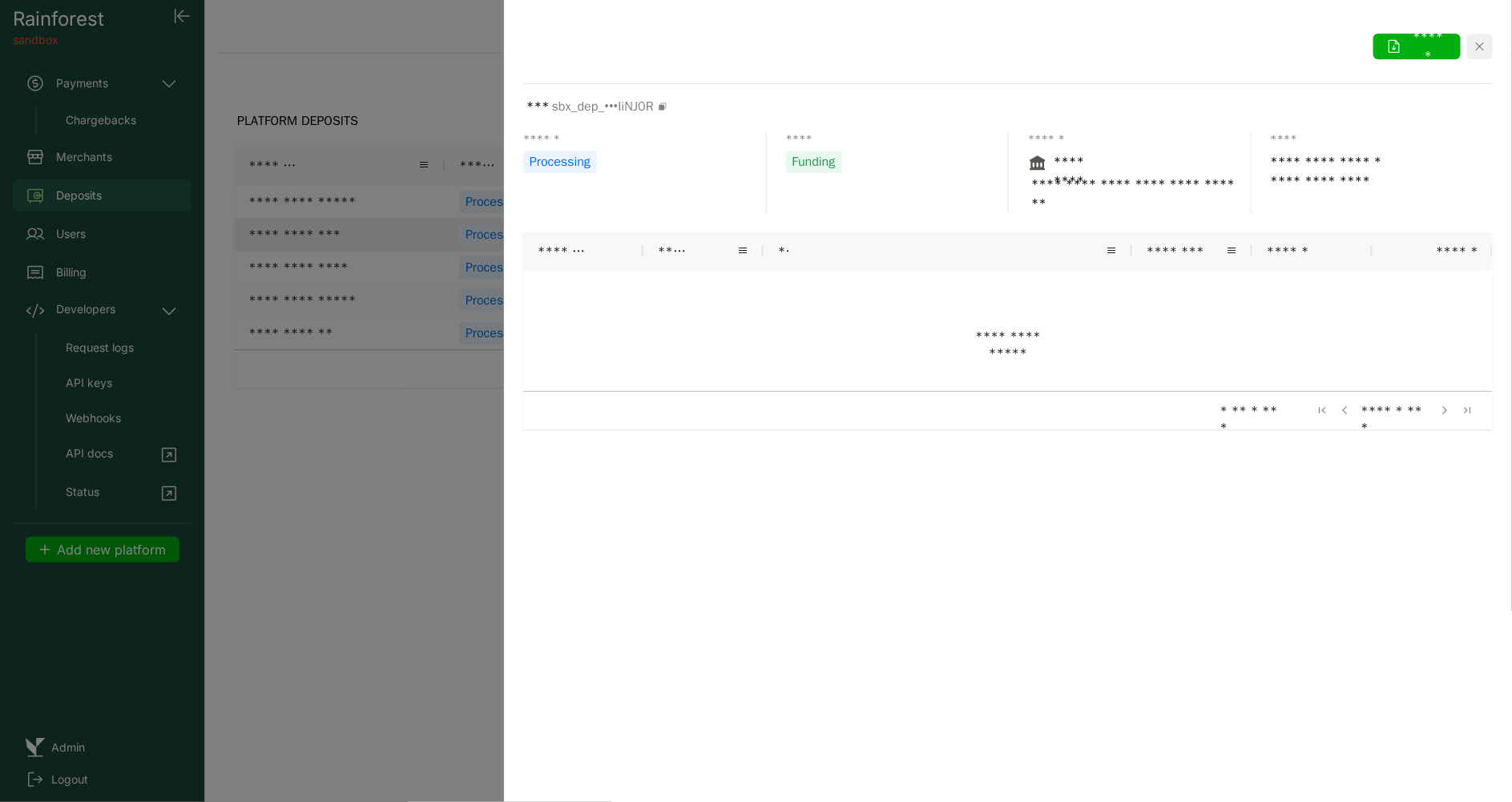 click 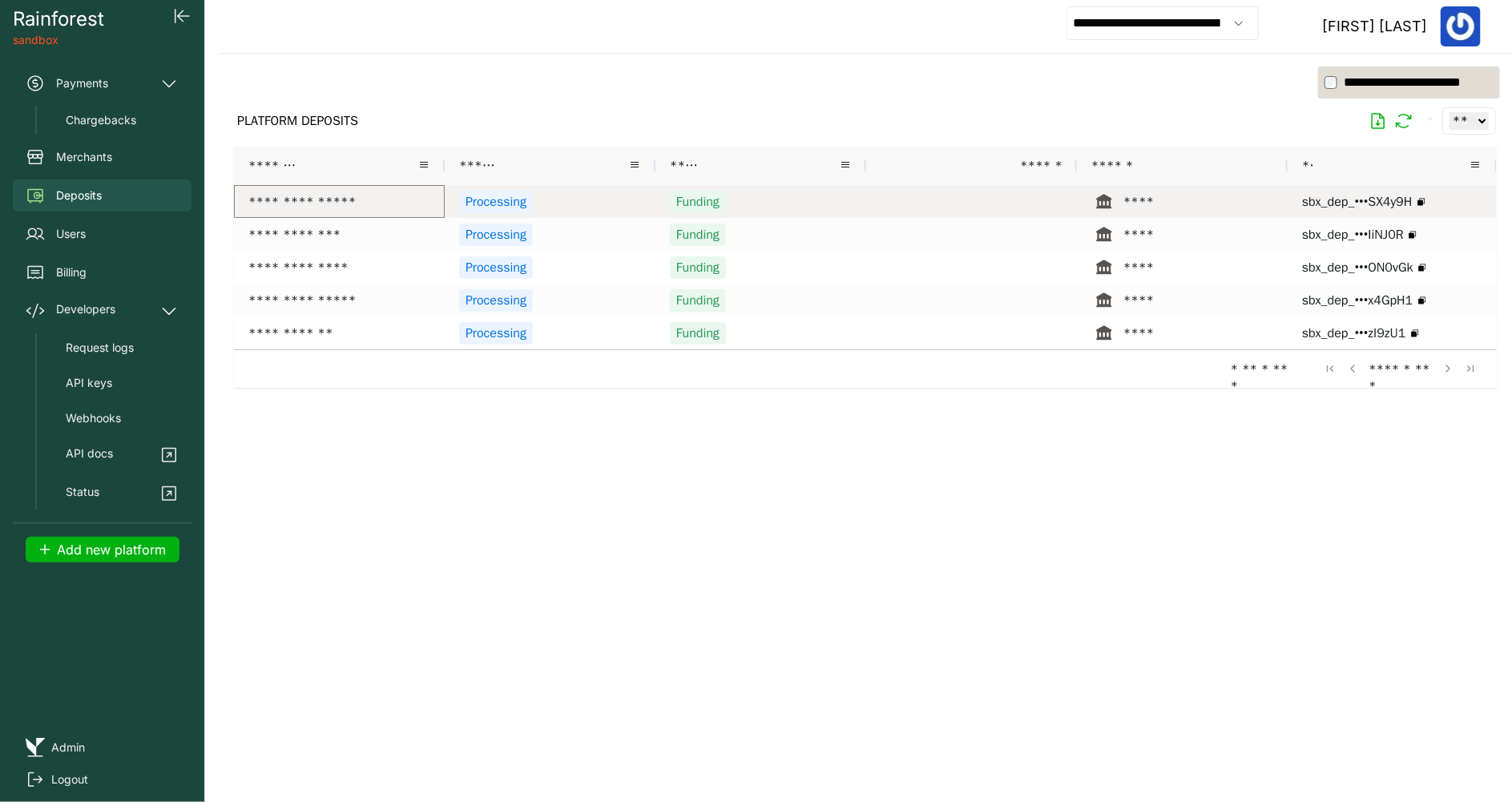 click on "**********" at bounding box center (339, 201) 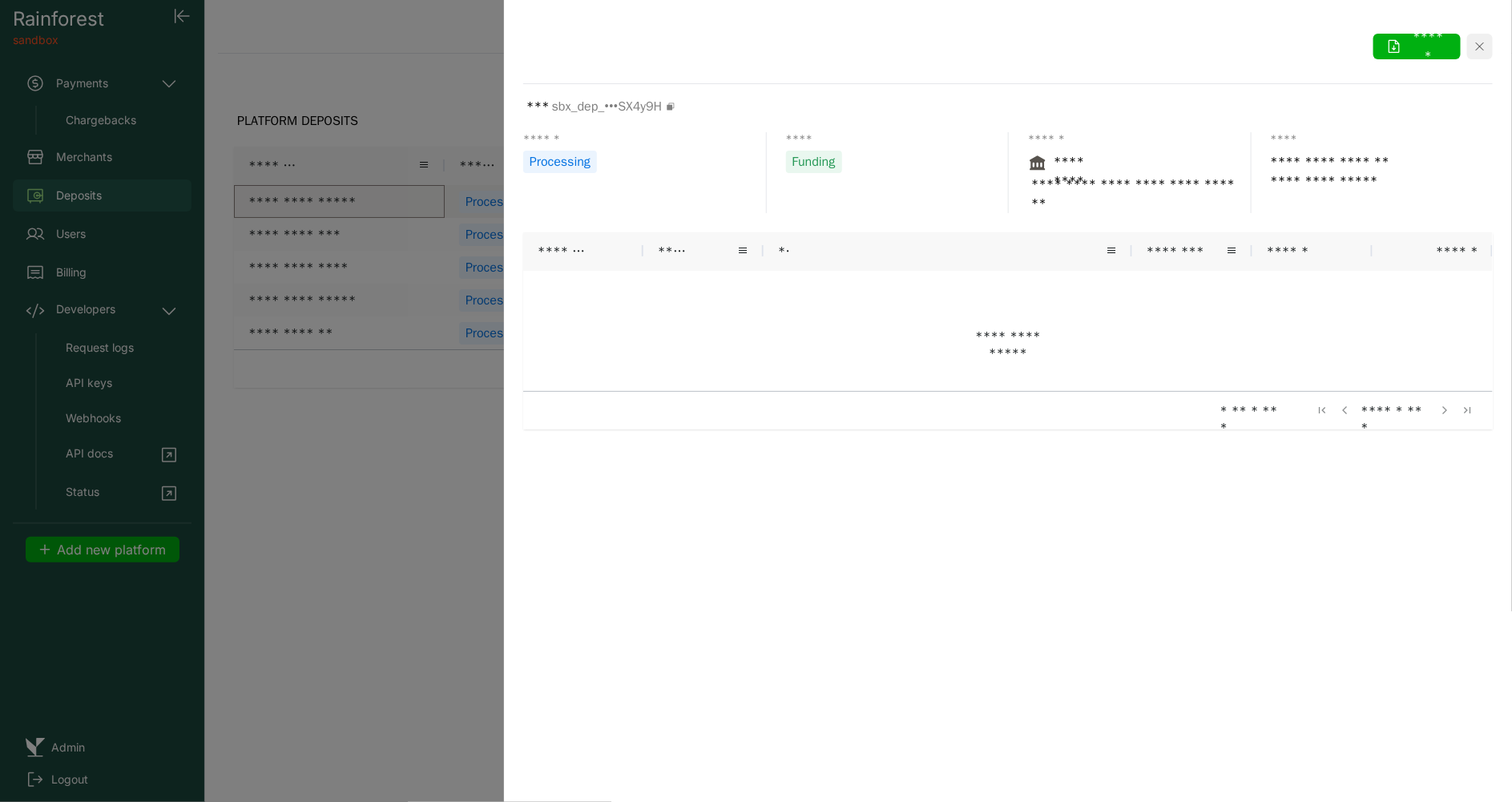 click 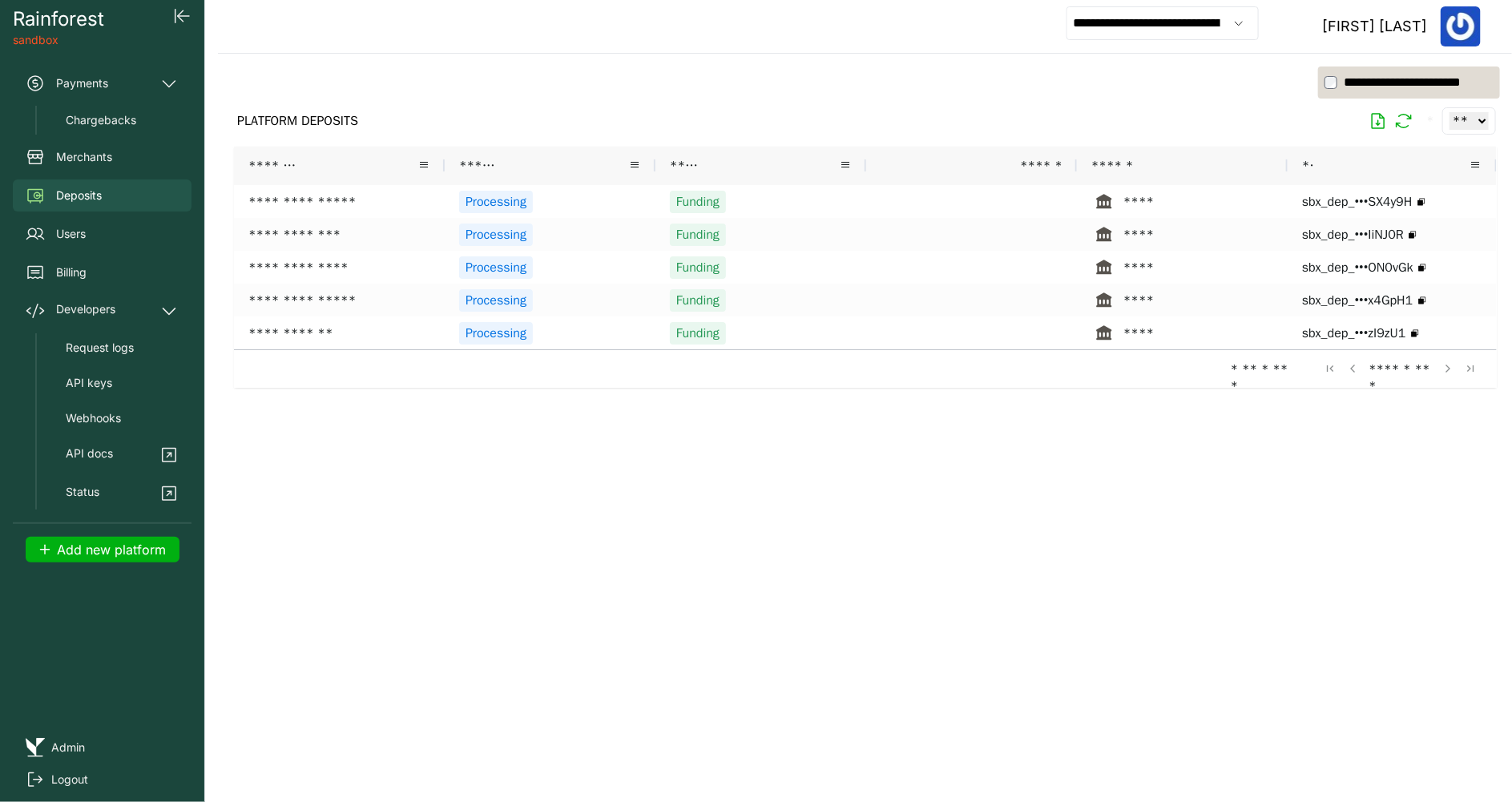 click on "**********" at bounding box center [1163, 23] 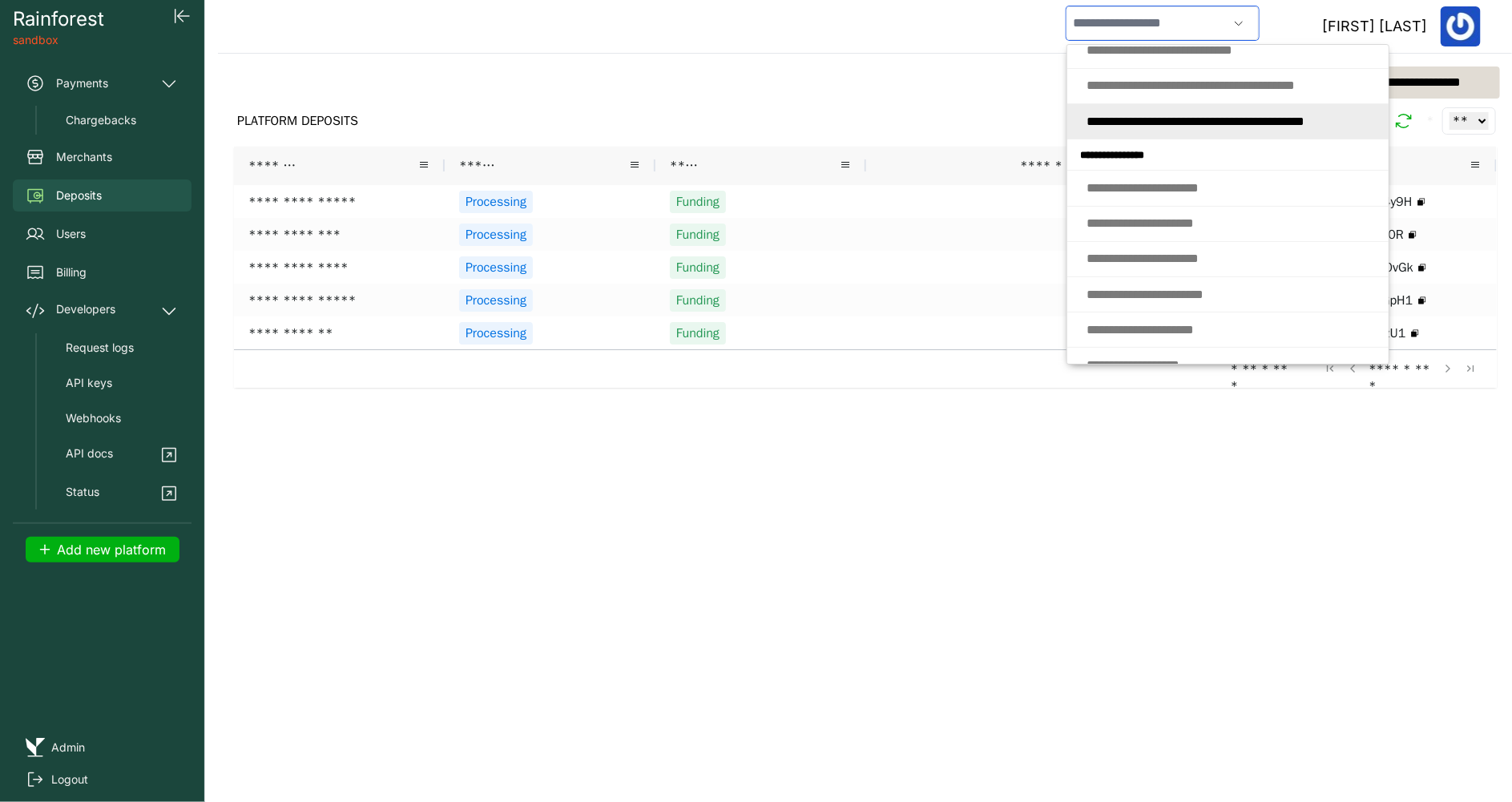 scroll, scrollTop: 96, scrollLeft: 0, axis: vertical 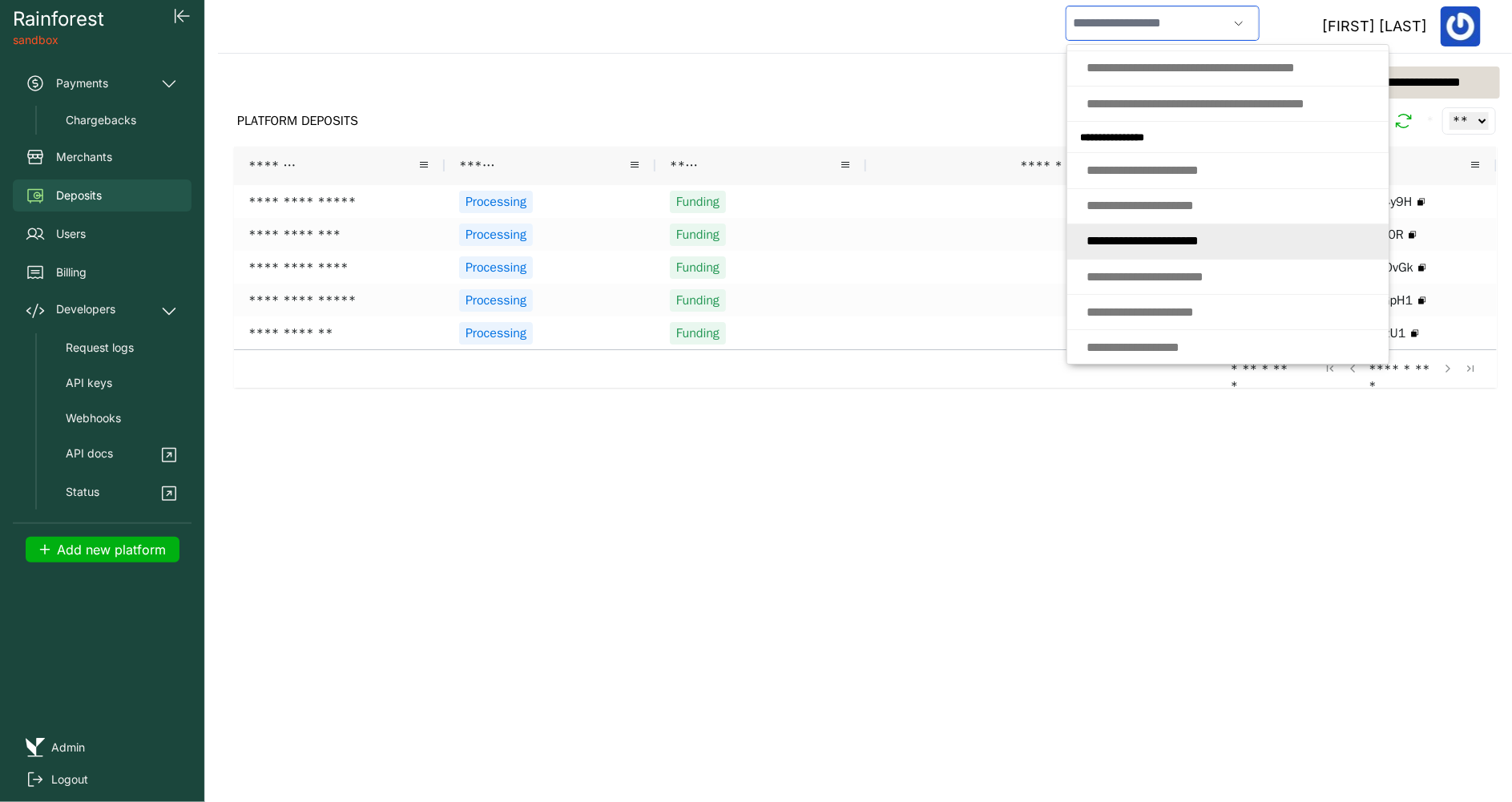 click on "* * * * * * * * *   *   * * * * *   * * * * *" at bounding box center (1143, 240) 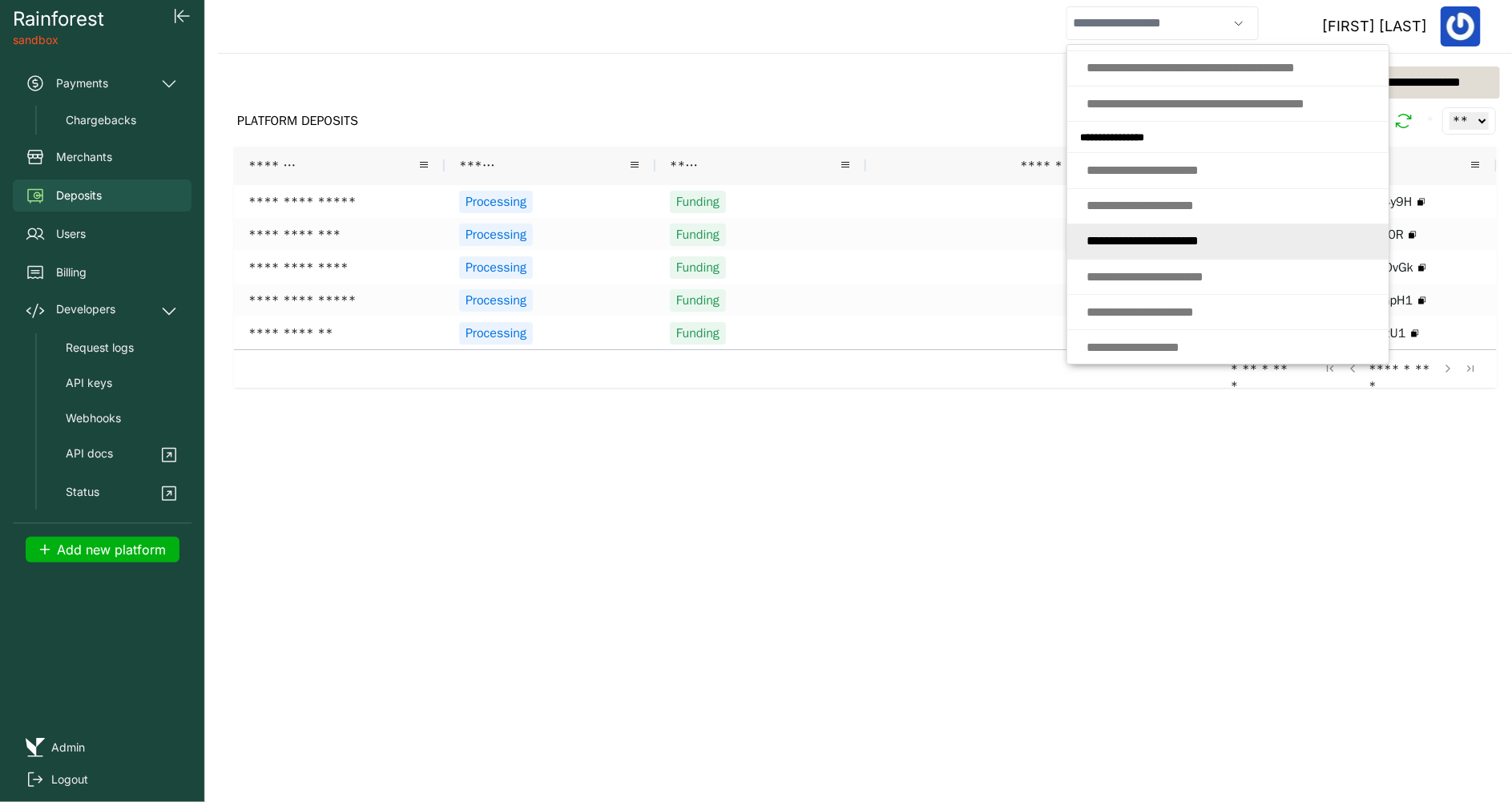 type on "**********" 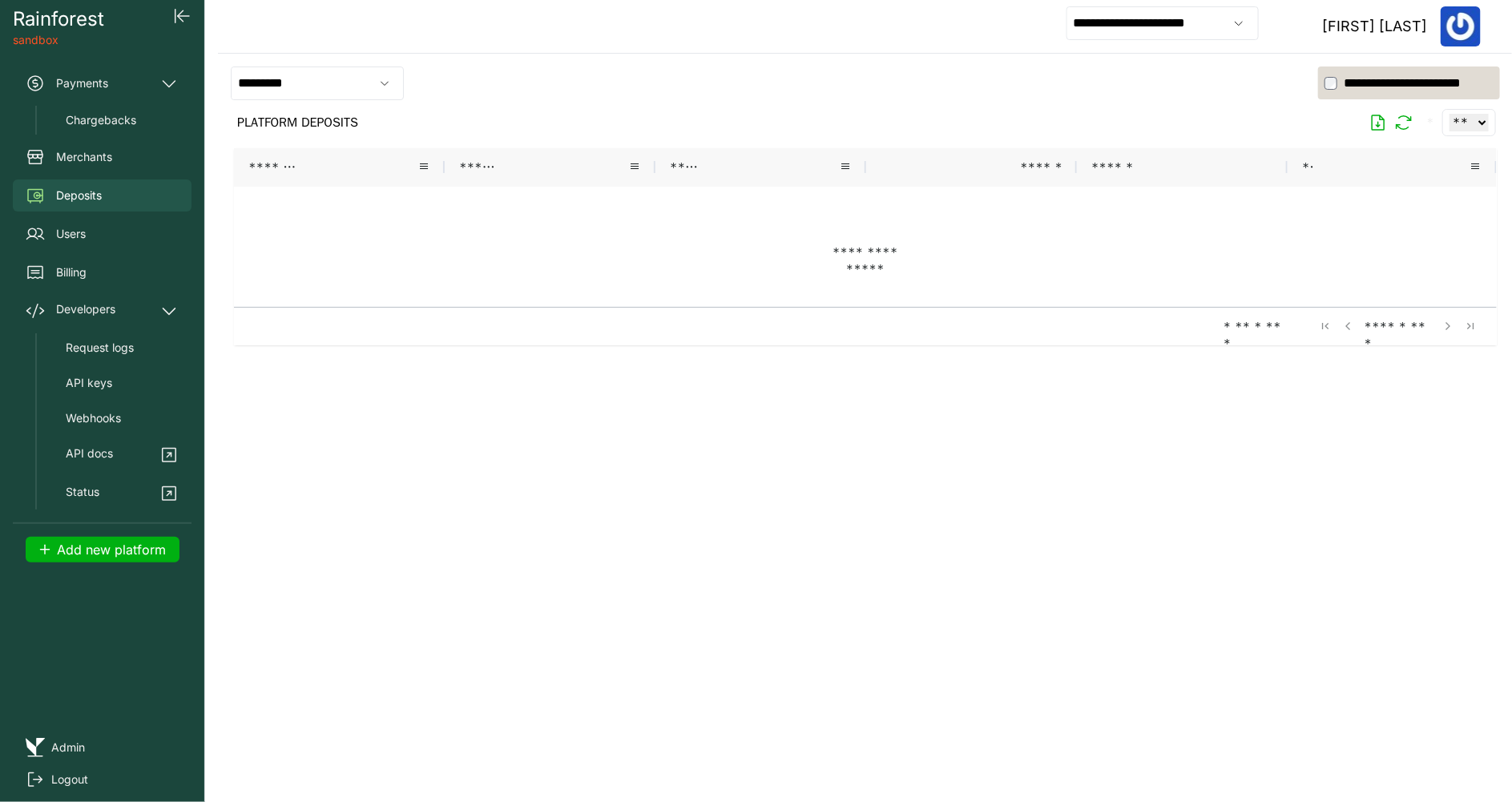 click 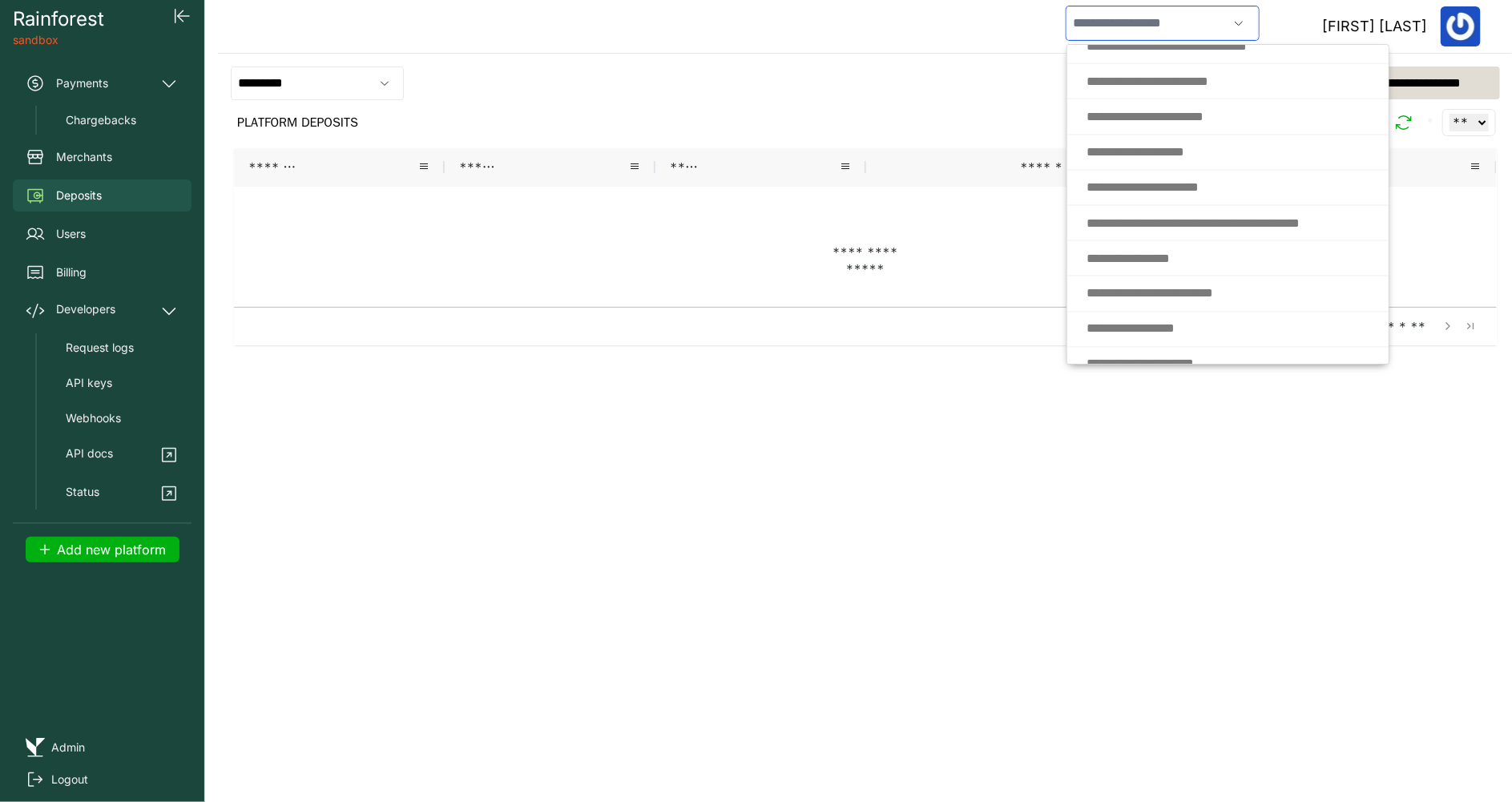 scroll, scrollTop: 4341, scrollLeft: 0, axis: vertical 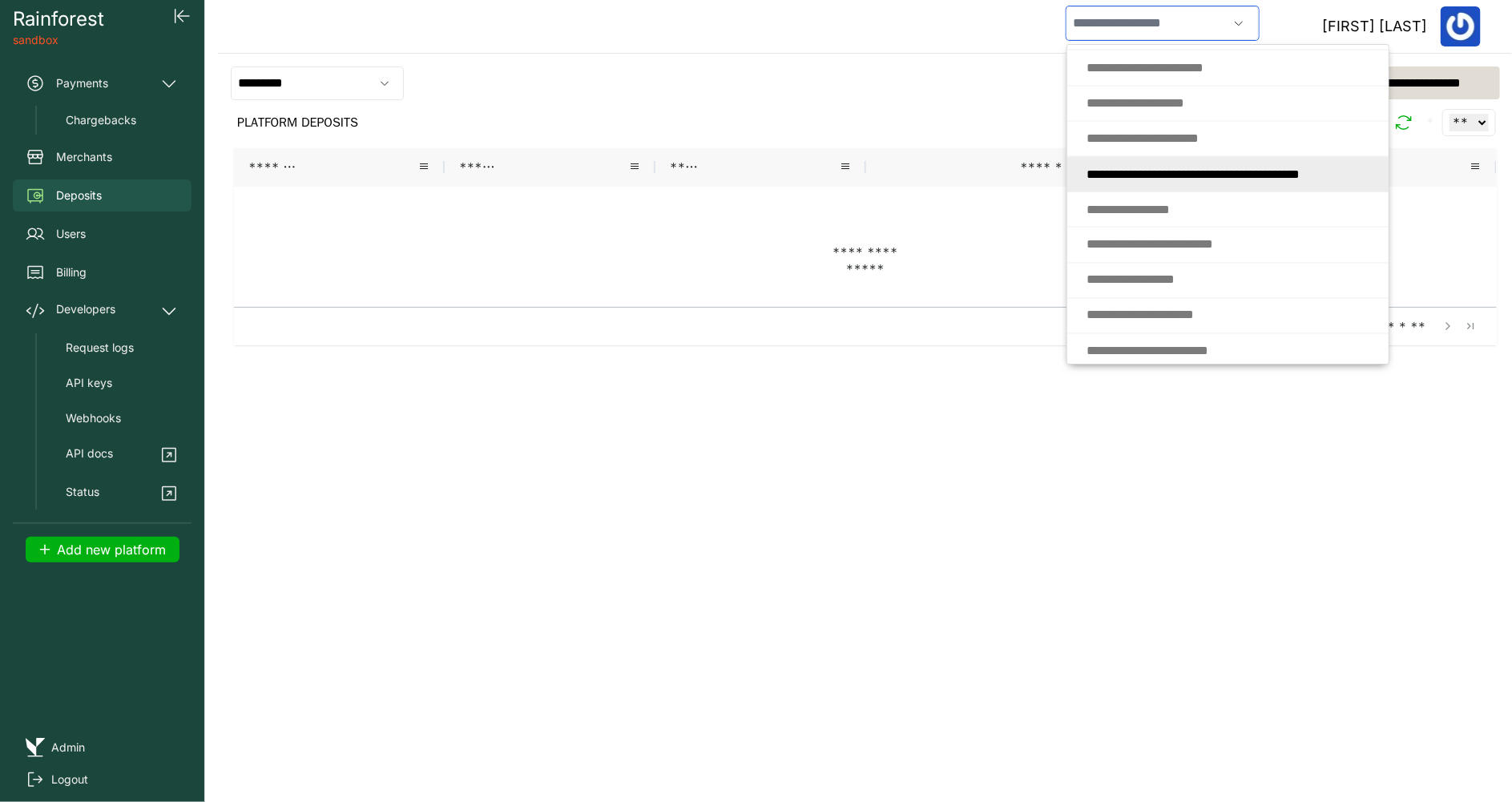 click on "* *   * * * * * * * * *   * * * * * * * * *   * * * * * * *   *   * * * * *   * * * * *" at bounding box center (1193, 174) 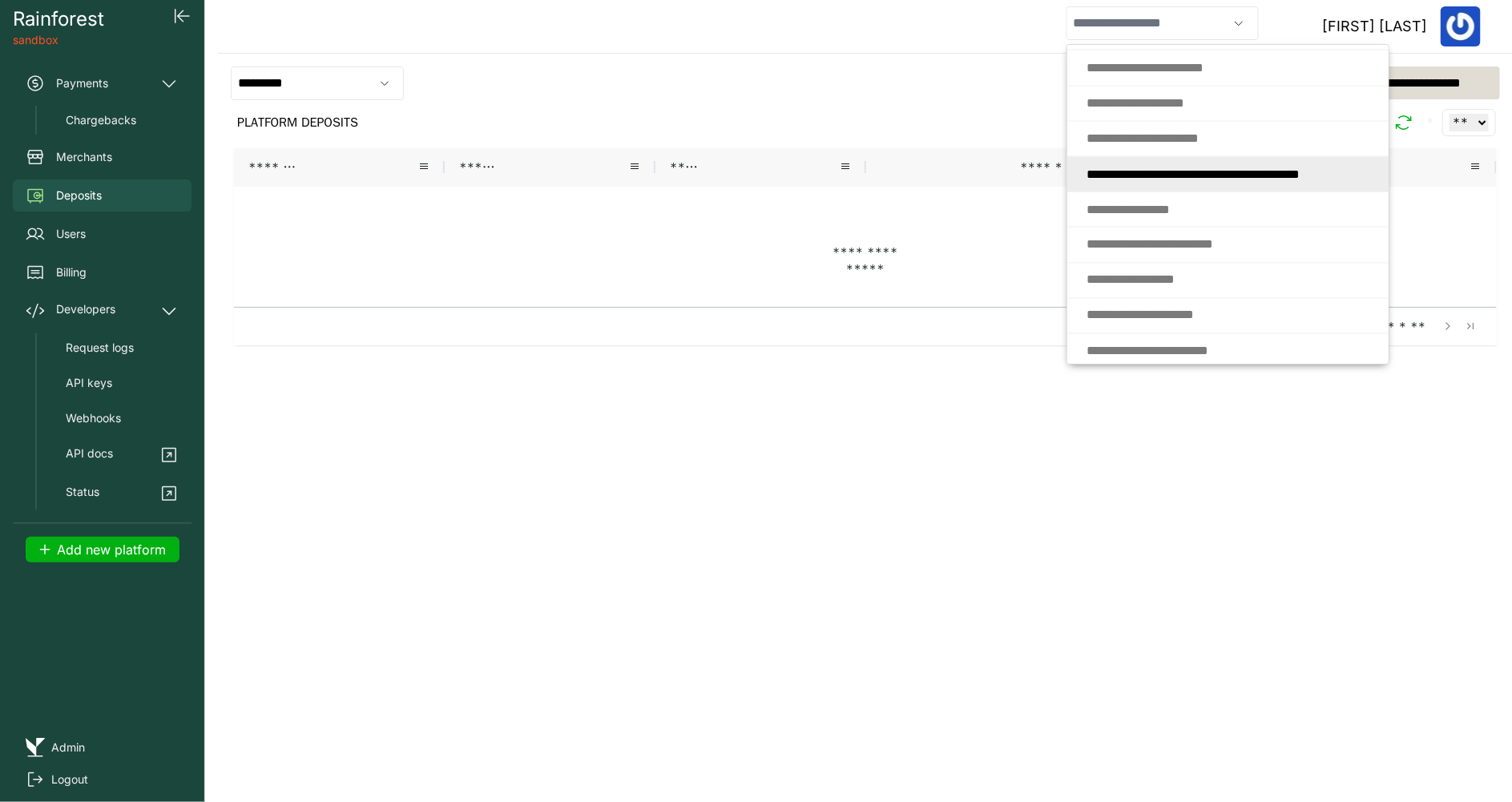 type on "**********" 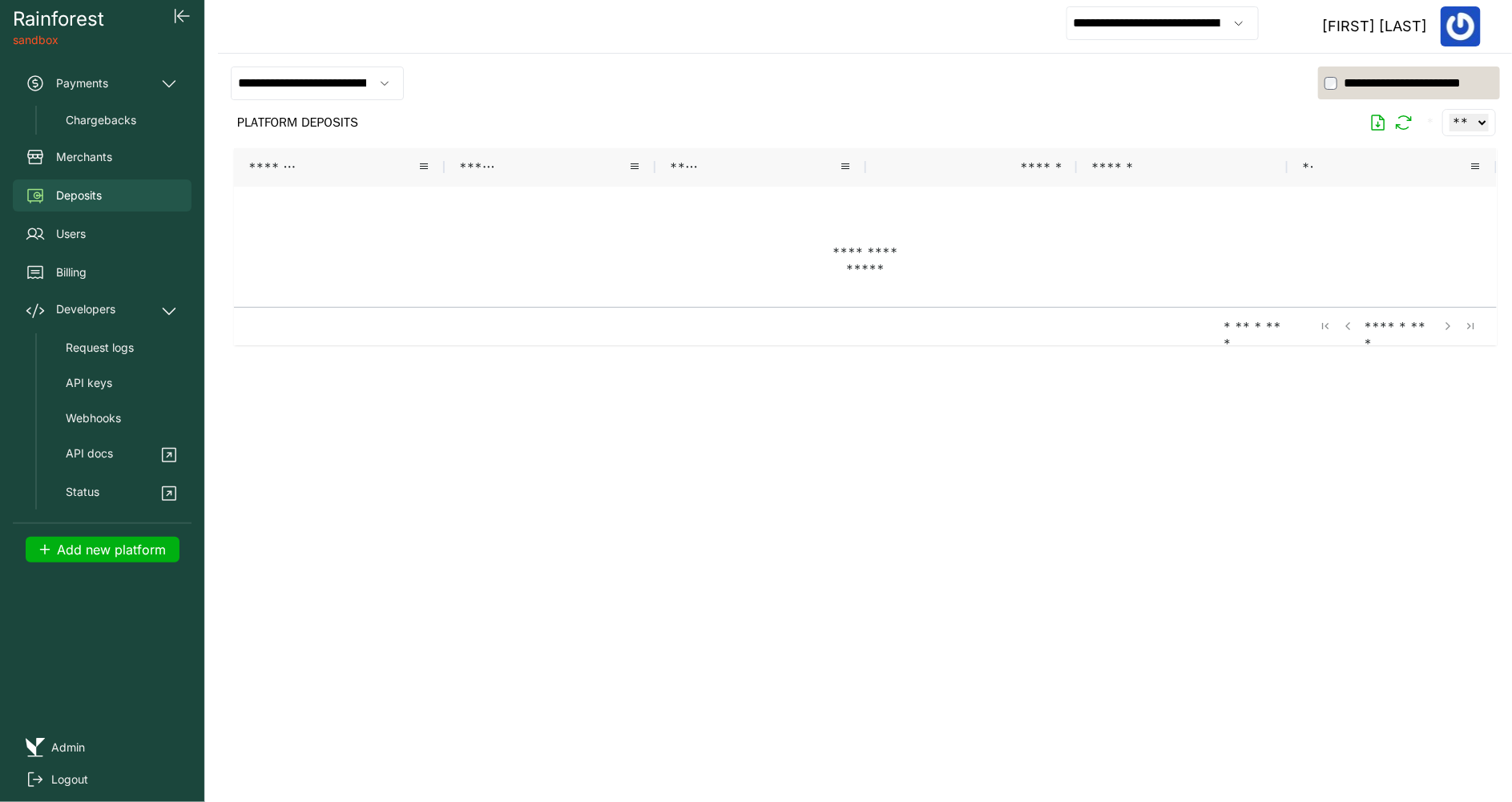 click on "**********" at bounding box center (1163, 23) 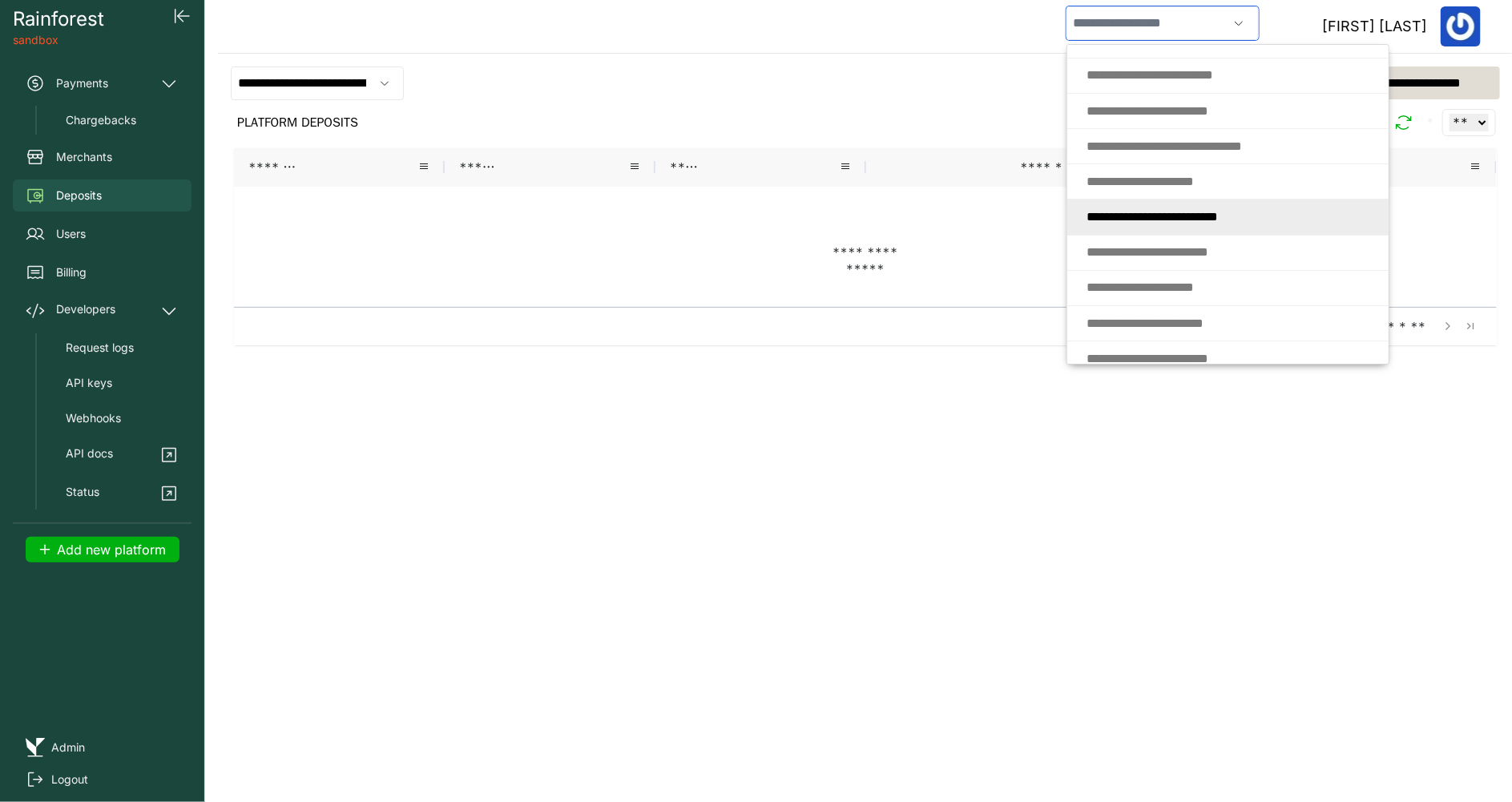 scroll, scrollTop: 2884, scrollLeft: 0, axis: vertical 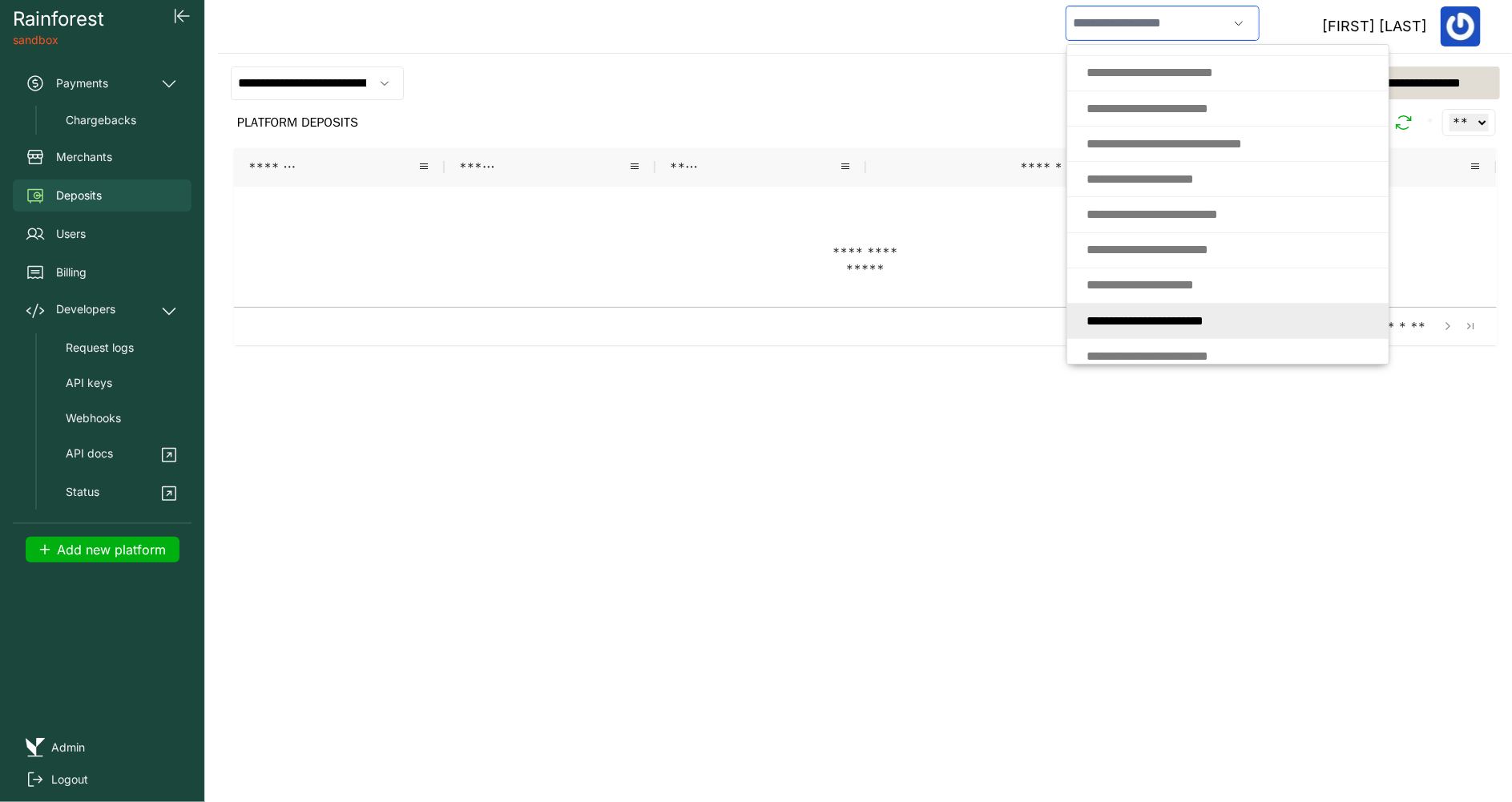 click on "* *   * * * * * * *   *   * * * * *   * * * * *" at bounding box center (1145, 320) 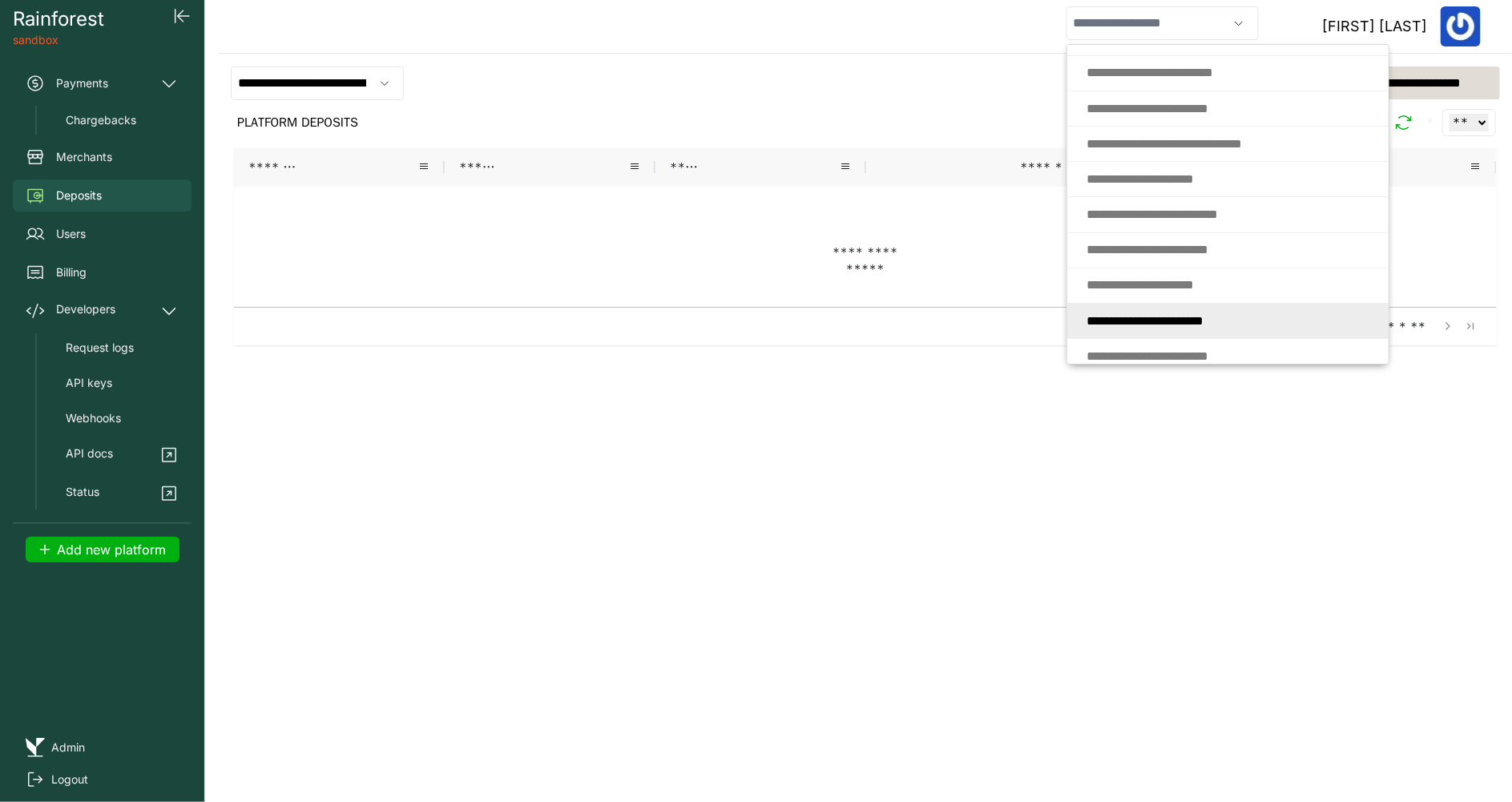 type on "**********" 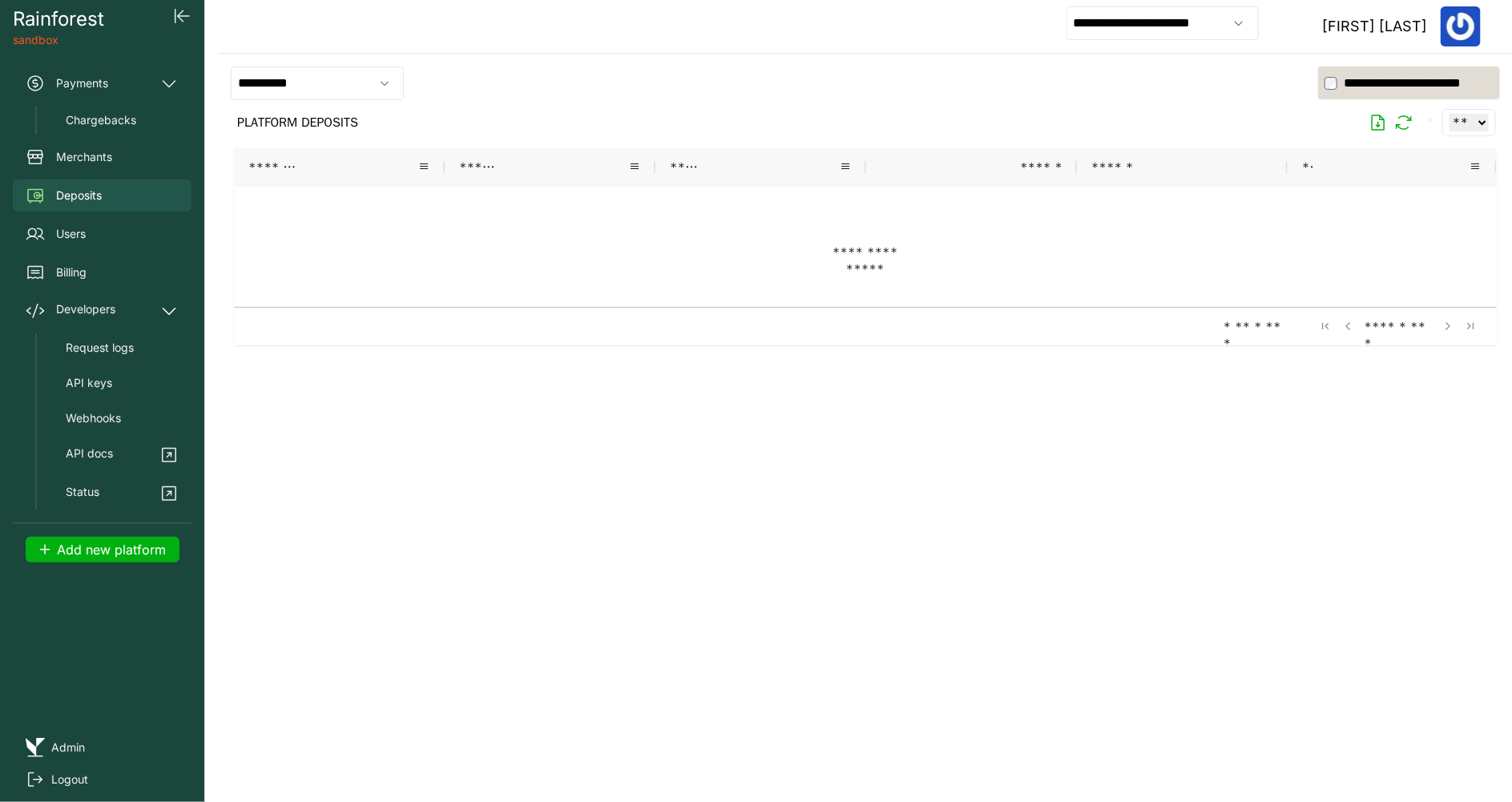 click 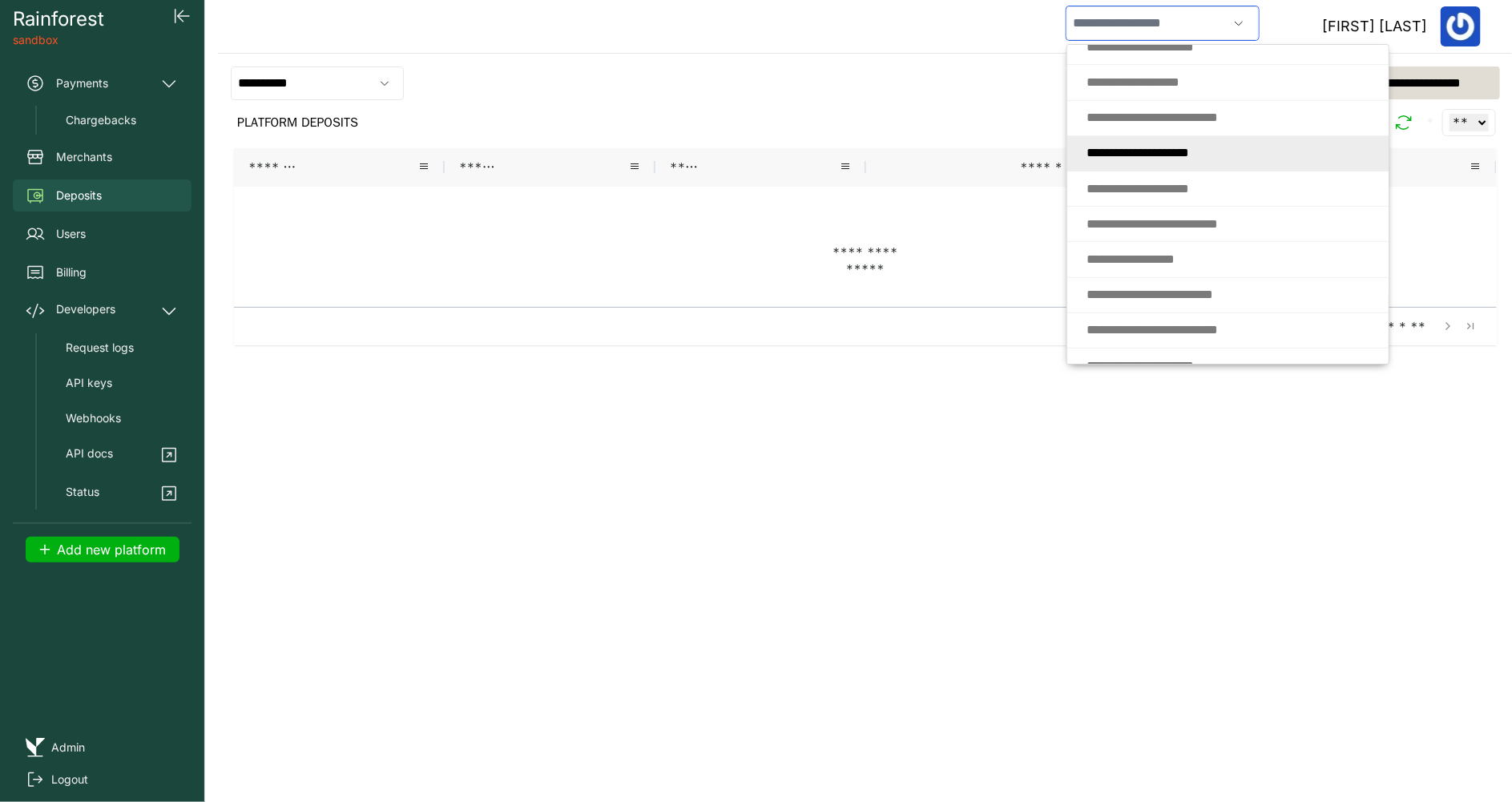 scroll, scrollTop: 0, scrollLeft: 0, axis: both 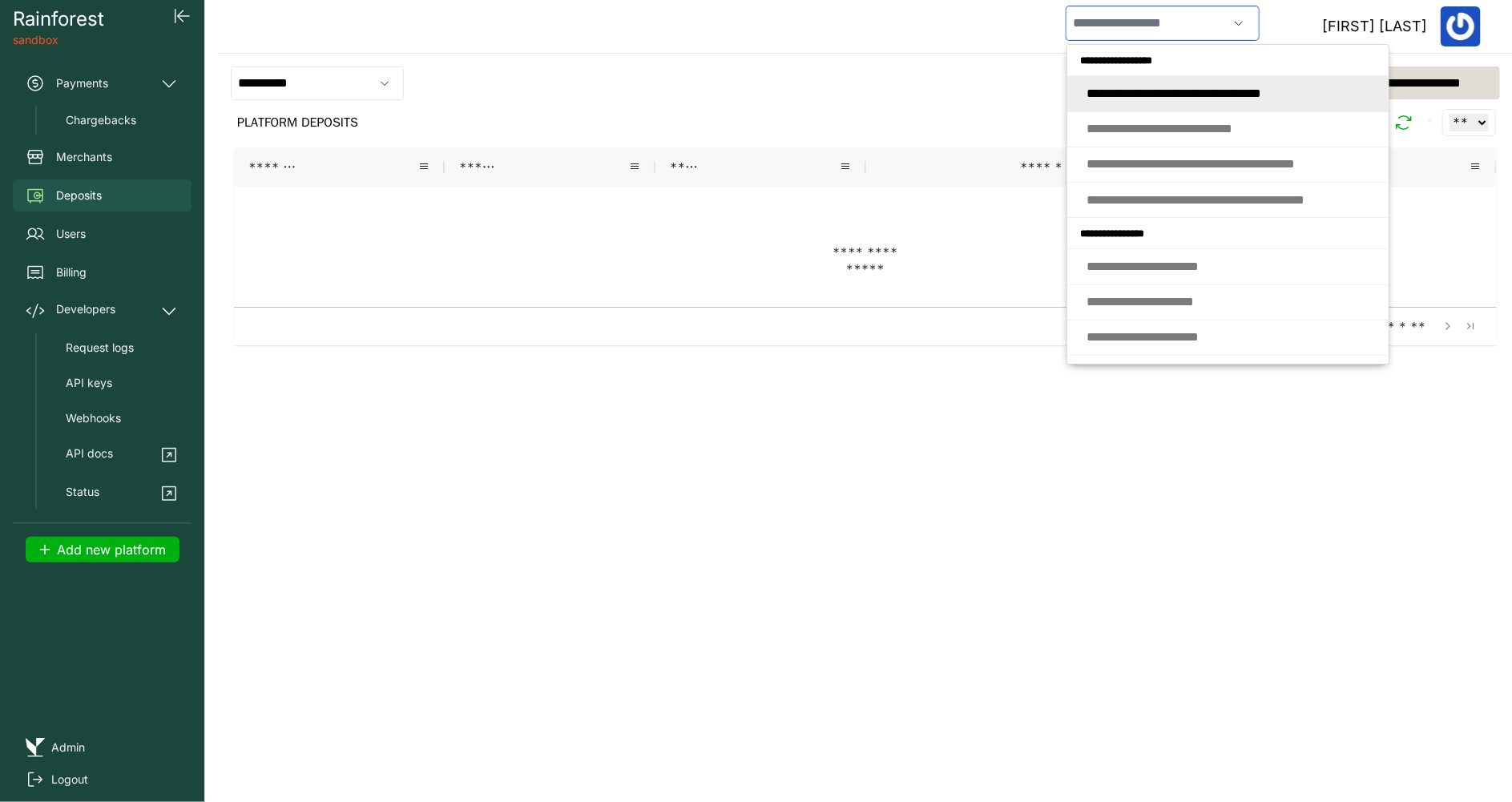 click on "* * * * * * * * * *   * * * * *   * * * * *   *   * * * * *   * * * * *" at bounding box center (1174, 93) 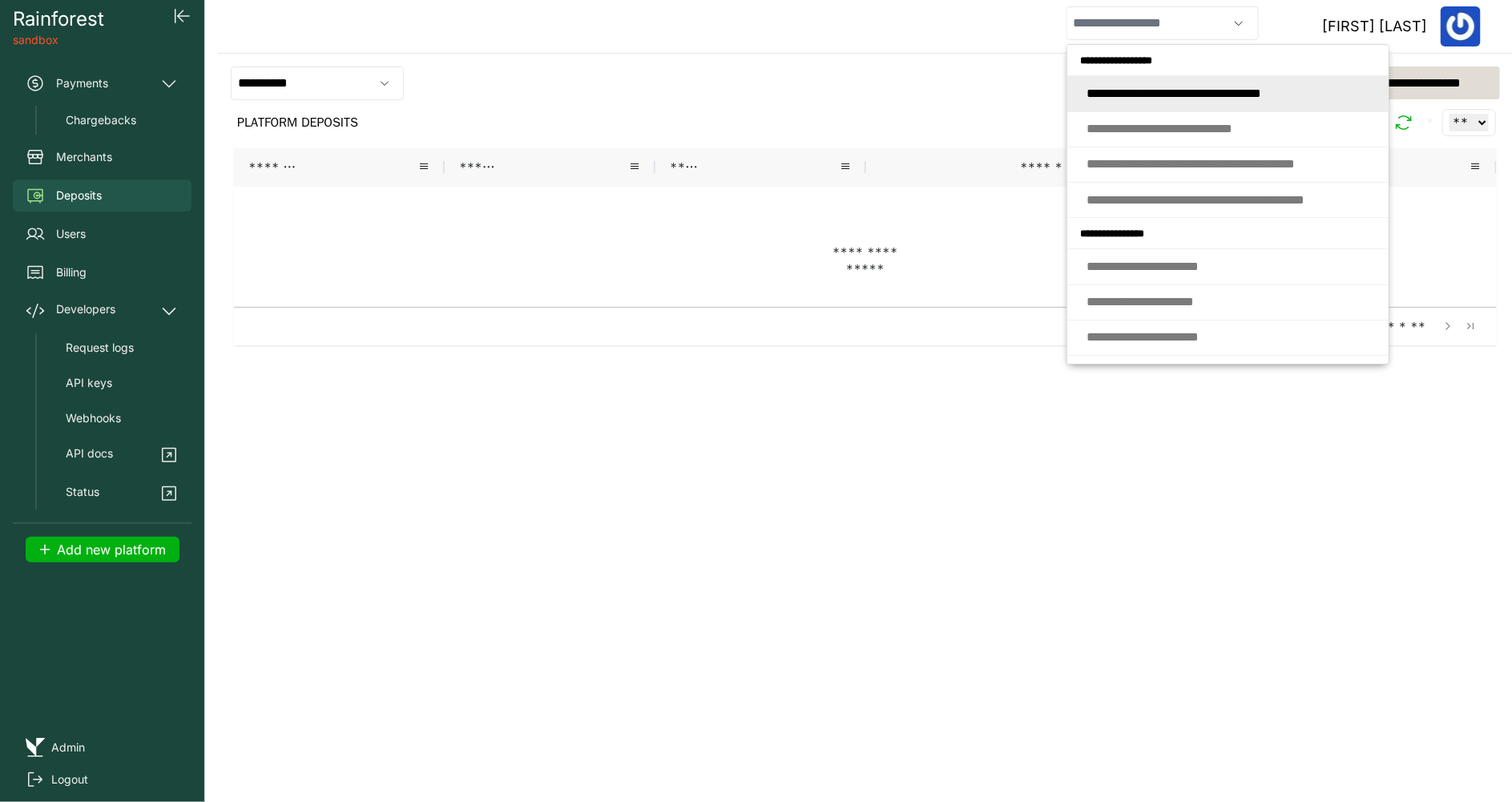 type on "**********" 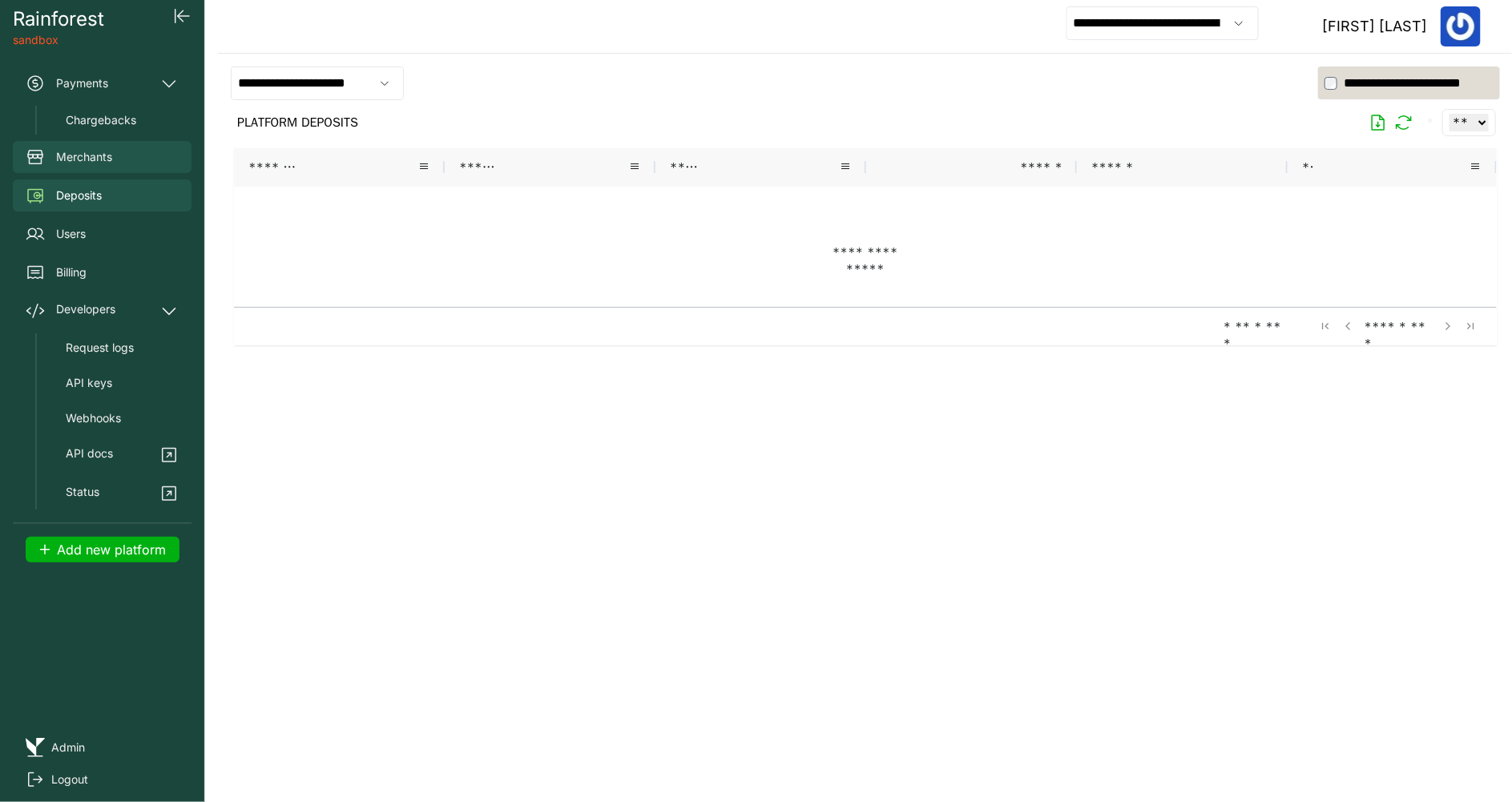 click on "Merchants" at bounding box center (102, 157) 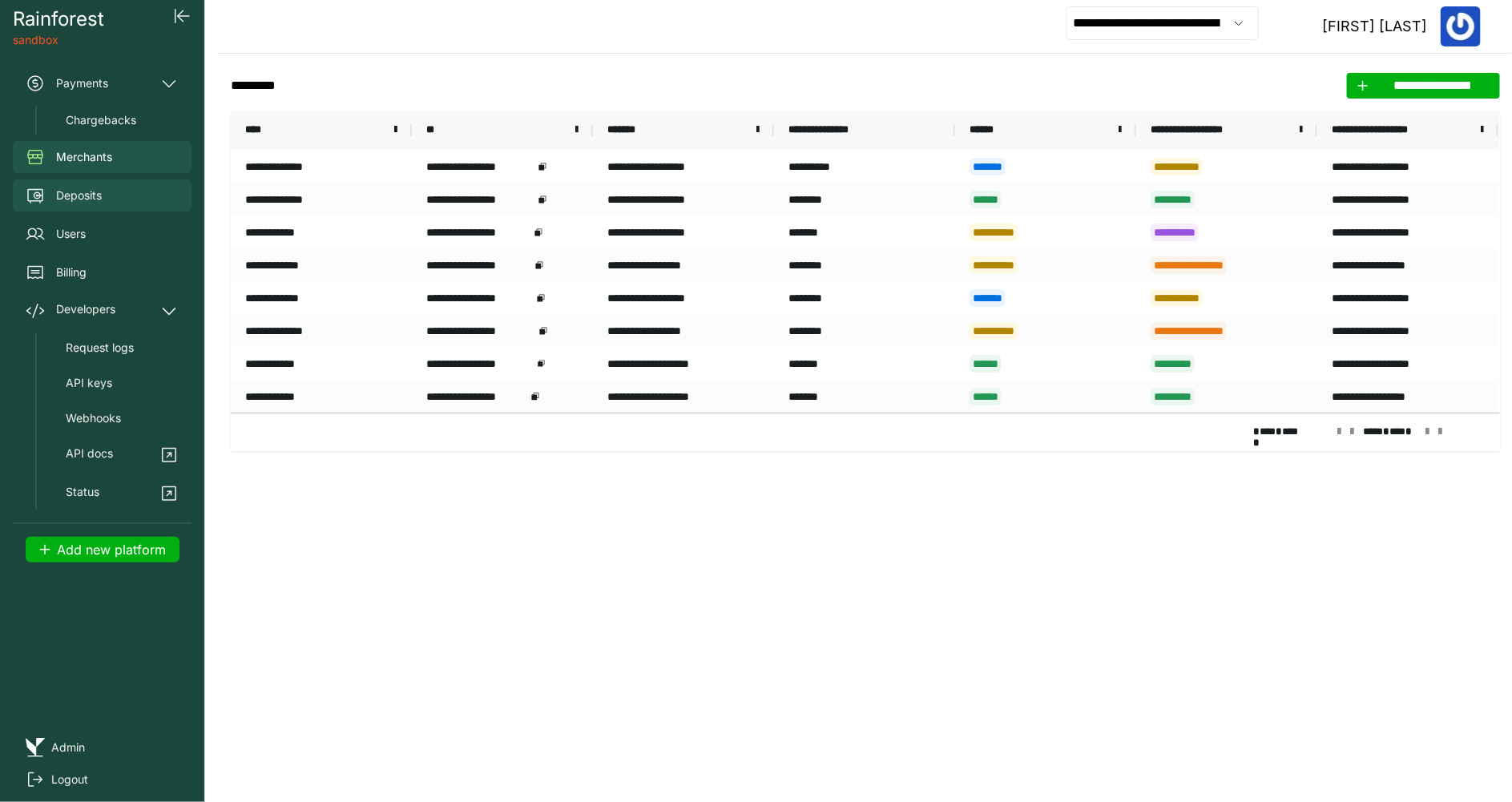 click on "Deposits" at bounding box center [79, 195] 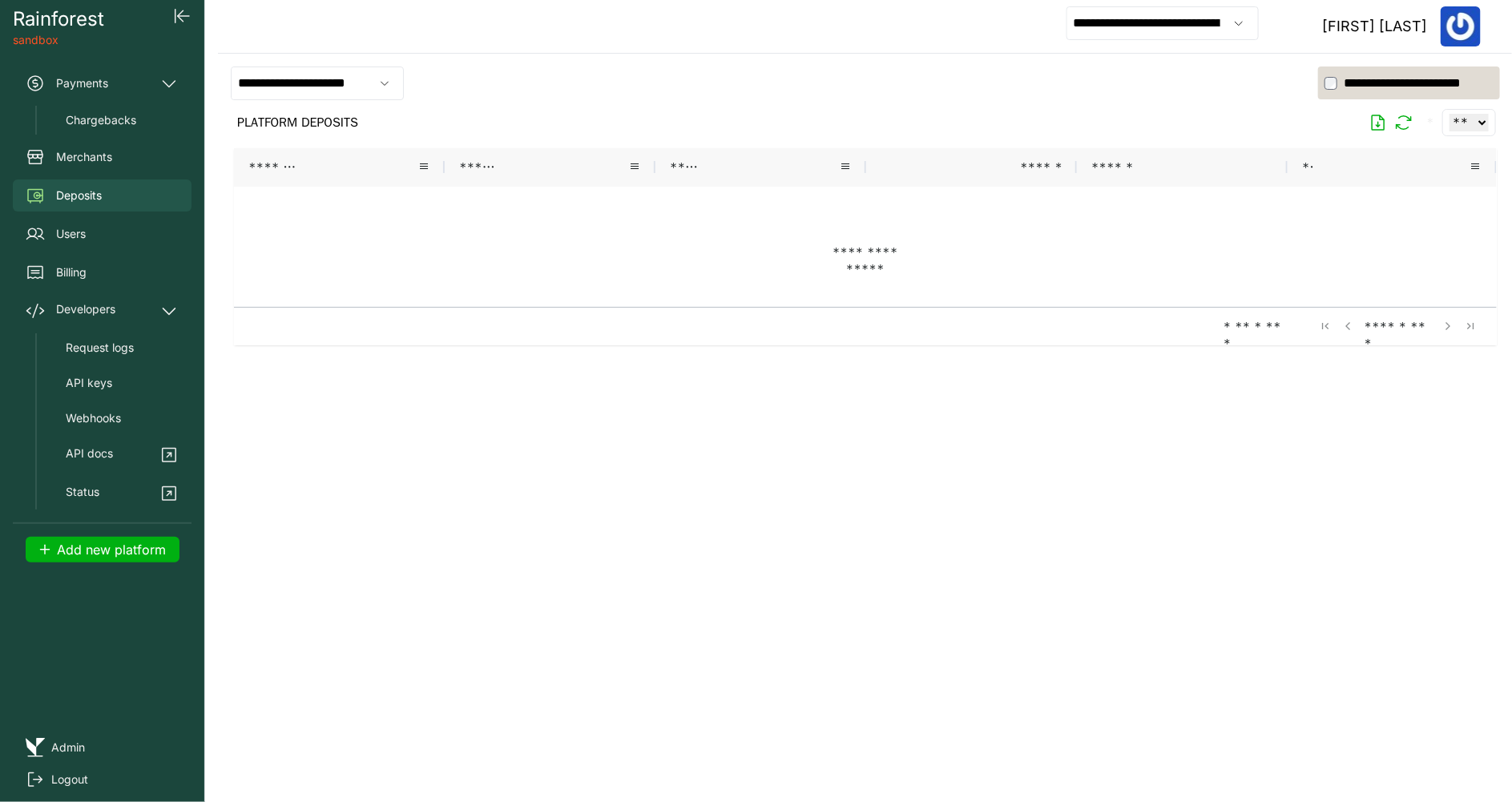 click at bounding box center [865, 247] 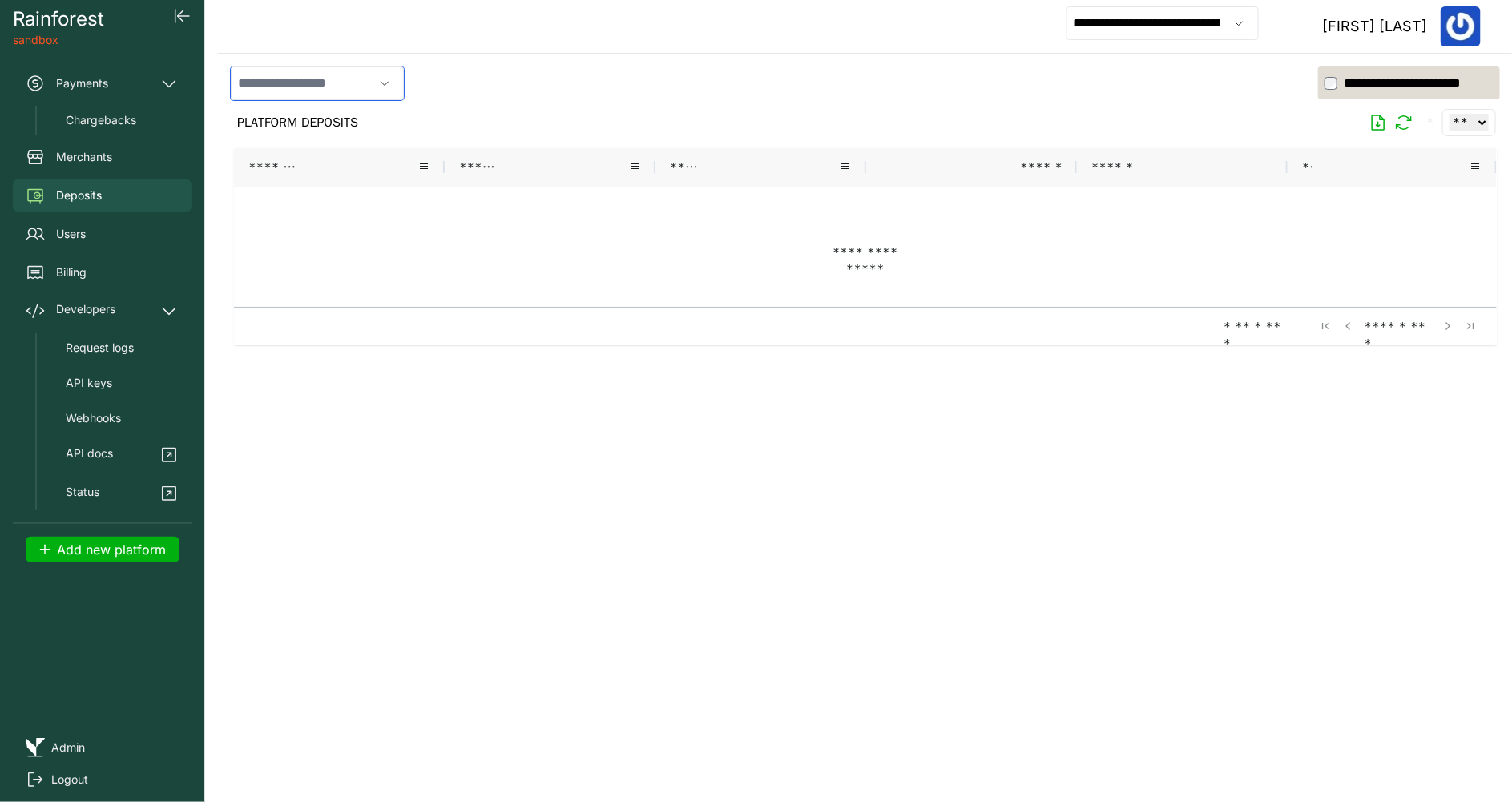 click at bounding box center (302, 83) 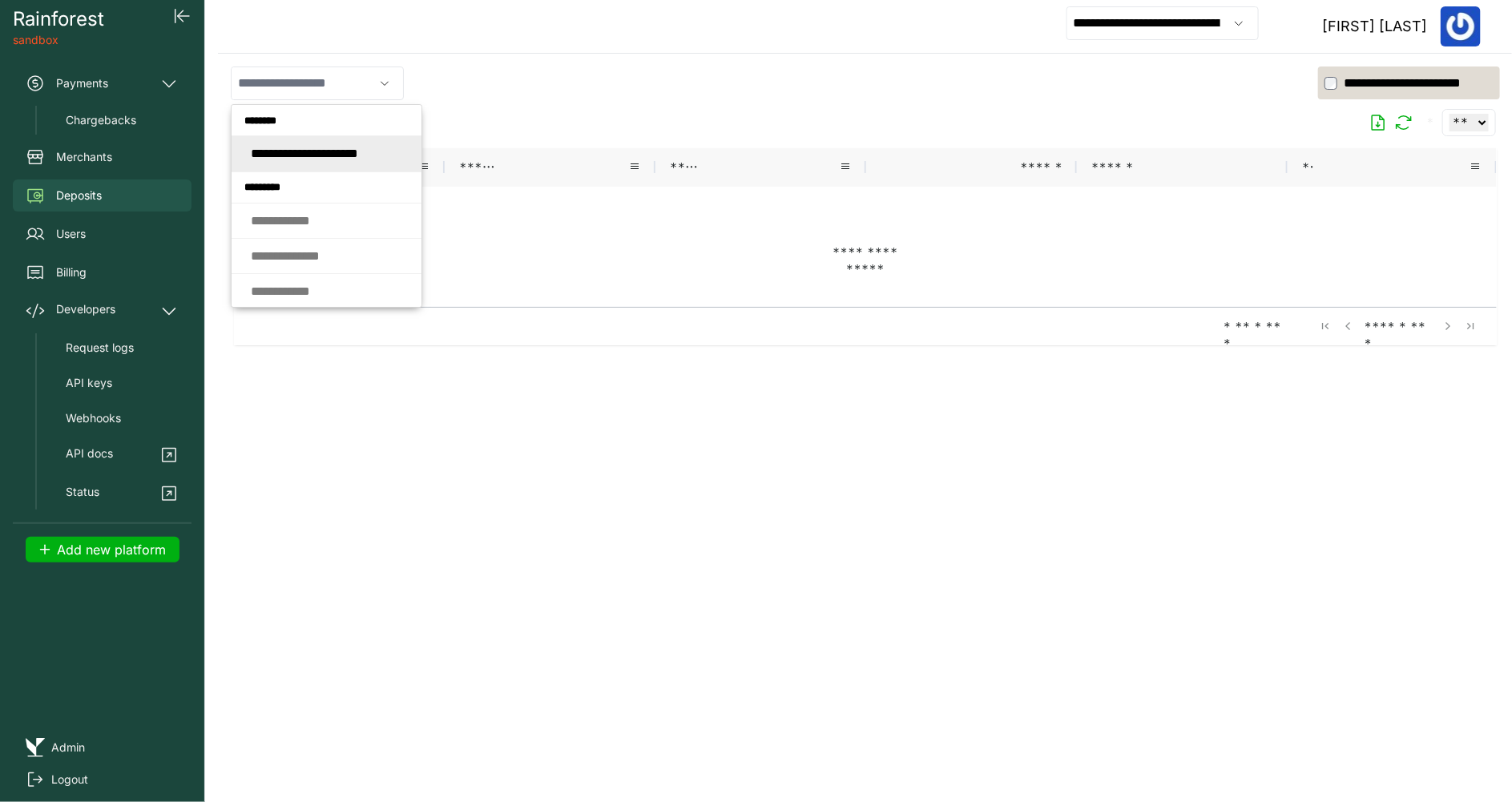 type on "**********" 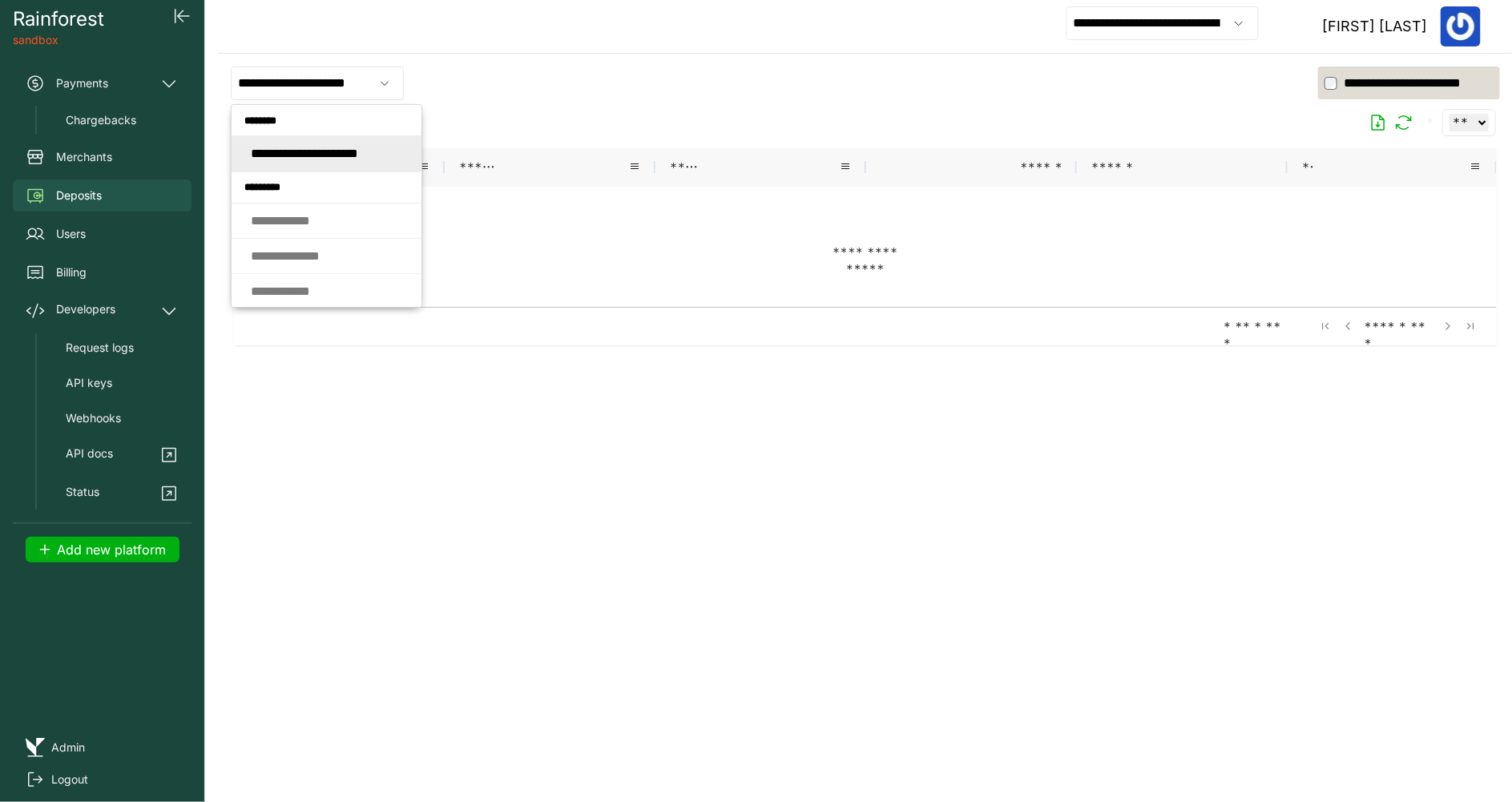click on "**********" at bounding box center [865, 83] 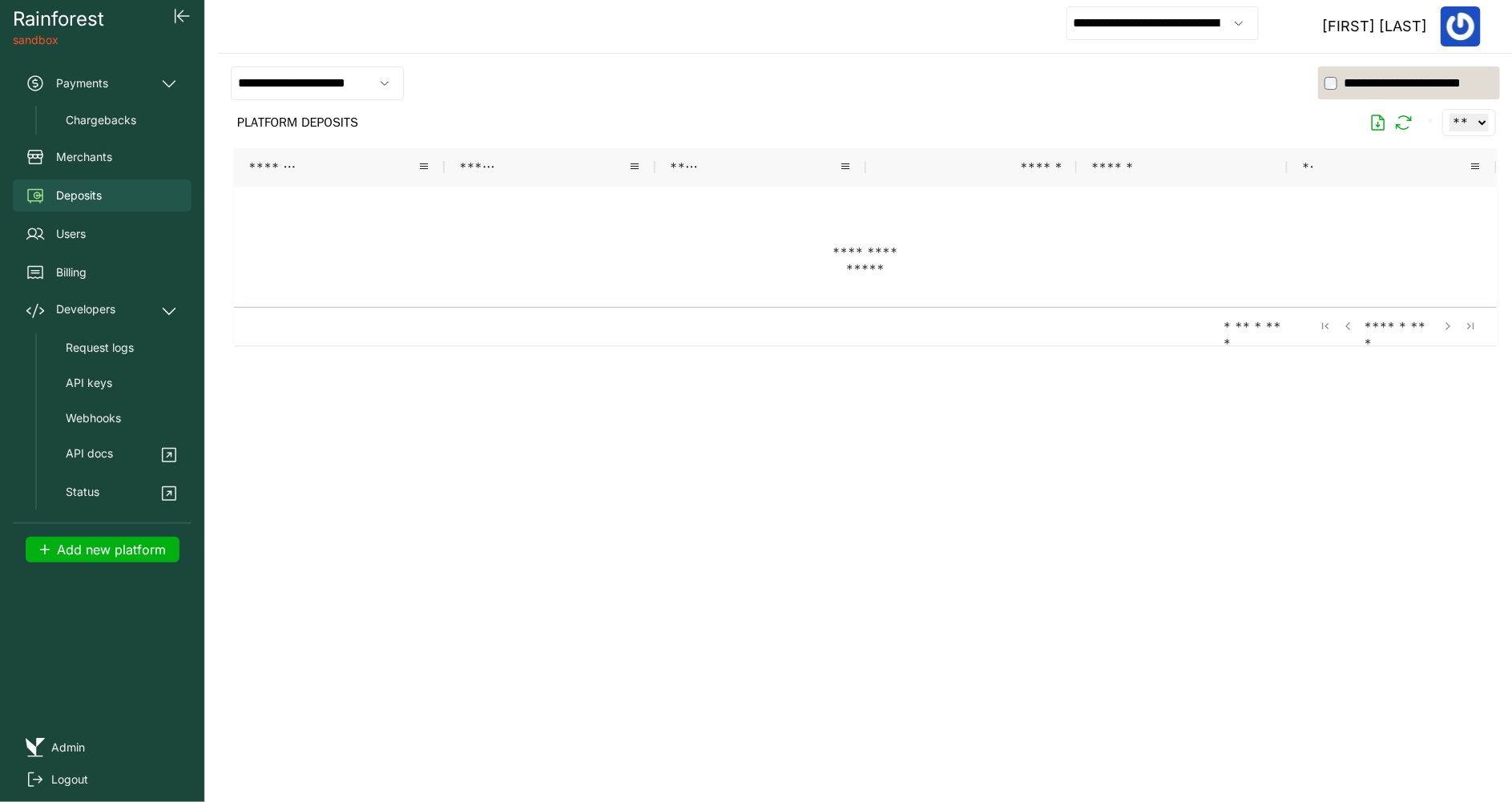 click 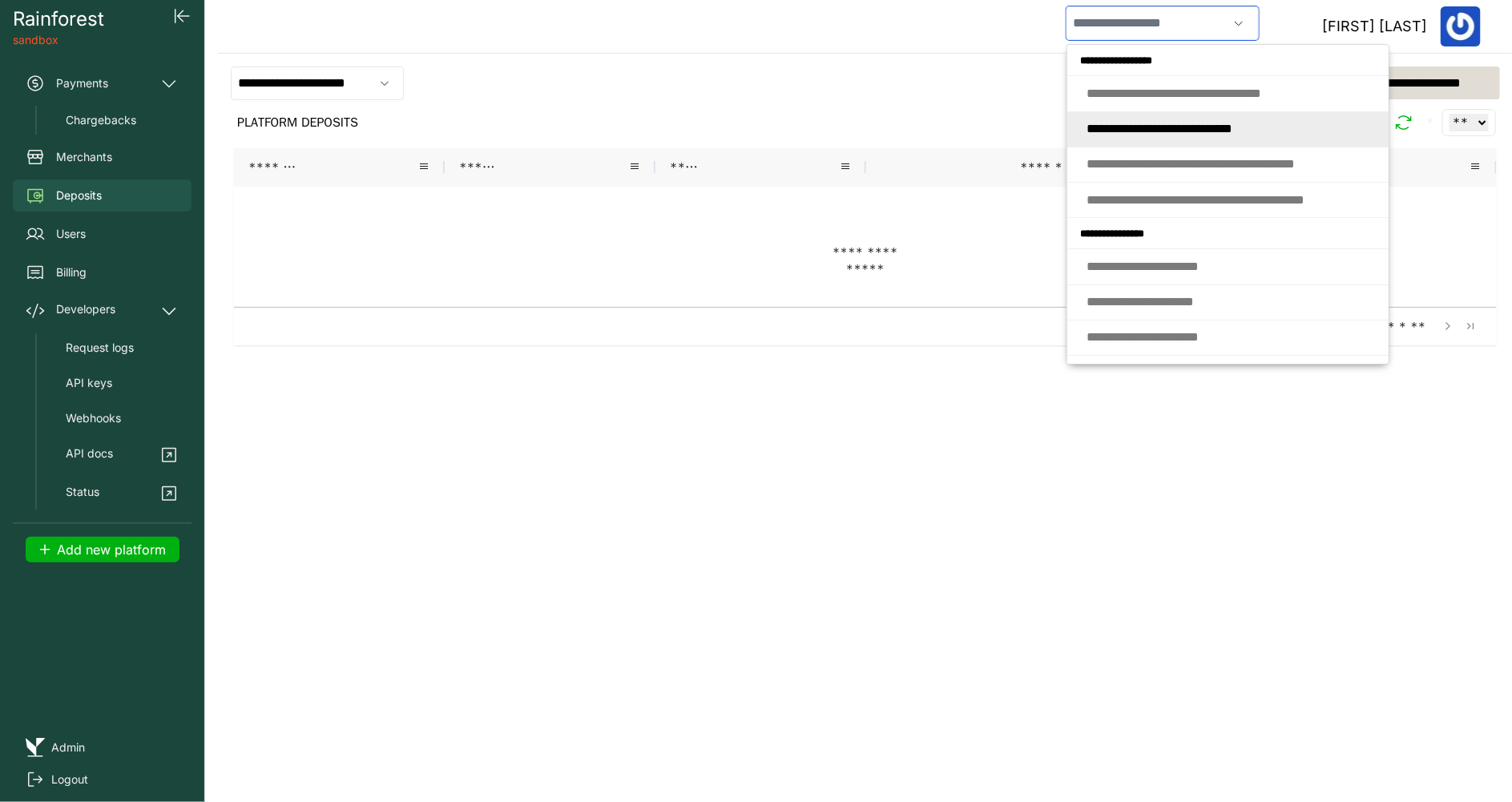 click on "* * * * * * * * * *   * * * * *   *   * * * * *   * * * * *" at bounding box center [1159, 128] 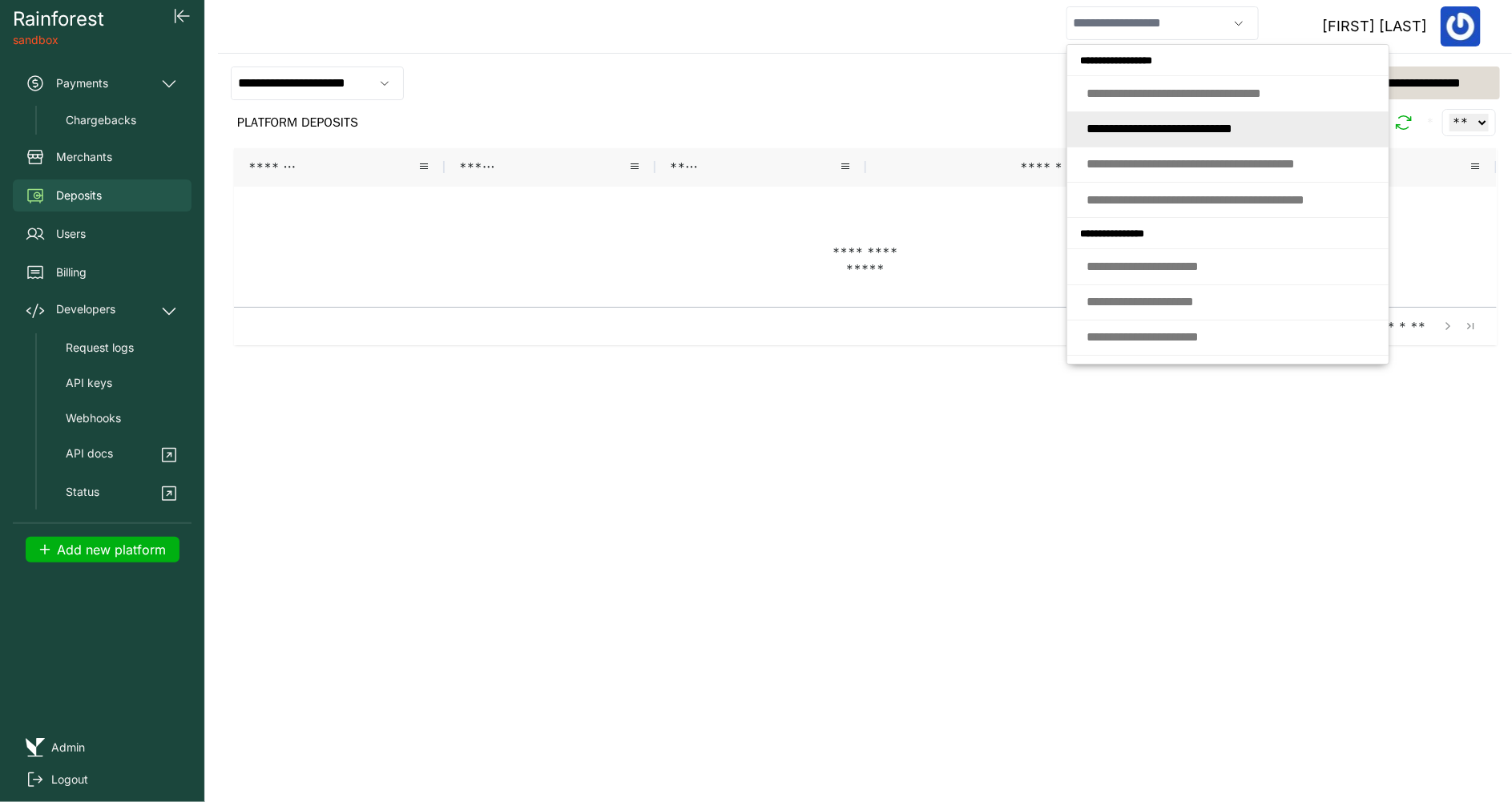 type on "**********" 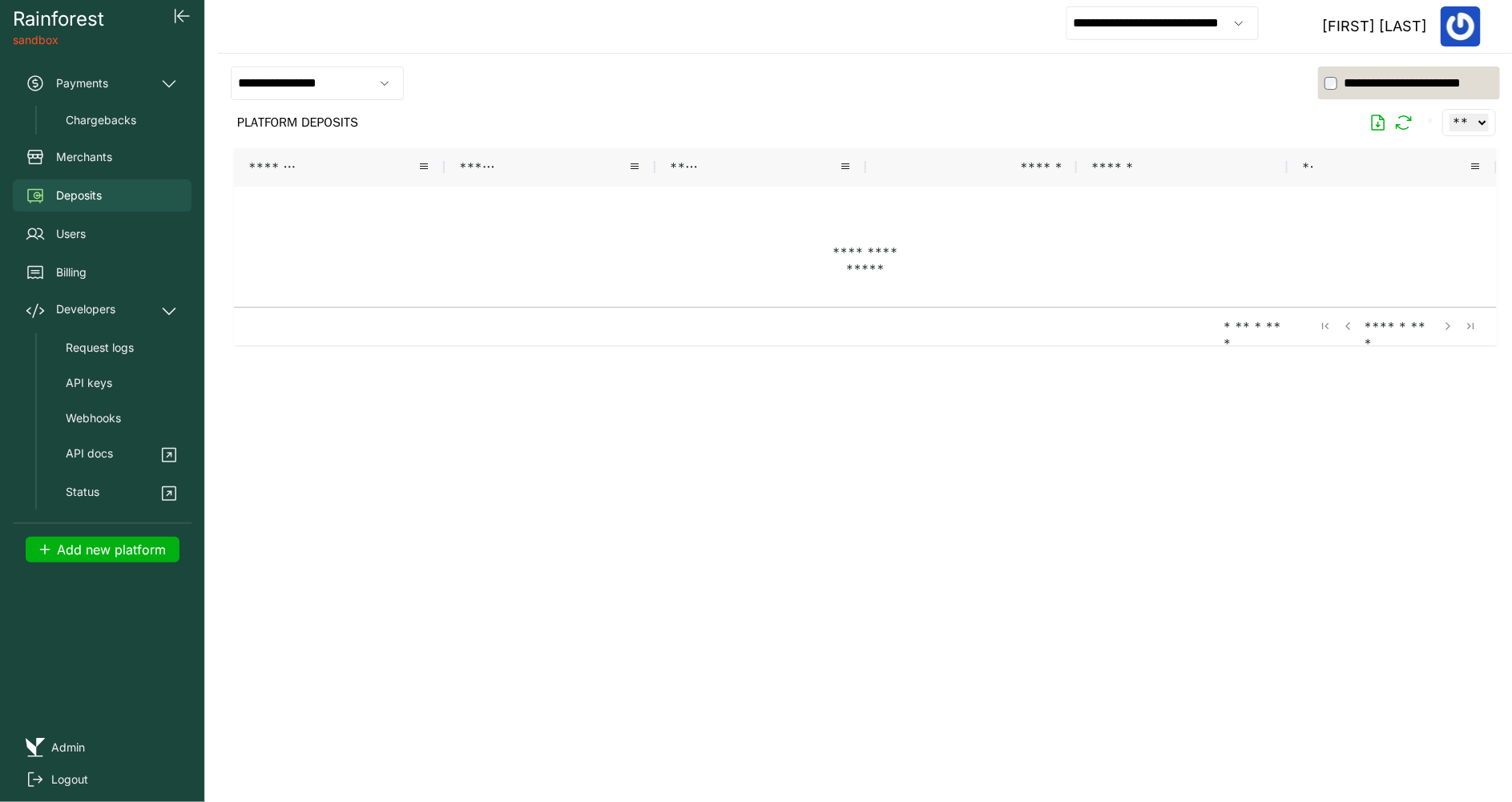 click on "**********" at bounding box center [1163, 23] 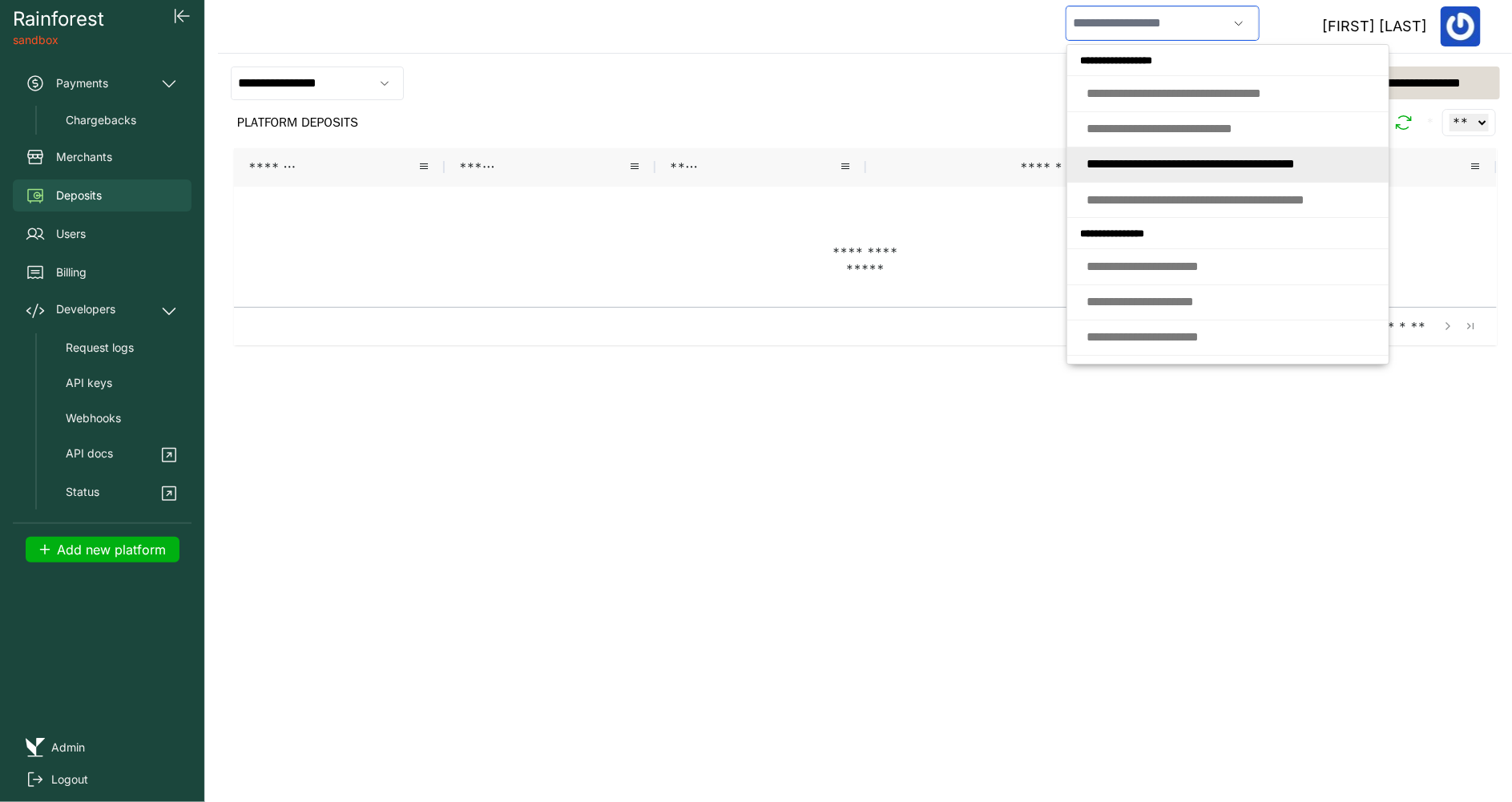 click on "* * * * * * * * * *   * * * * *   * * * * * * * * * * * *   *   * * * * *   * * * * *" 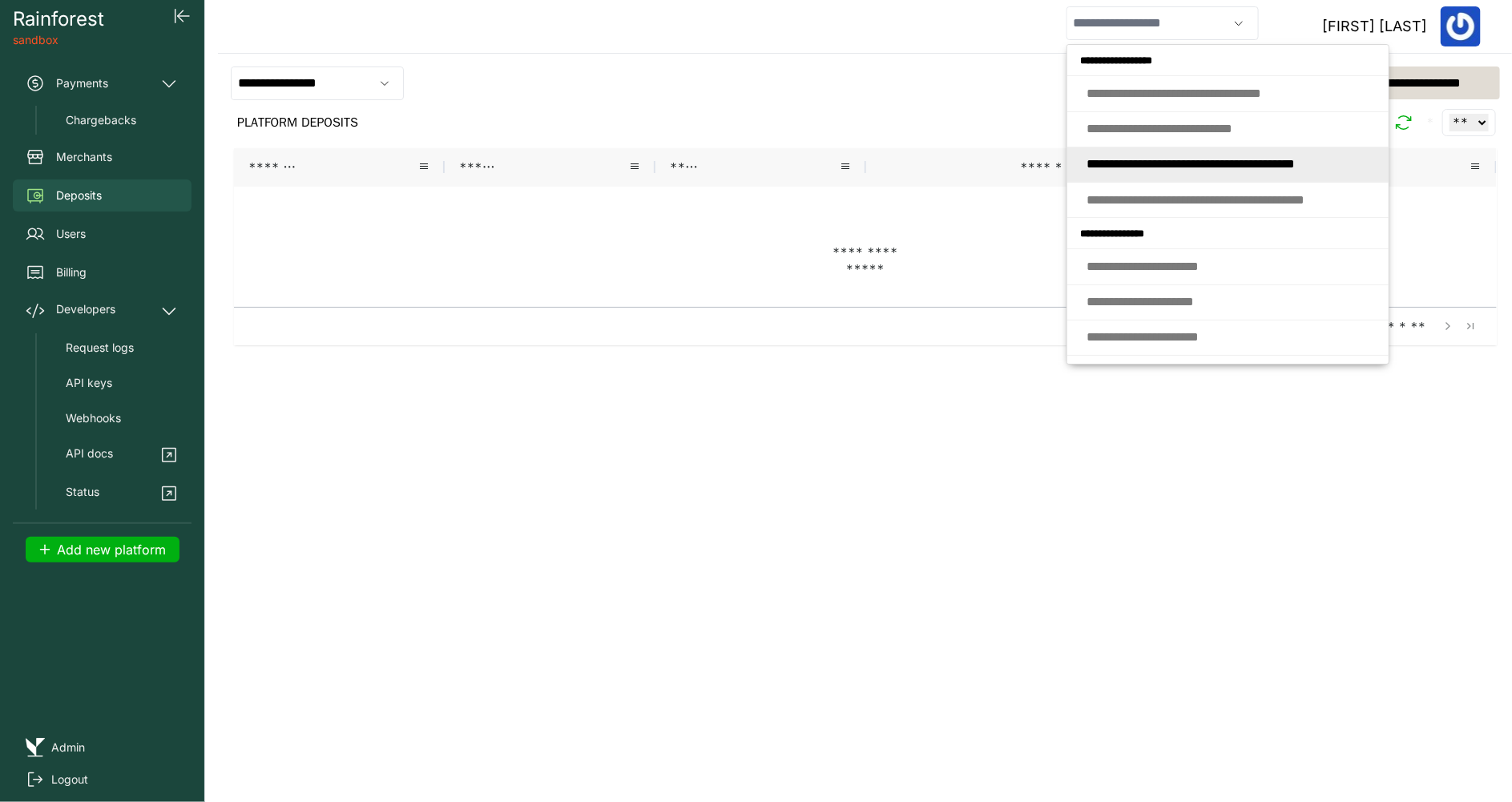 type on "**********" 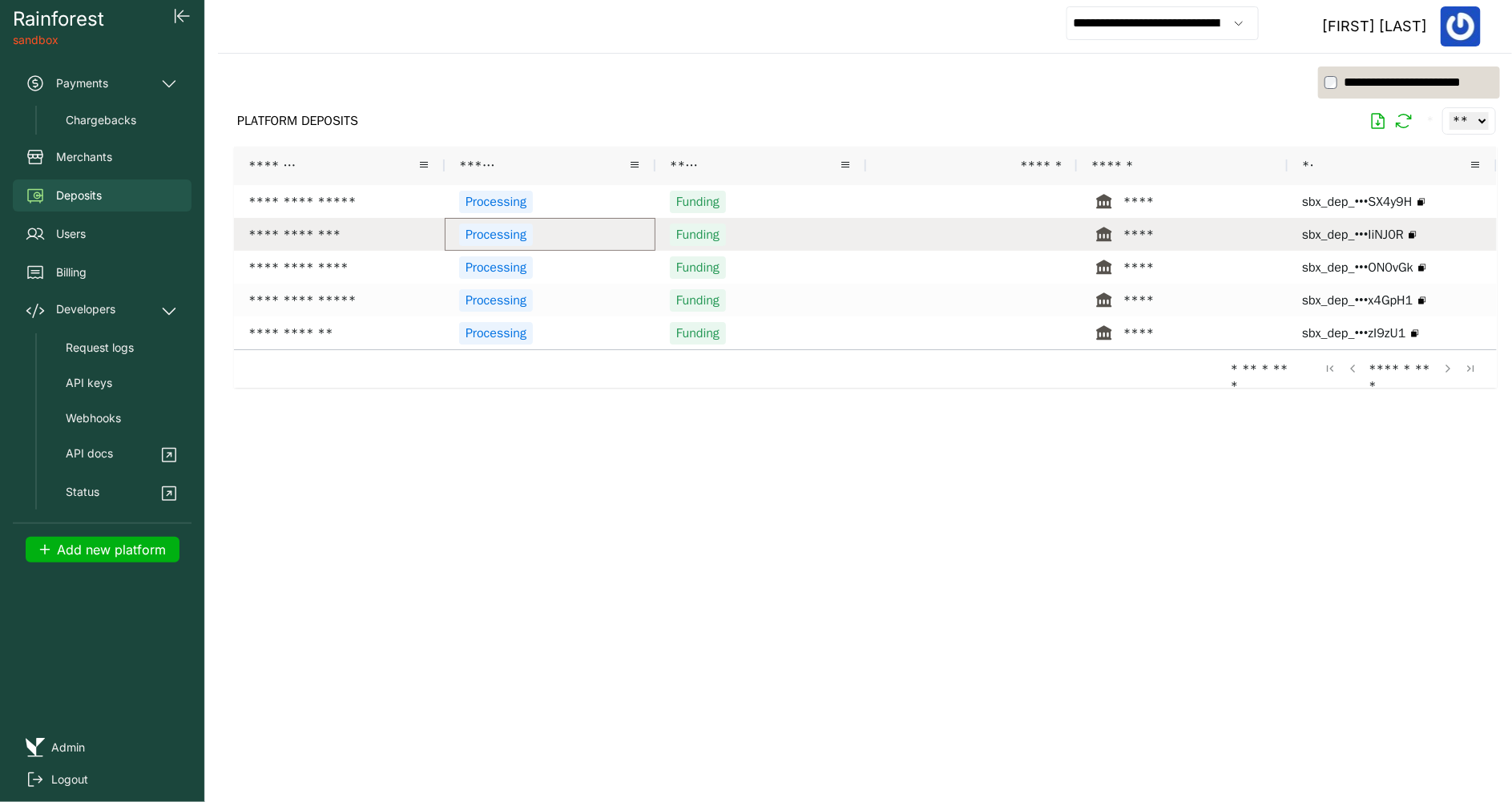 click on "Processing" at bounding box center [496, 235] 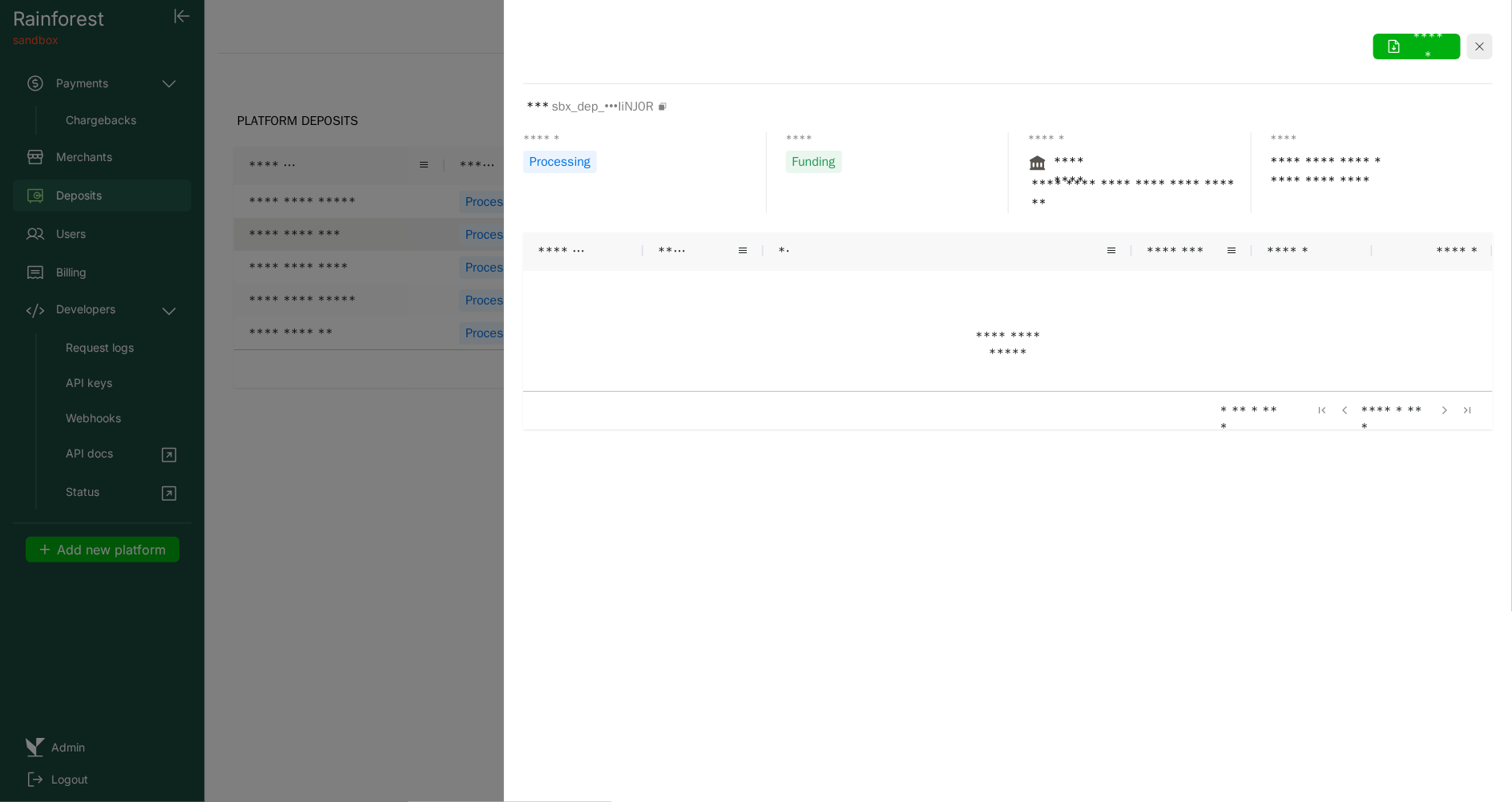 click at bounding box center [1008, 331] 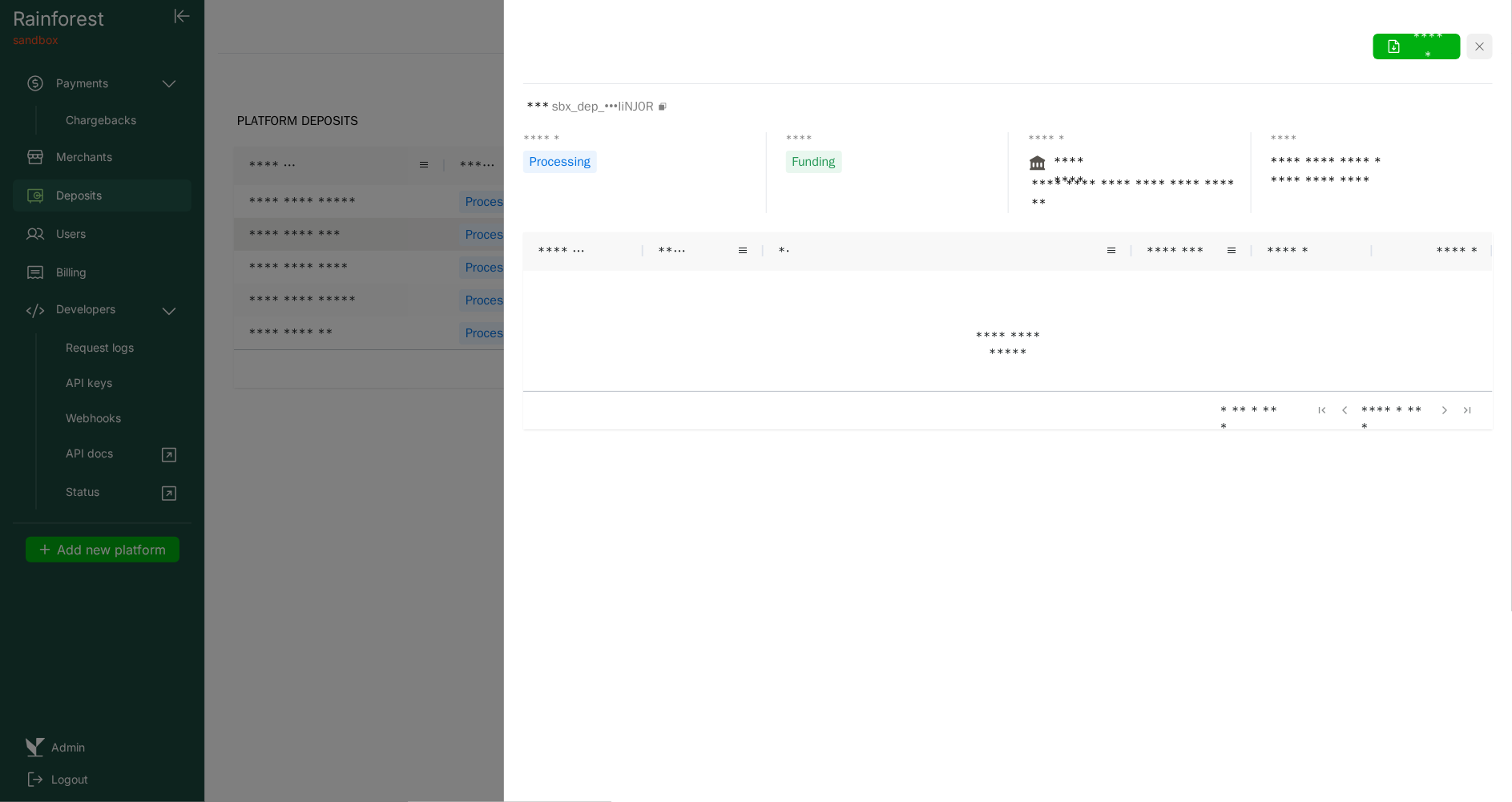 click at bounding box center [1480, 46] 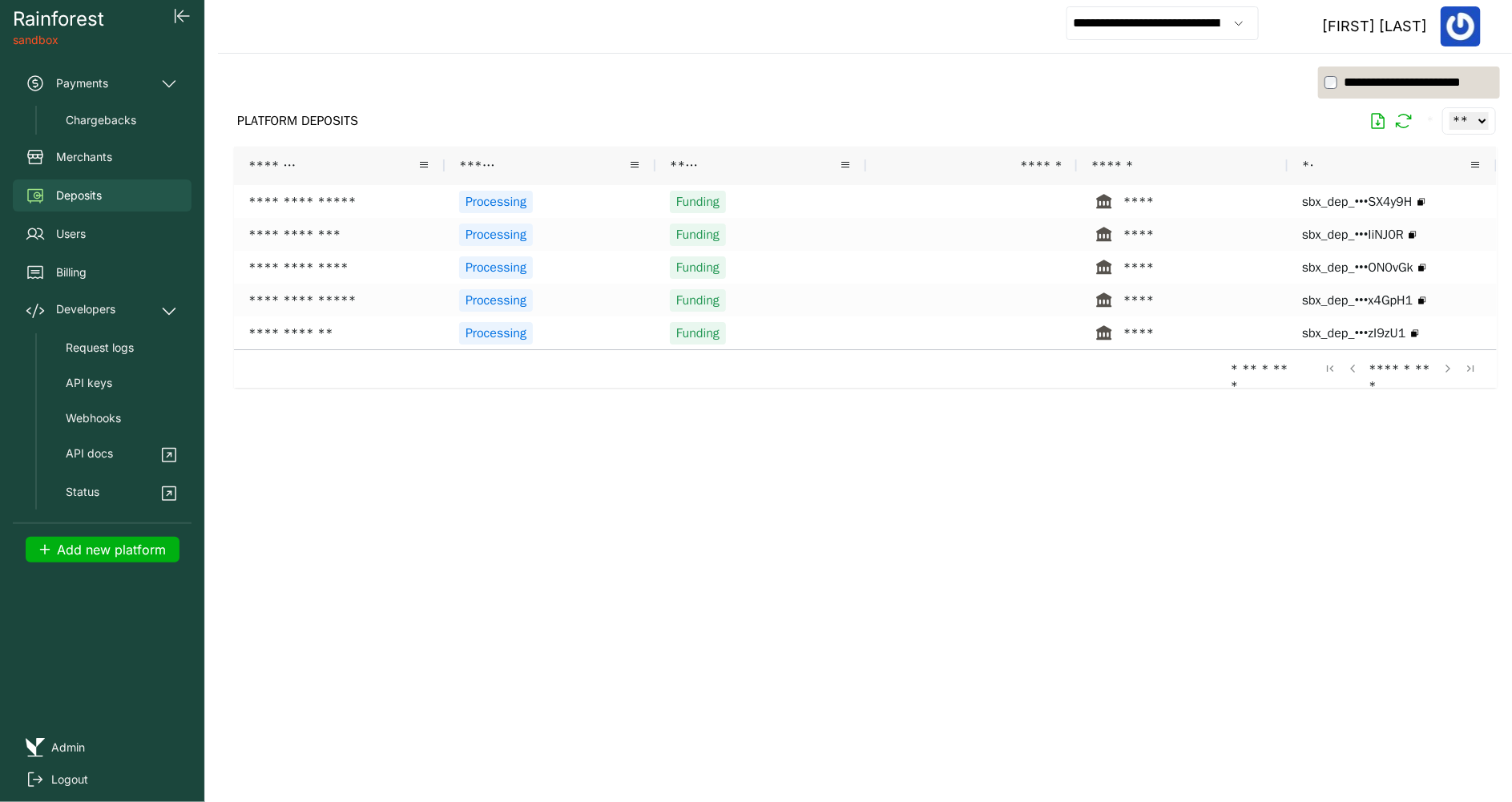 click 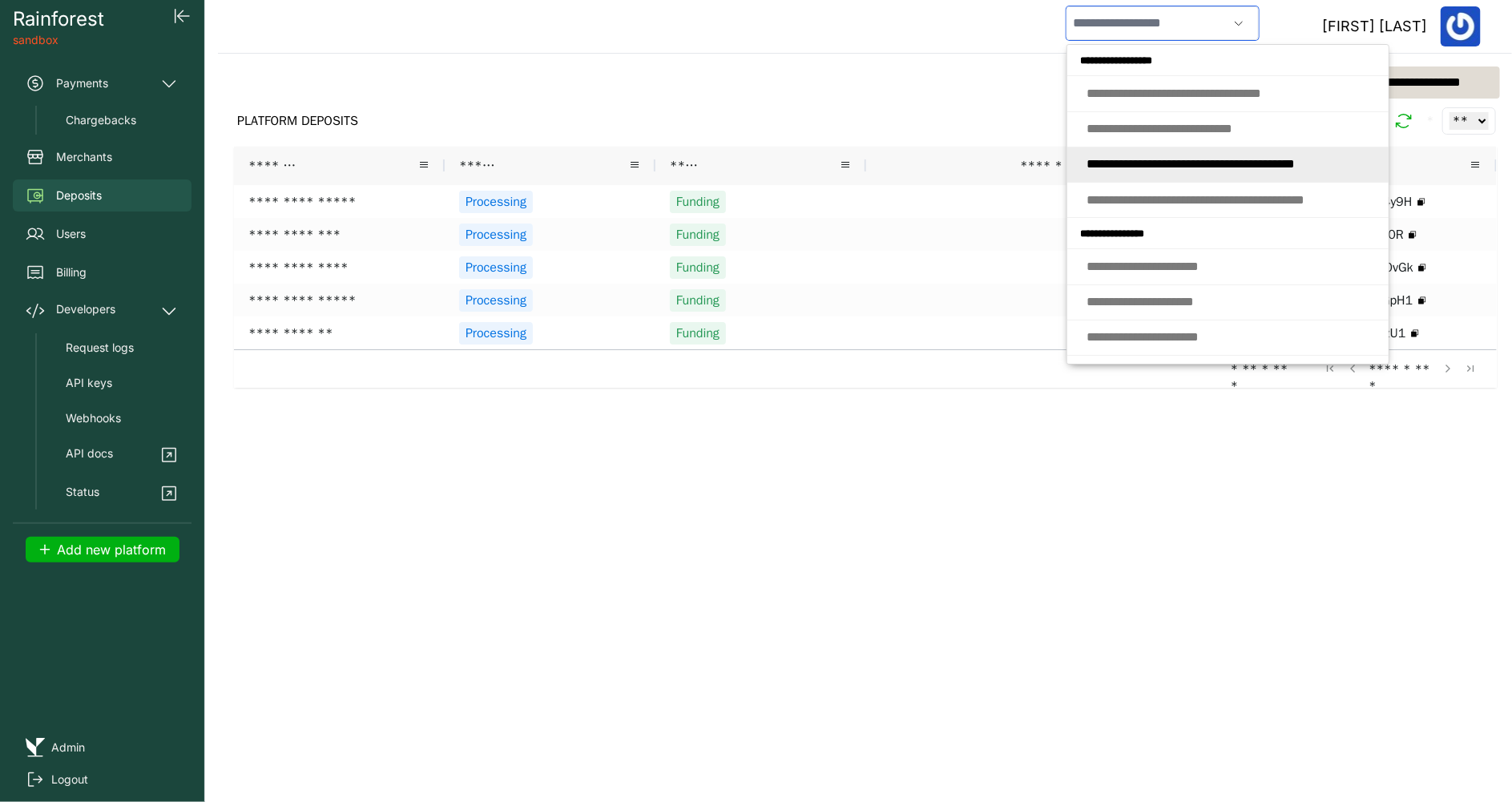 click on "* * * * * * * * * *   * * * * *   * * * * * * * * * * * *   *   * * * * *   * * * * *" at bounding box center (1191, 163) 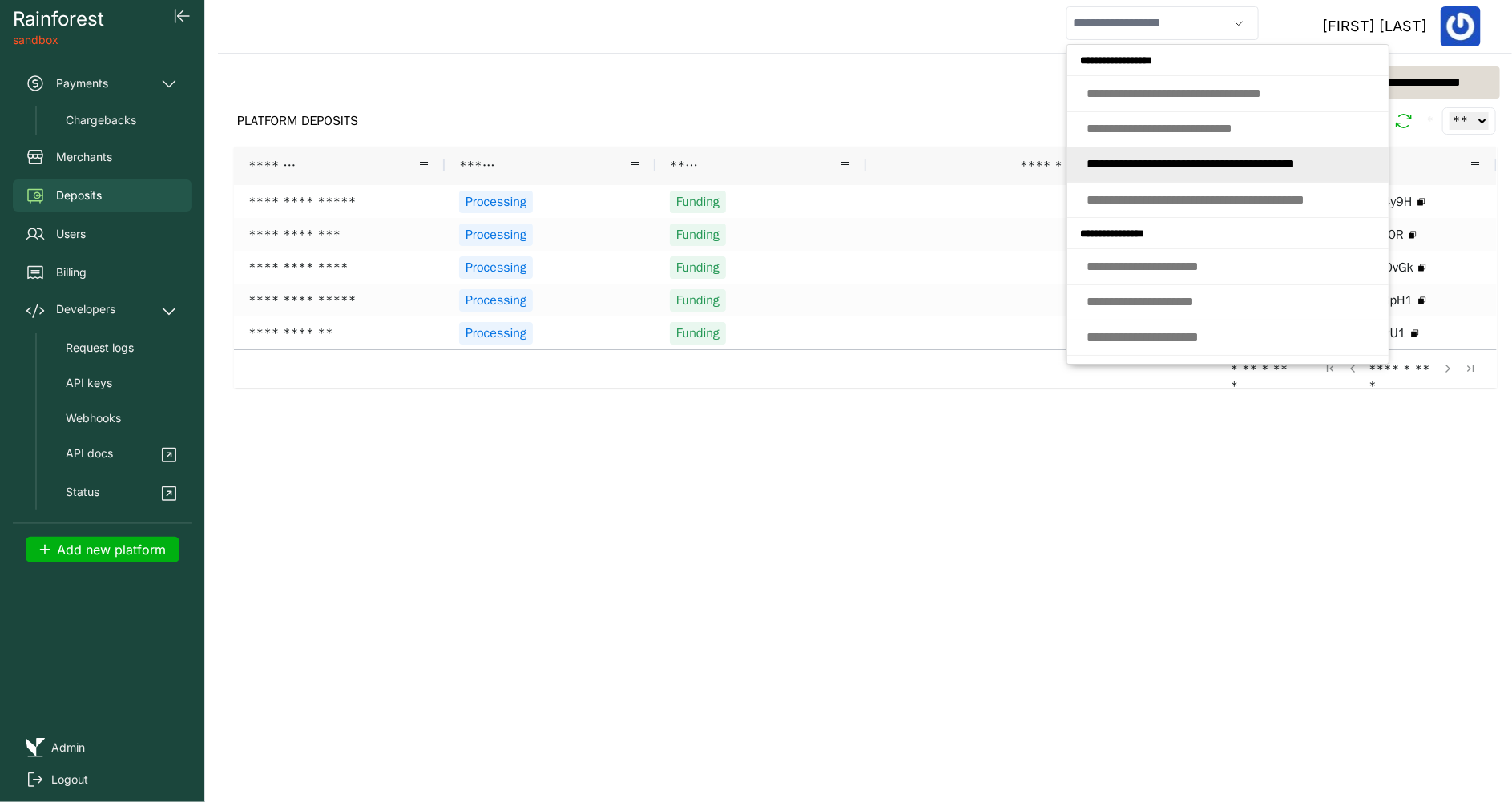 type on "**********" 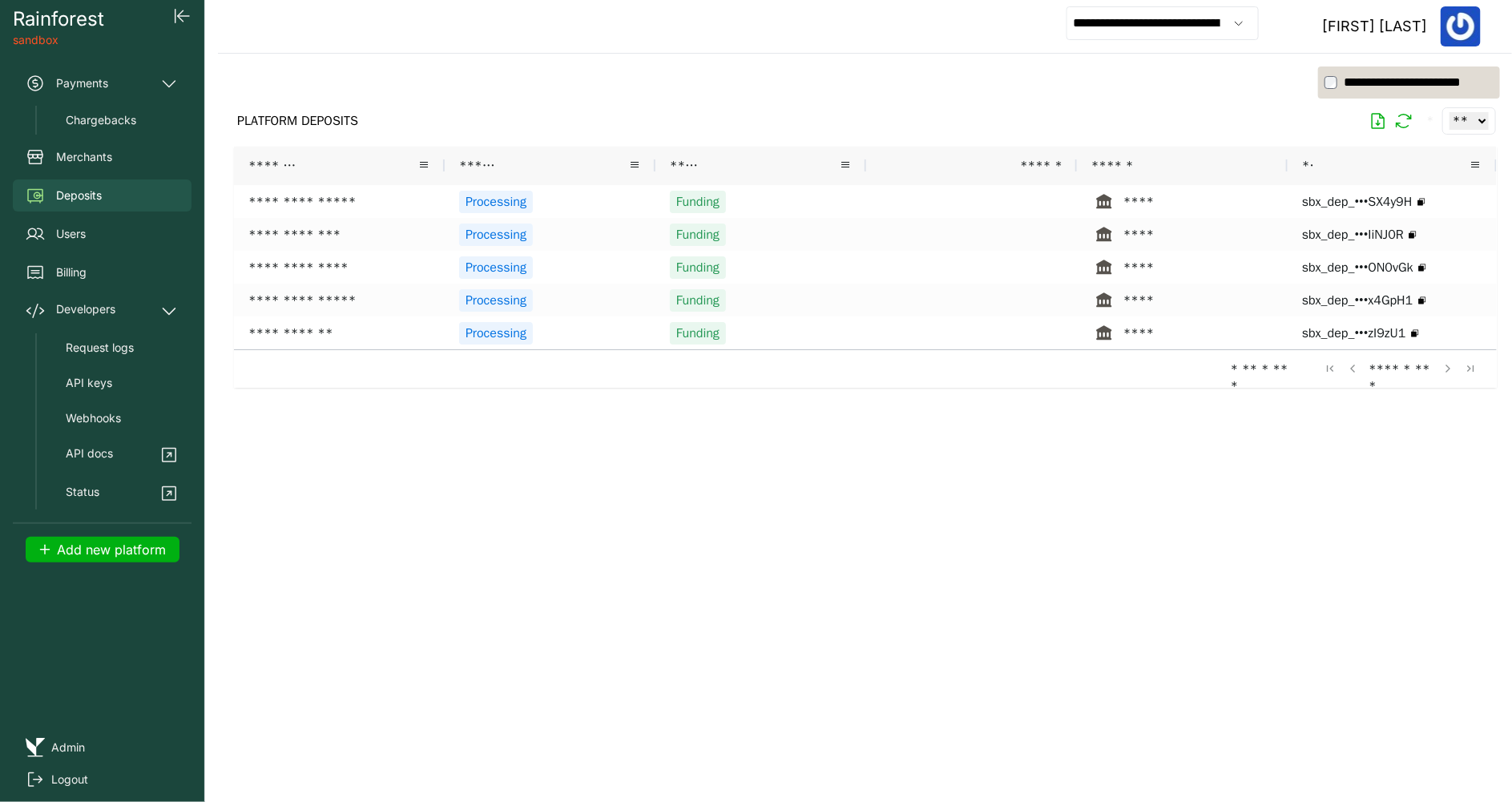click on "**********" at bounding box center [865, 83] 